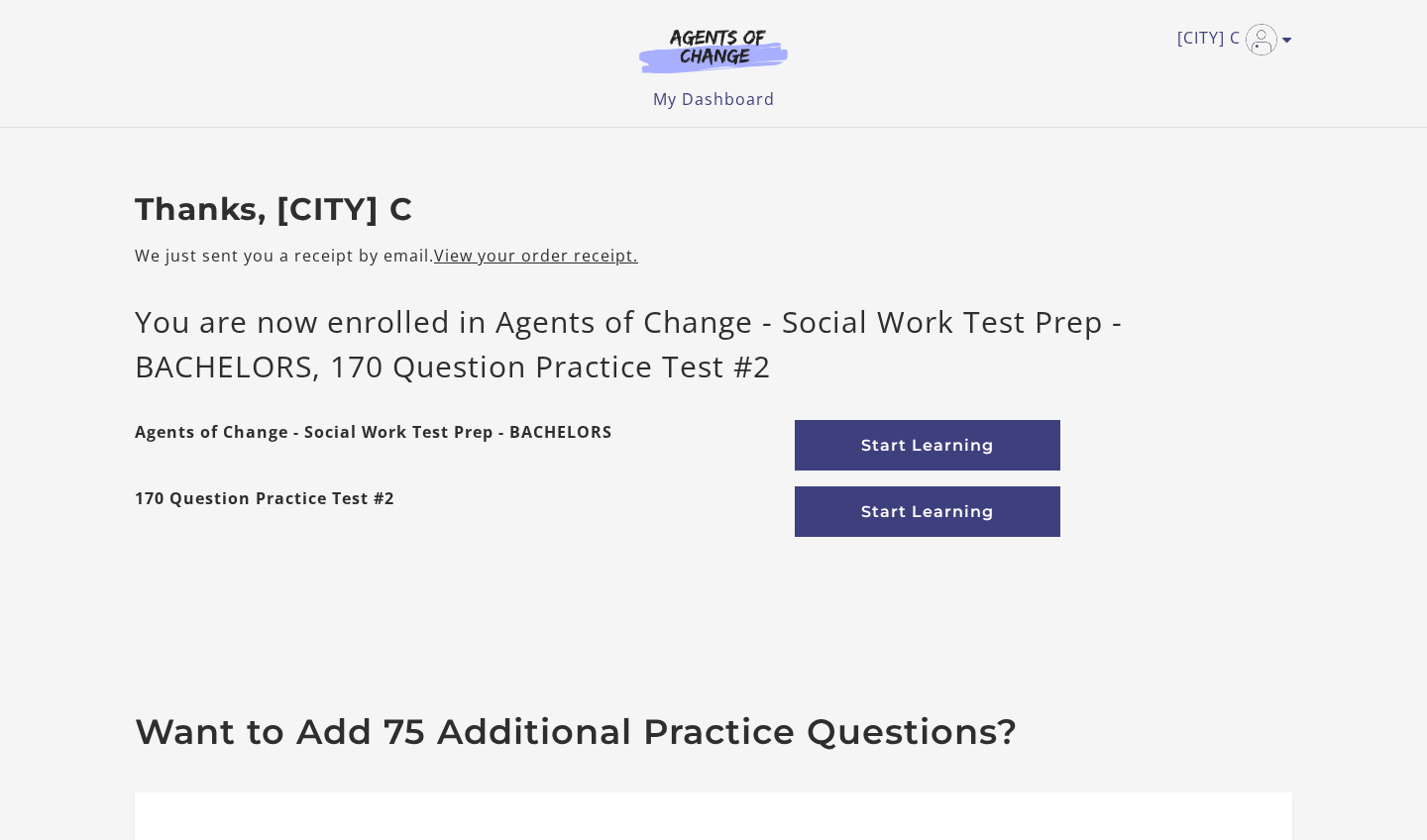 scroll, scrollTop: 0, scrollLeft: 0, axis: both 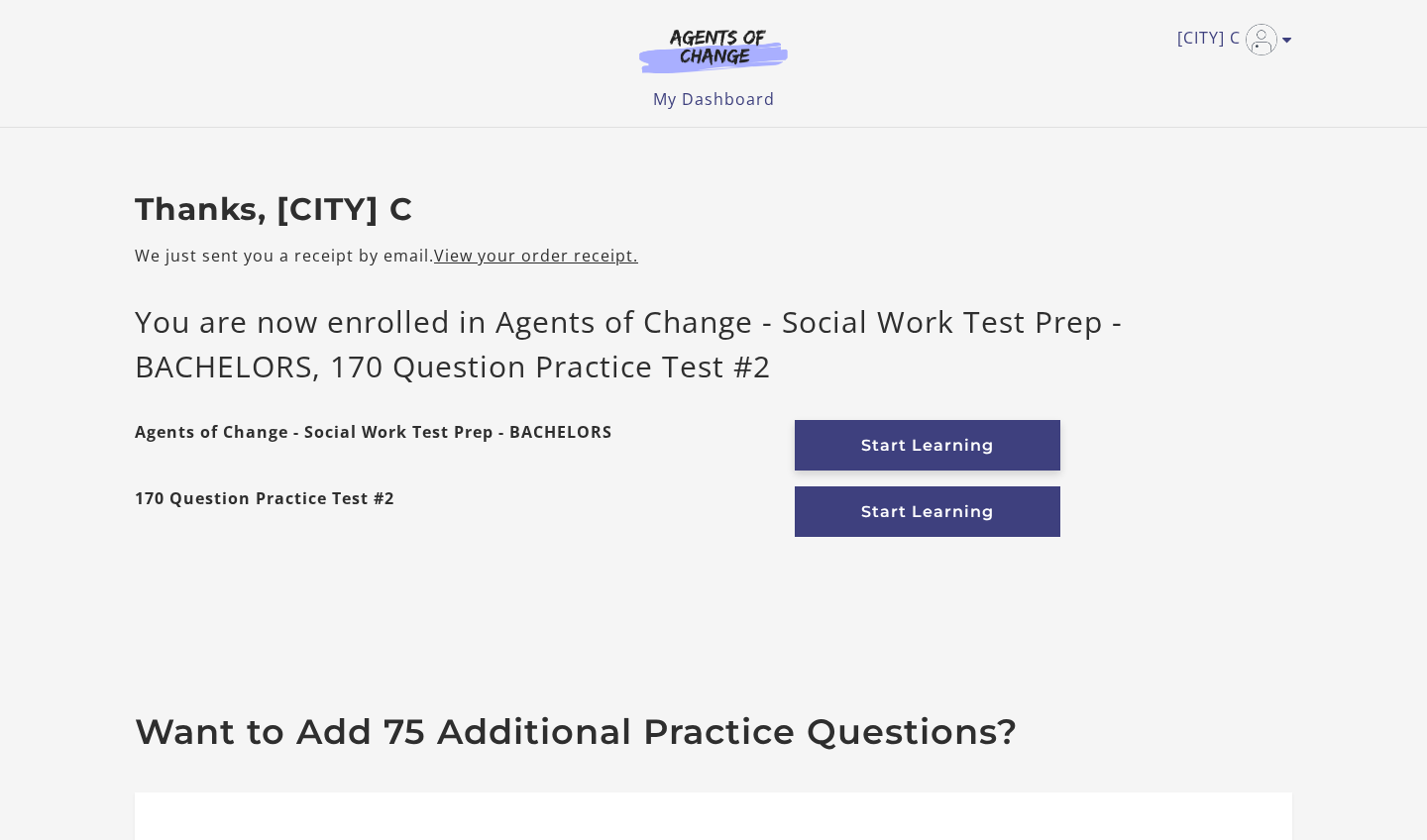 click on "Start Learning" at bounding box center [928, 445] 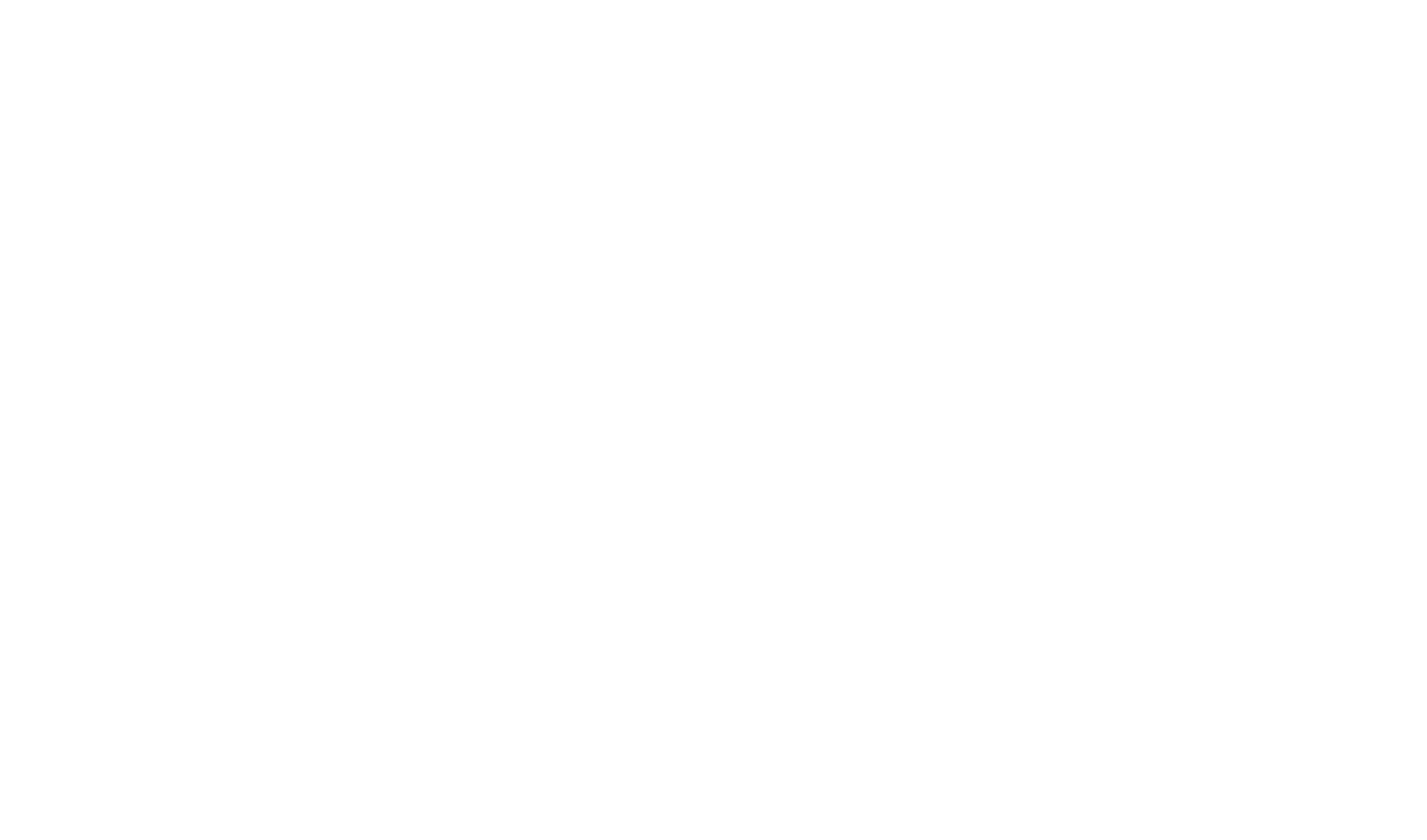 scroll, scrollTop: 0, scrollLeft: 0, axis: both 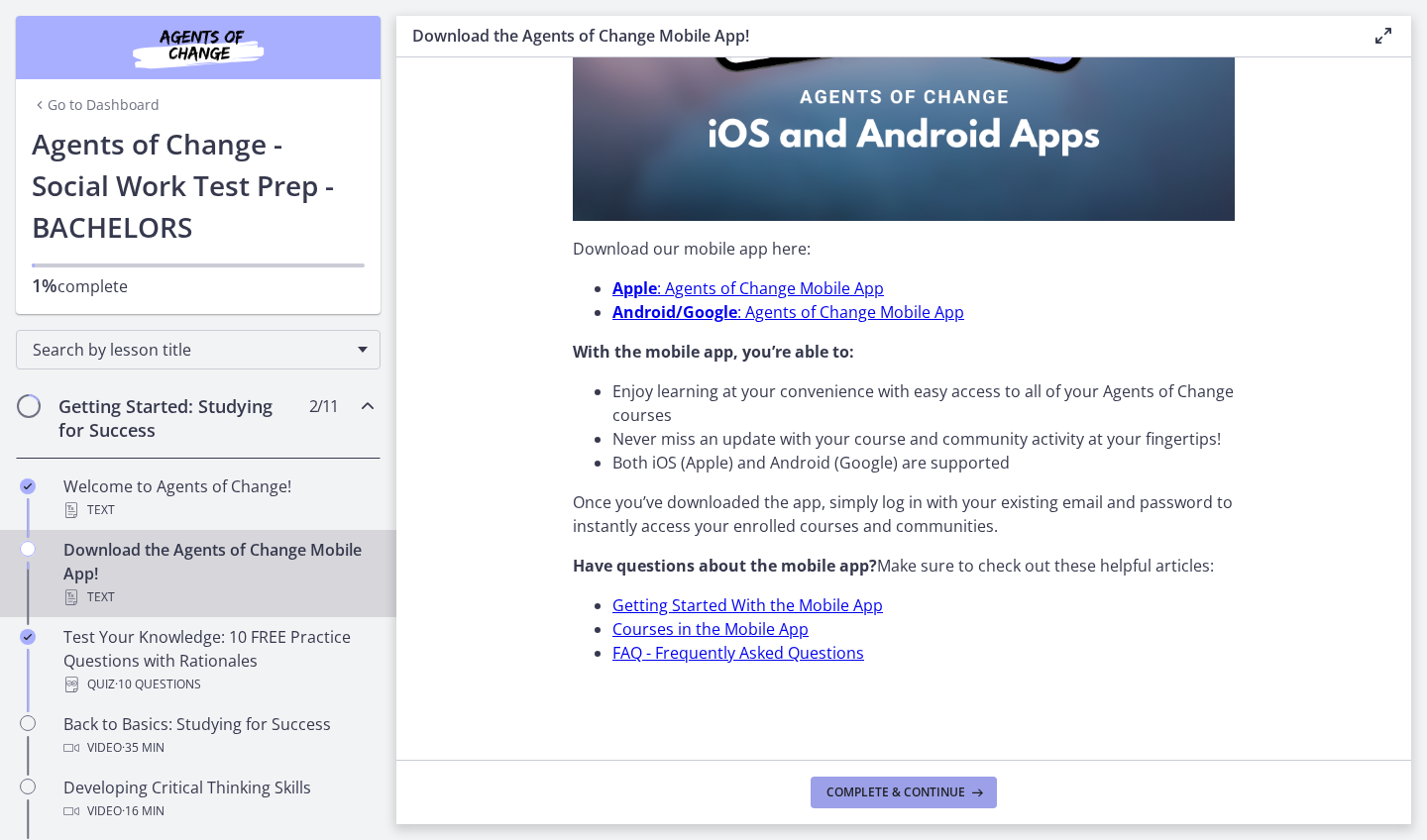 click on "Complete & continue" at bounding box center (896, 792) 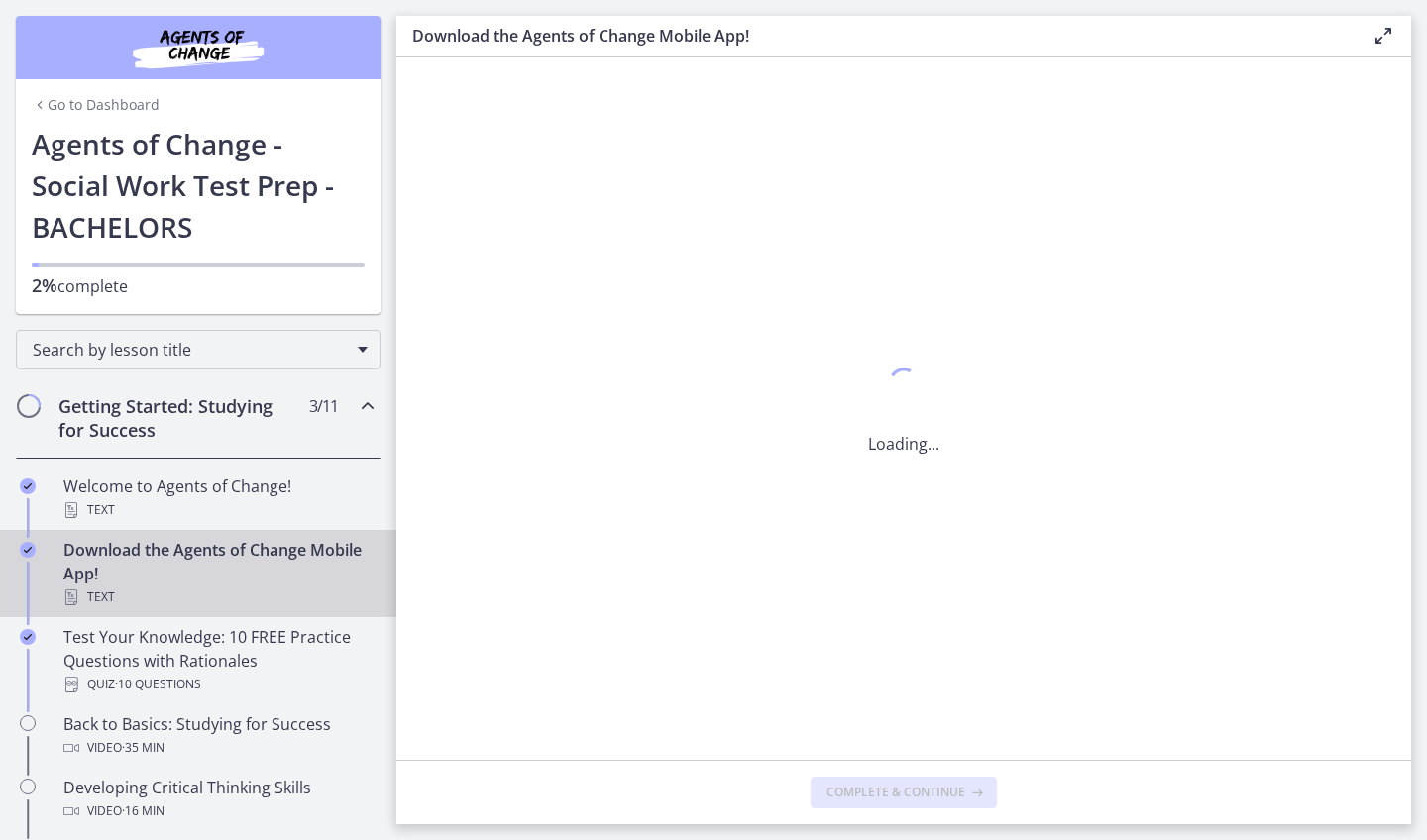 scroll, scrollTop: 0, scrollLeft: 0, axis: both 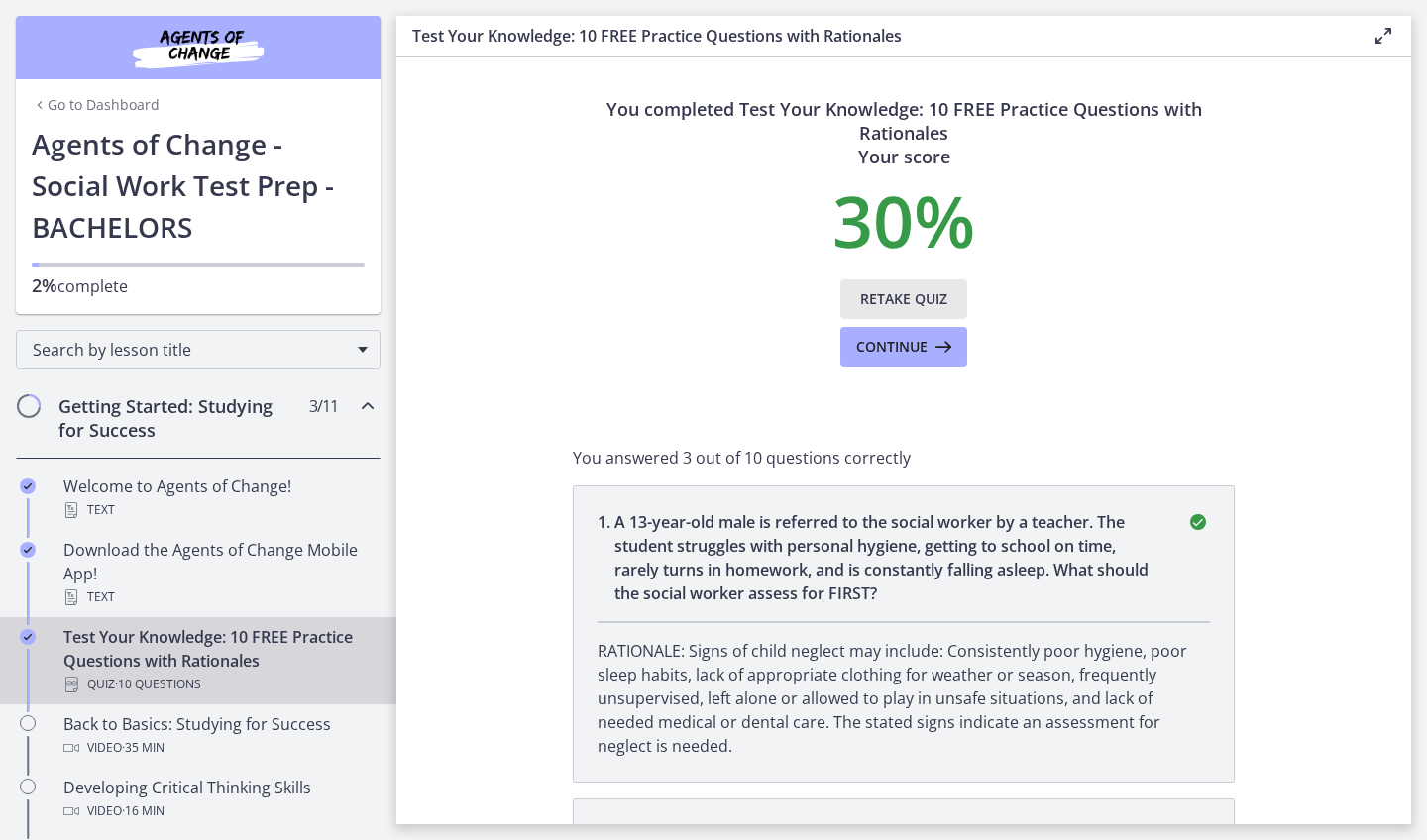 click on "Retake Quiz" at bounding box center (904, 299) 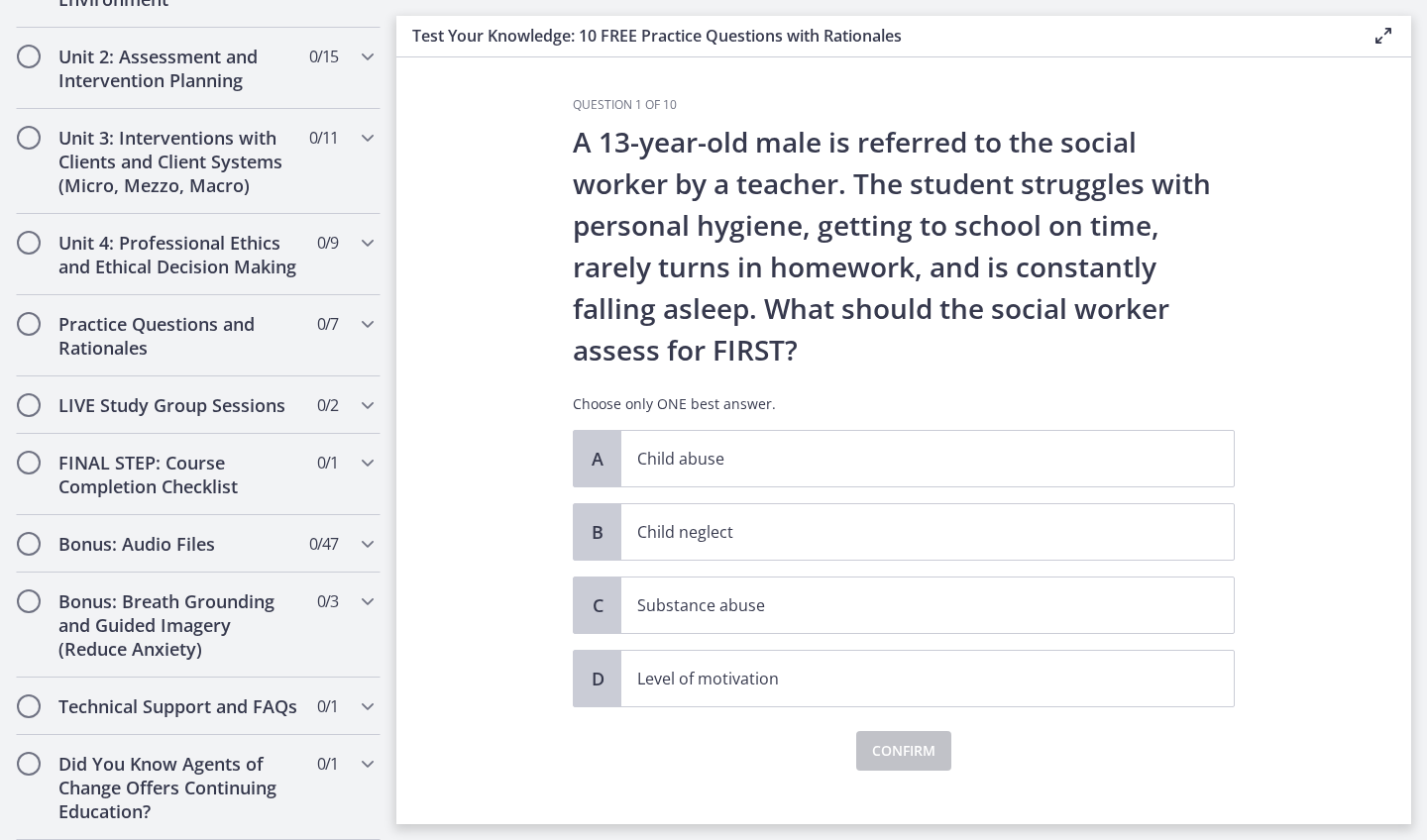 scroll, scrollTop: 1449, scrollLeft: 0, axis: vertical 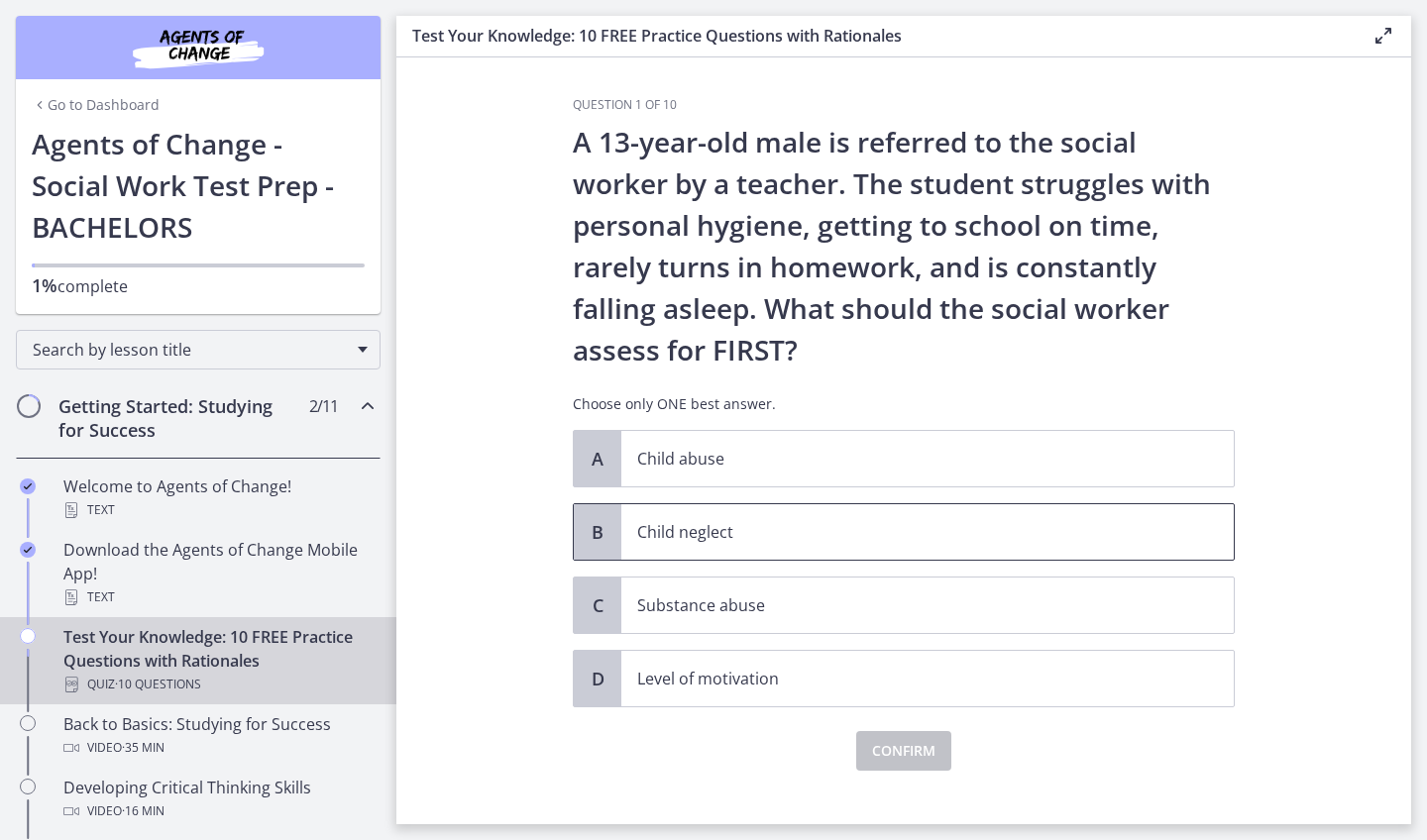 click on "Child neglect" at bounding box center (928, 532) 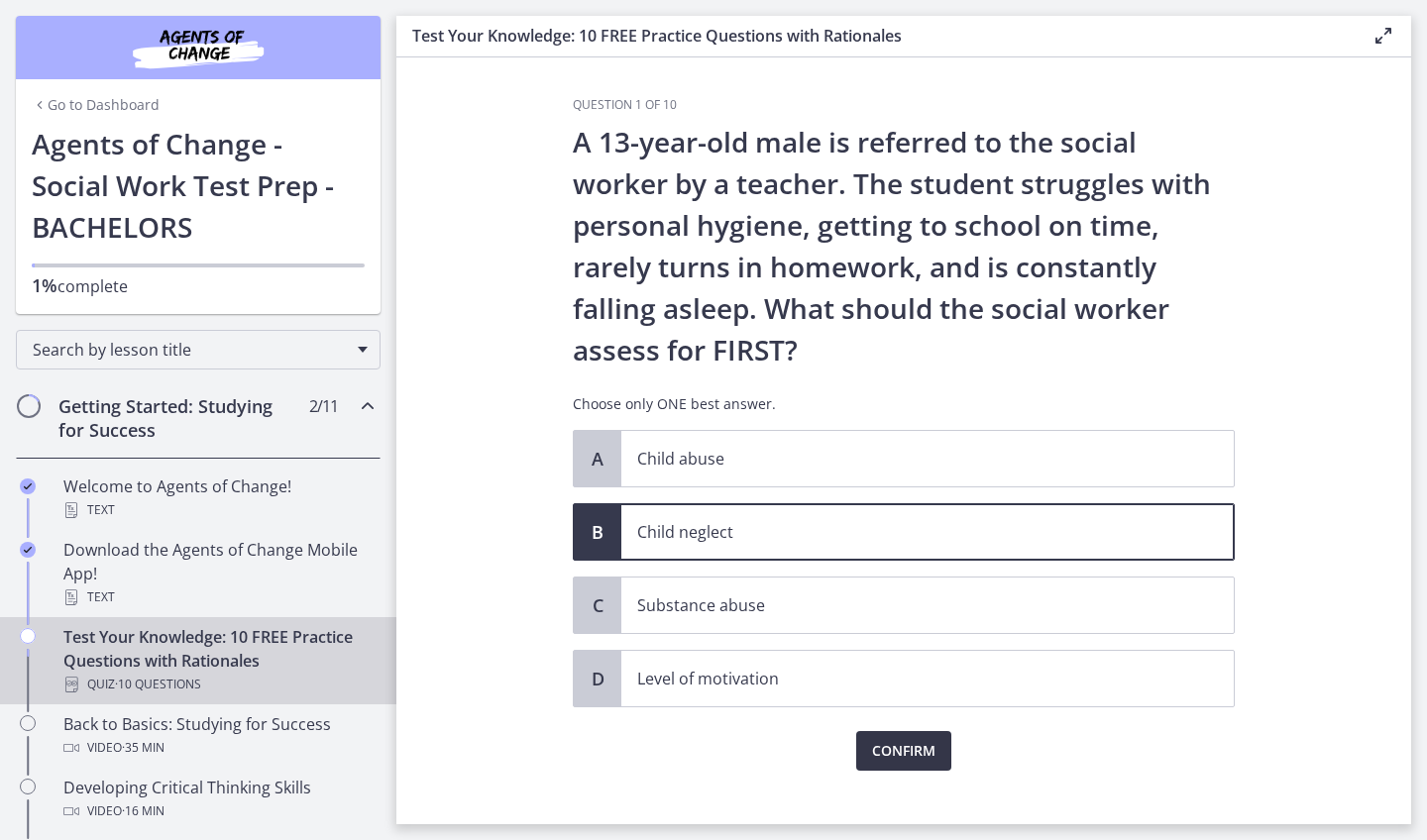 click on "Confirm" at bounding box center [904, 751] 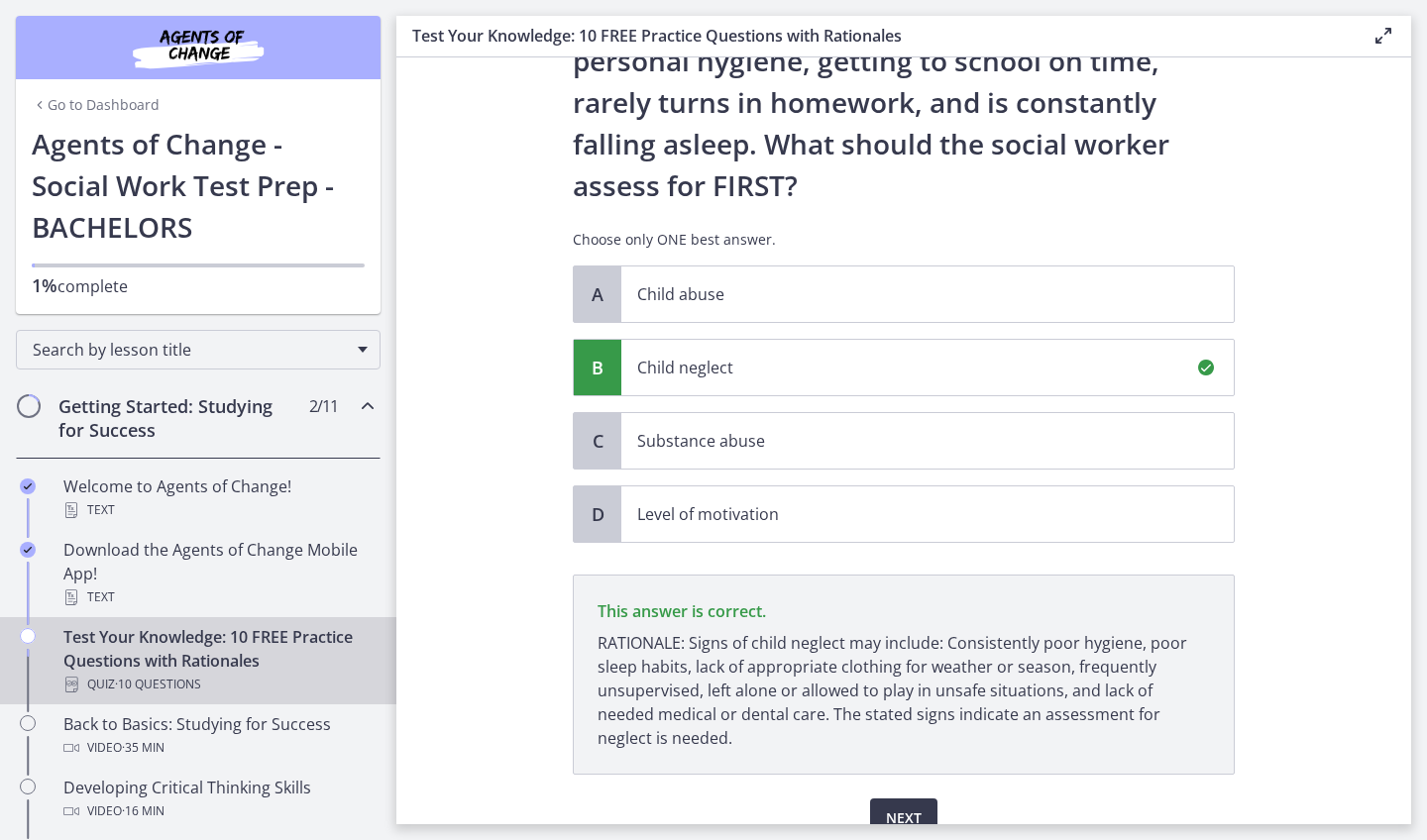 scroll, scrollTop: 258, scrollLeft: 0, axis: vertical 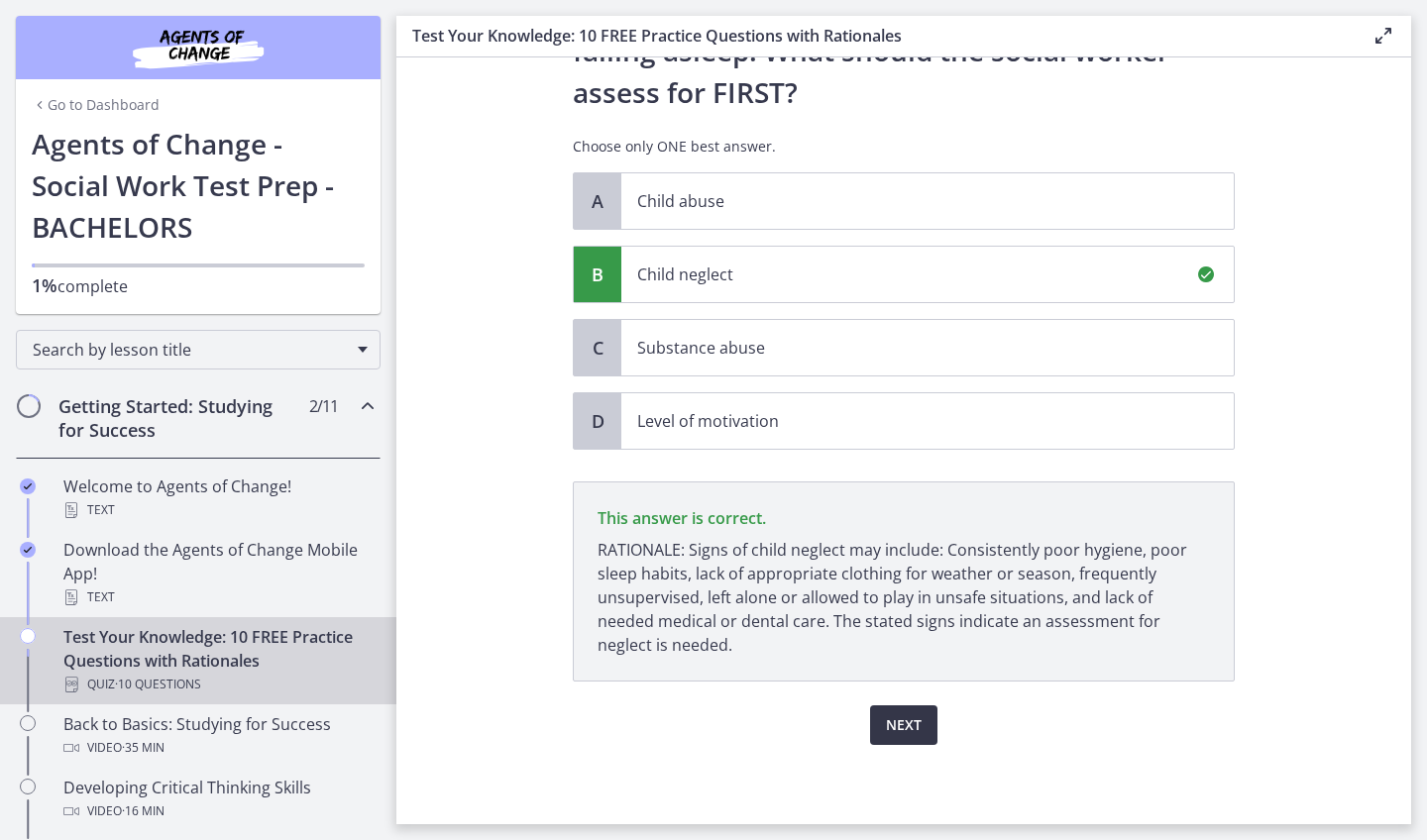 click on "Next" at bounding box center [904, 725] 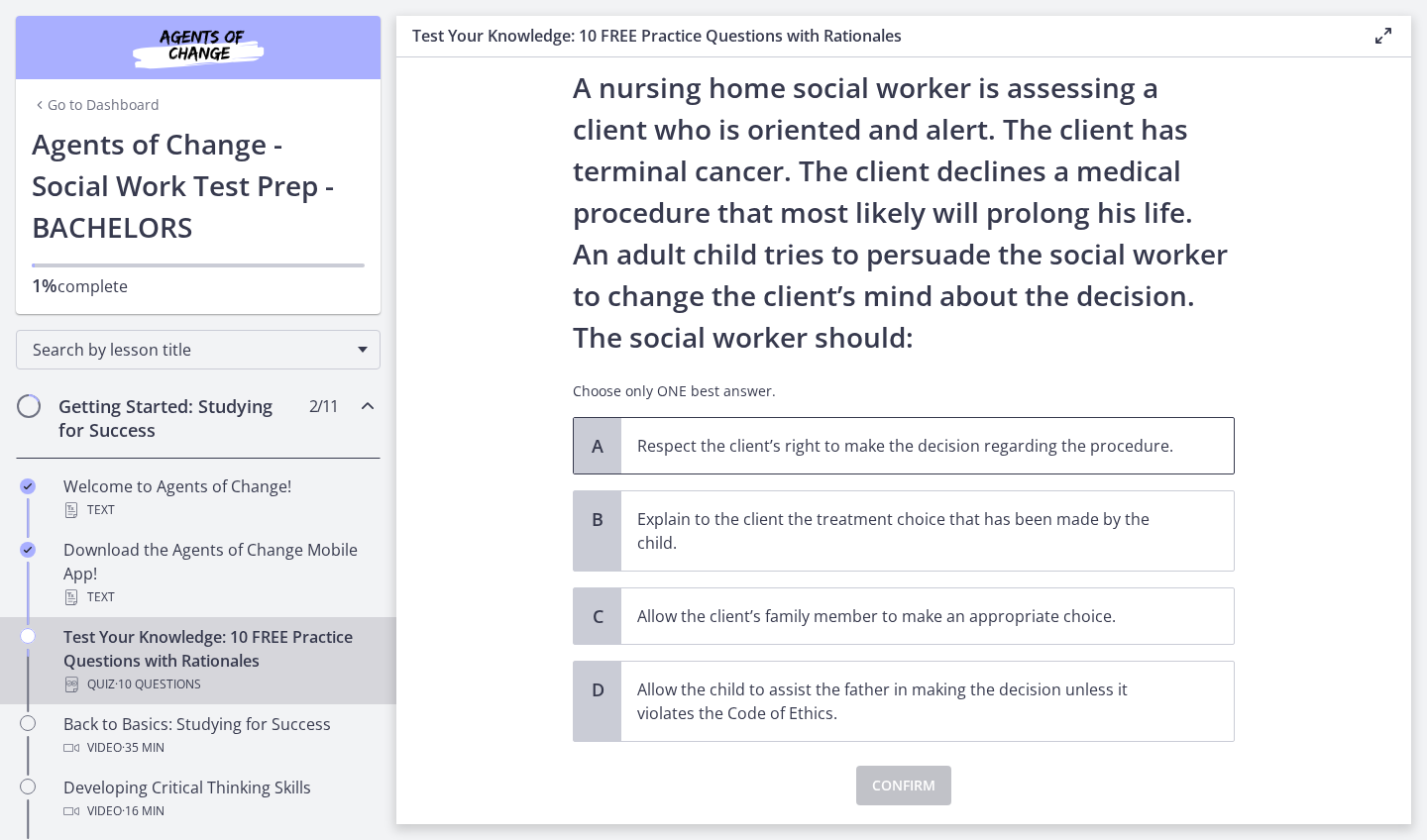 scroll, scrollTop: 61, scrollLeft: 0, axis: vertical 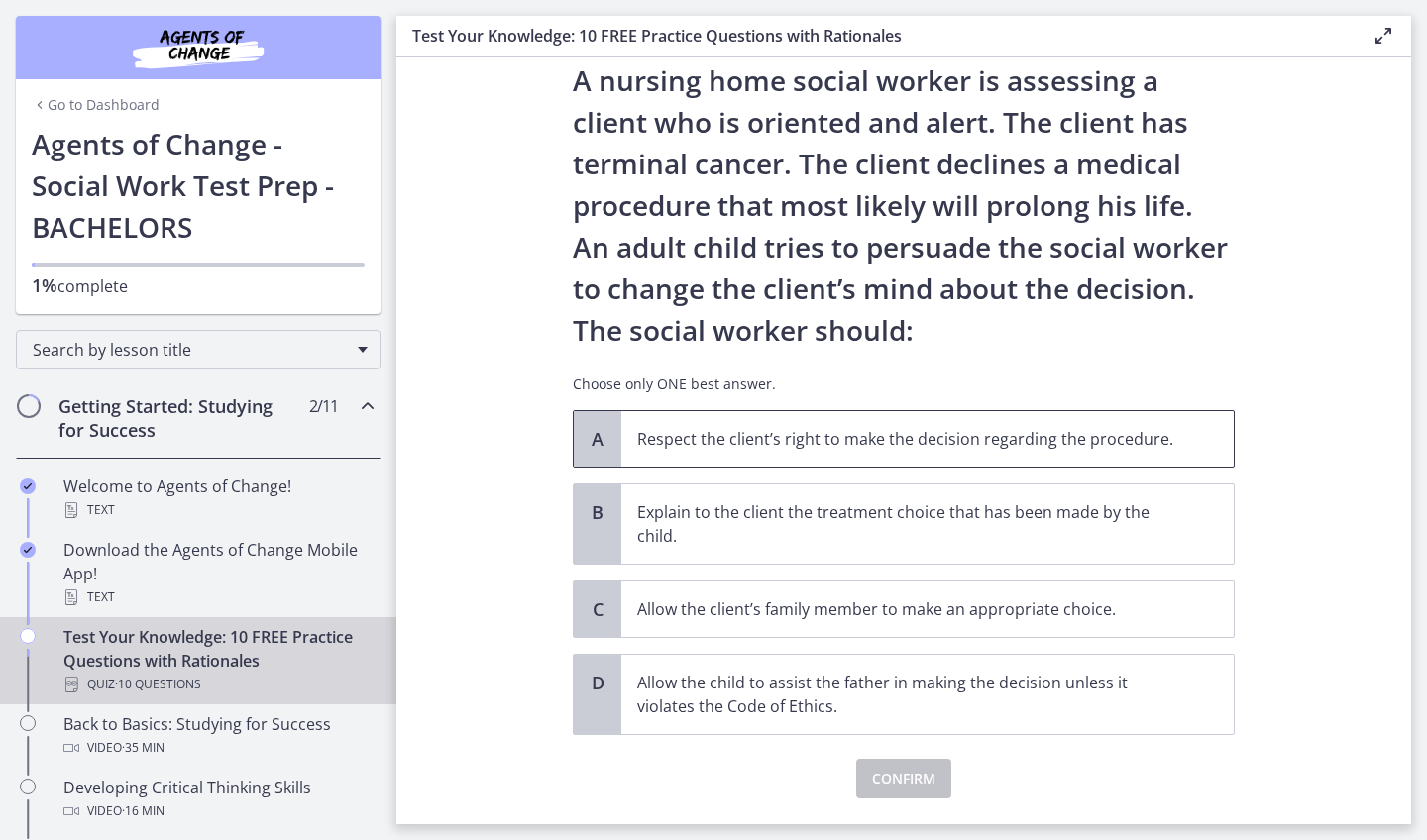 click on "Respect the client’s right to make the decision regarding the procedure." at bounding box center [908, 439] 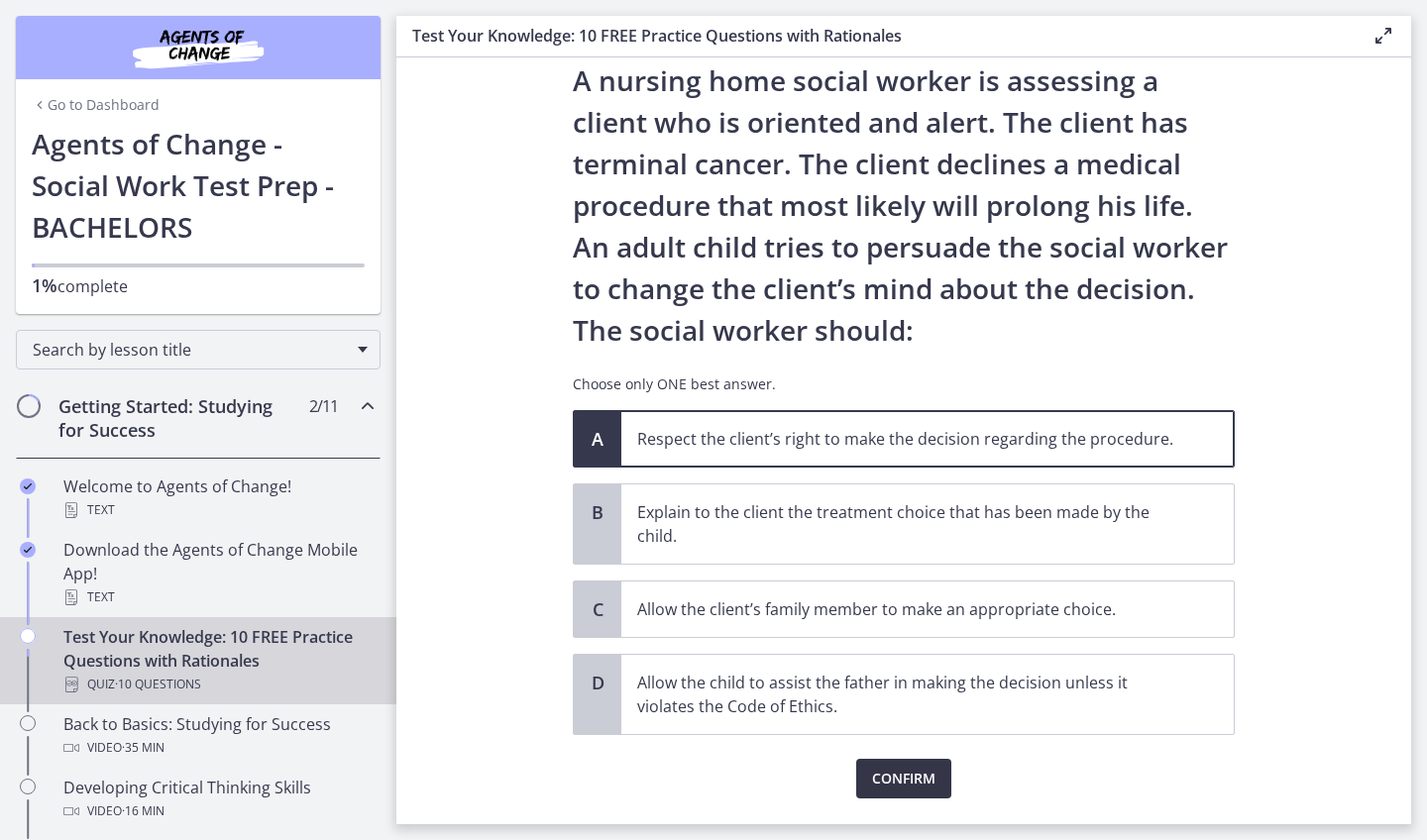 click on "Confirm" at bounding box center [904, 779] 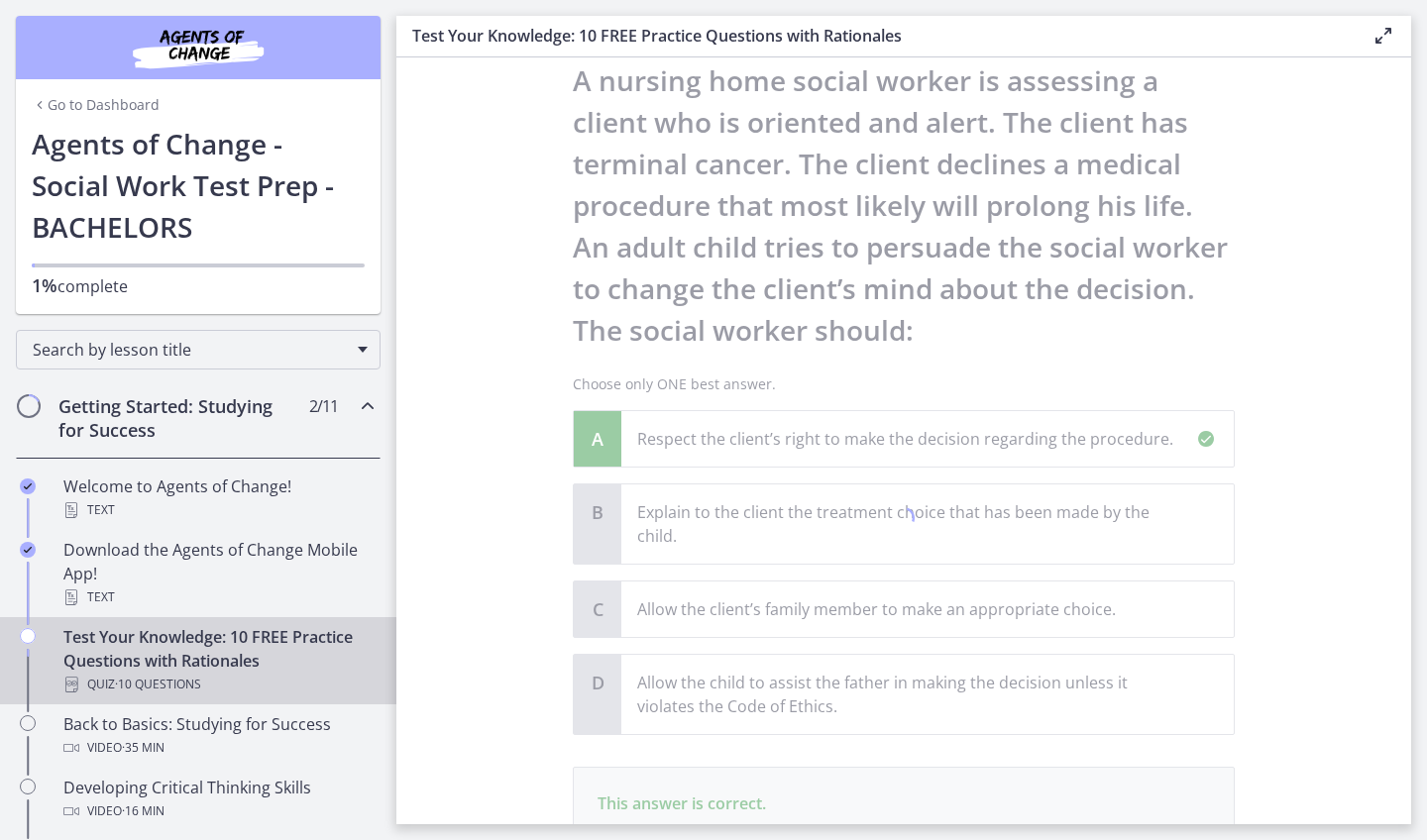 scroll, scrollTop: 323, scrollLeft: 0, axis: vertical 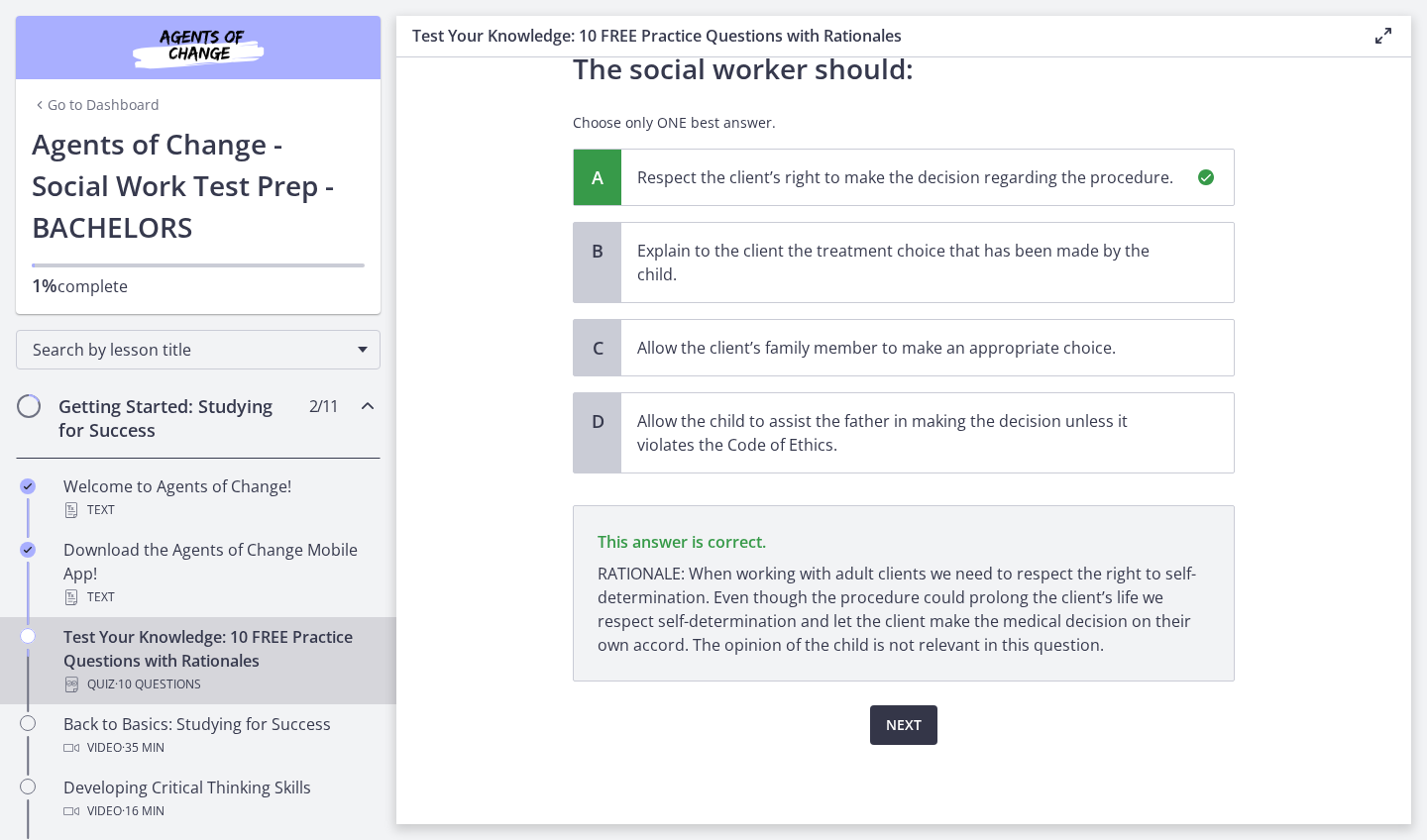 click on "Next" at bounding box center (904, 725) 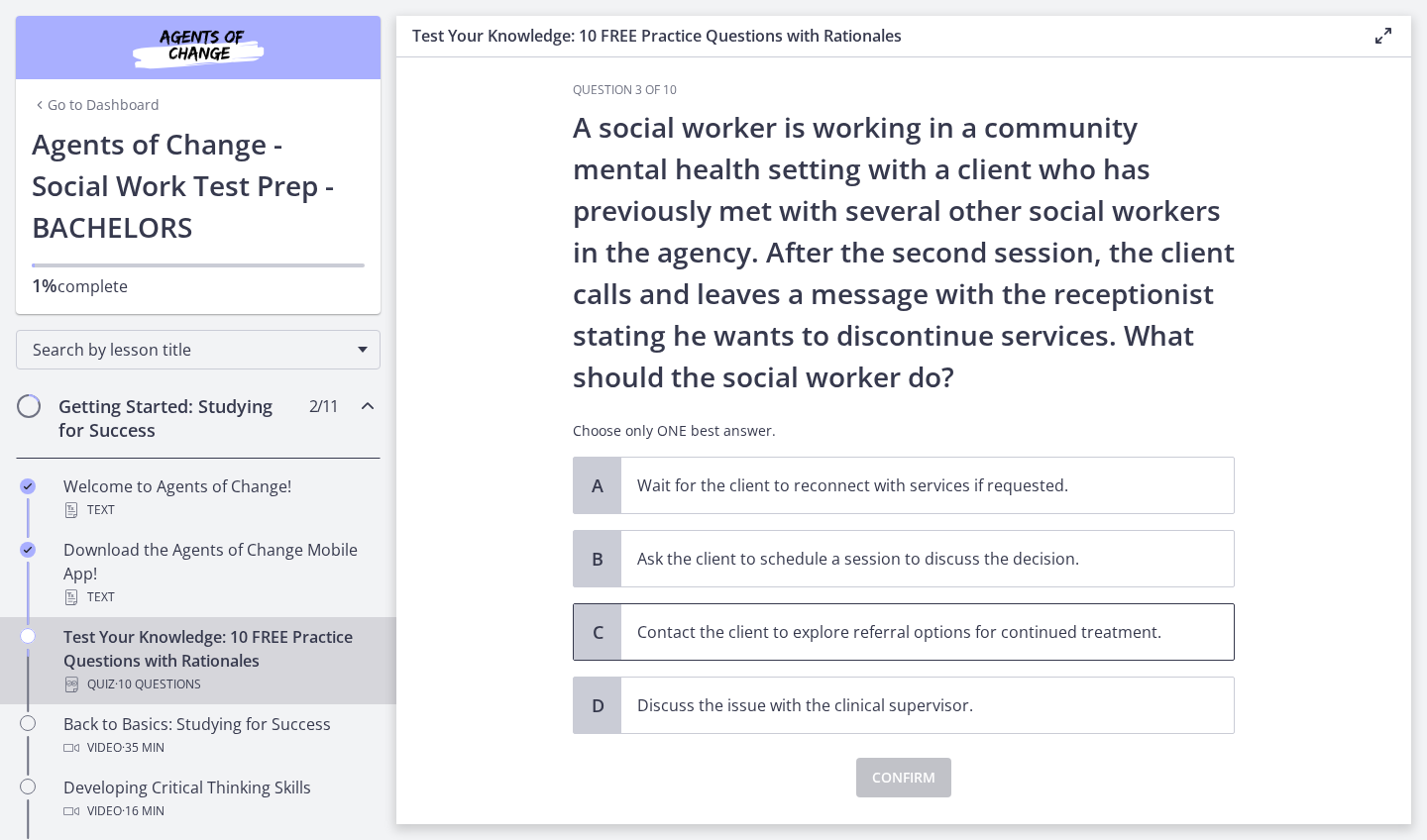 scroll, scrollTop: 19, scrollLeft: 0, axis: vertical 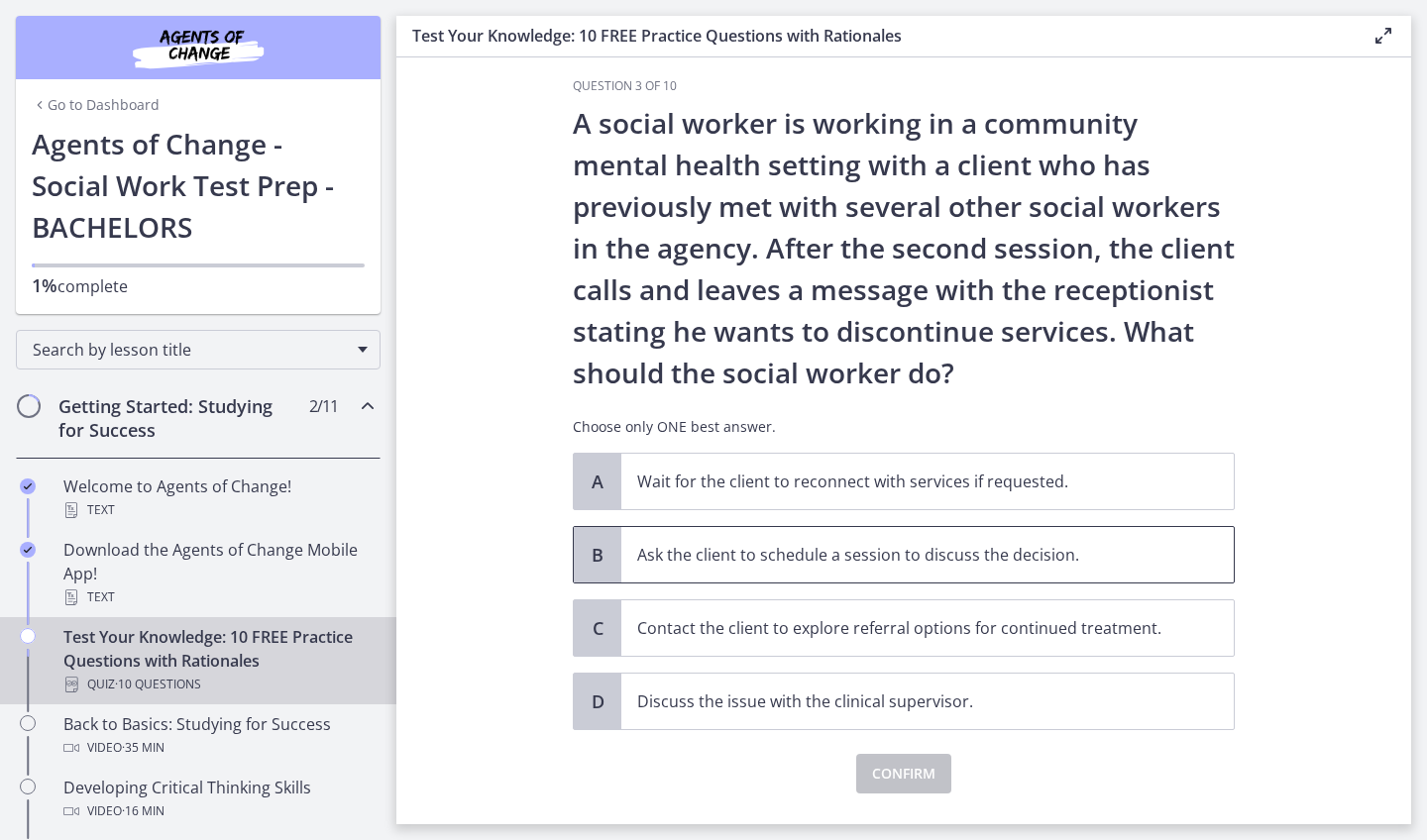 click on "B" at bounding box center (598, 555) 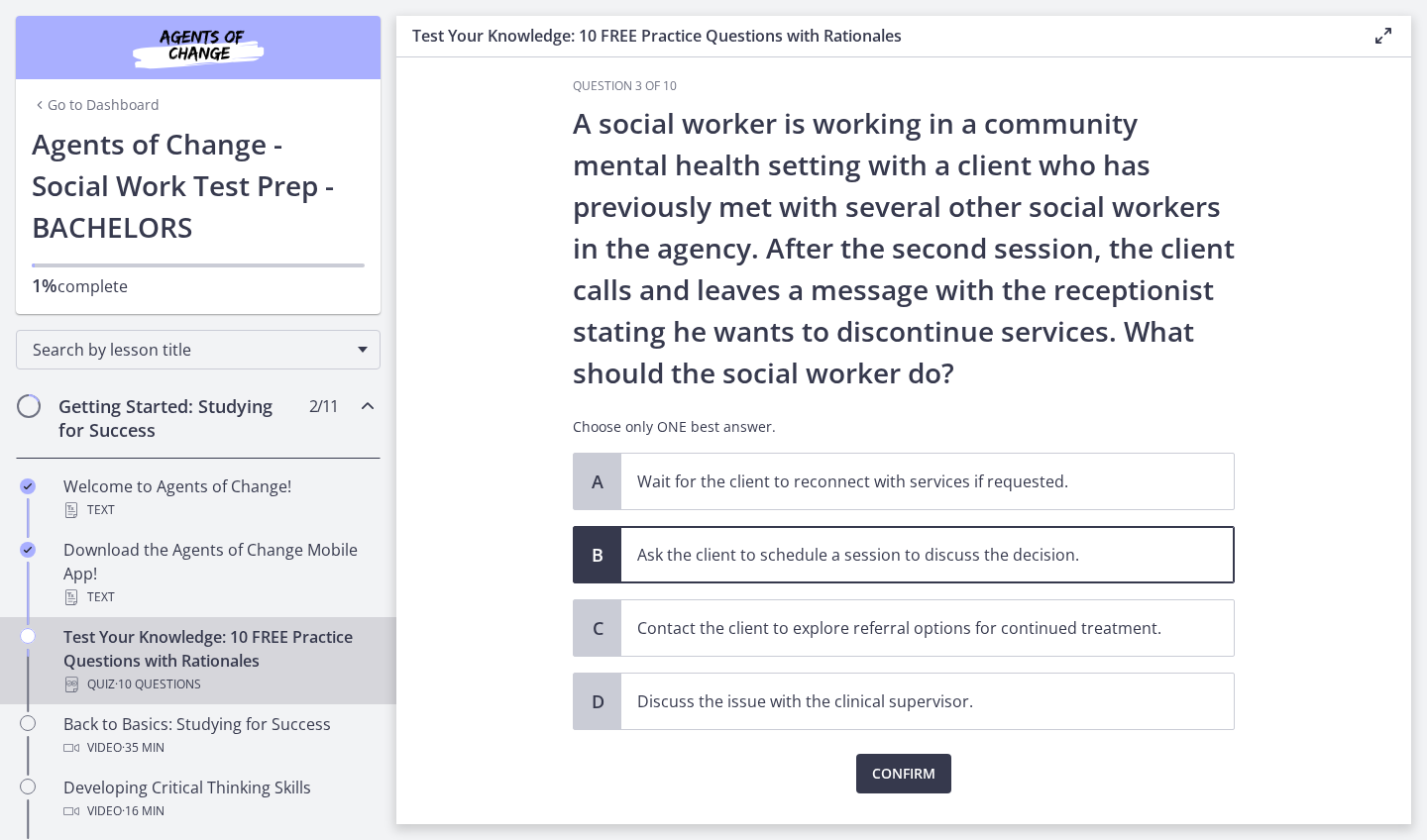 click on "Confirm" at bounding box center (904, 762) 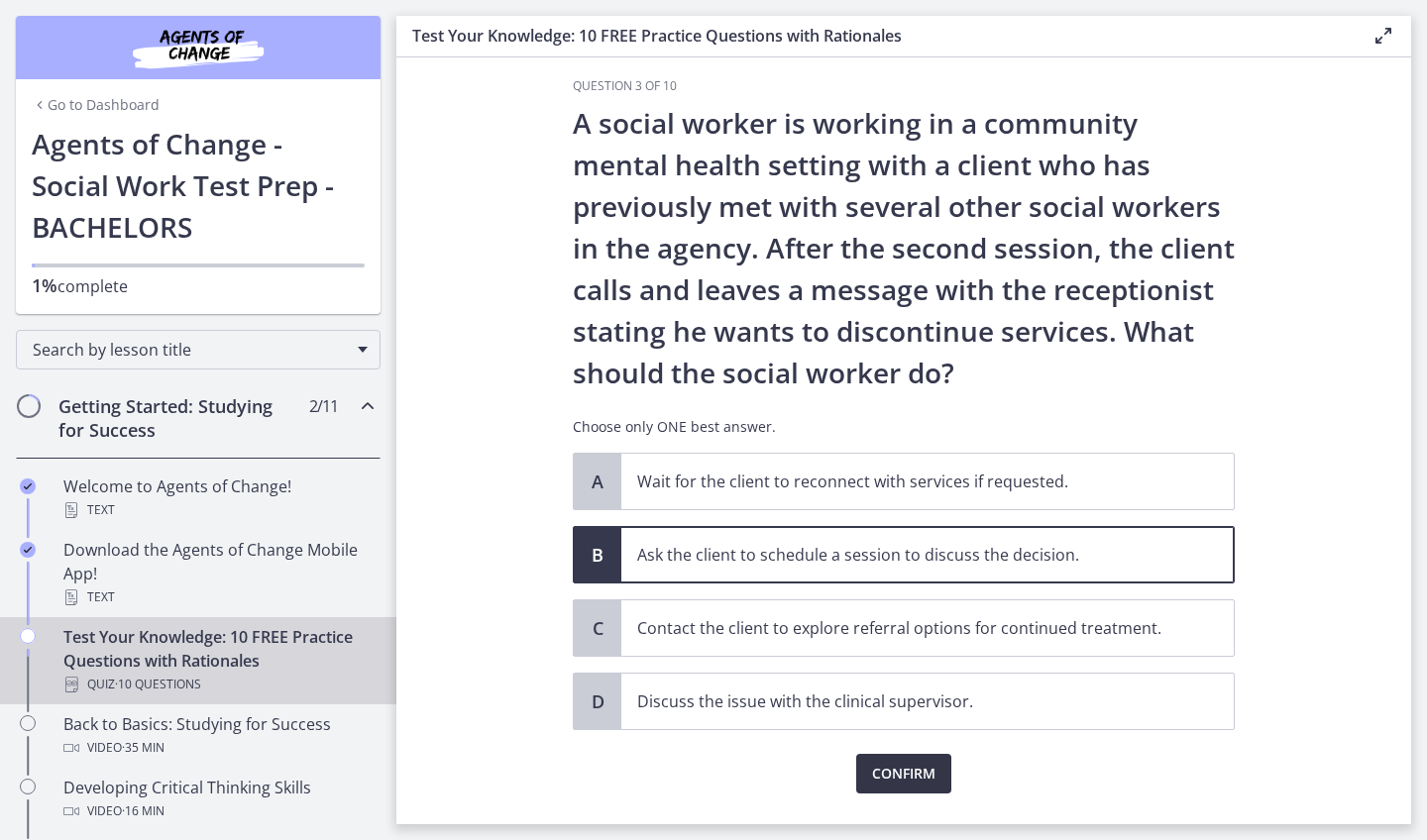 click on "Confirm" at bounding box center [904, 774] 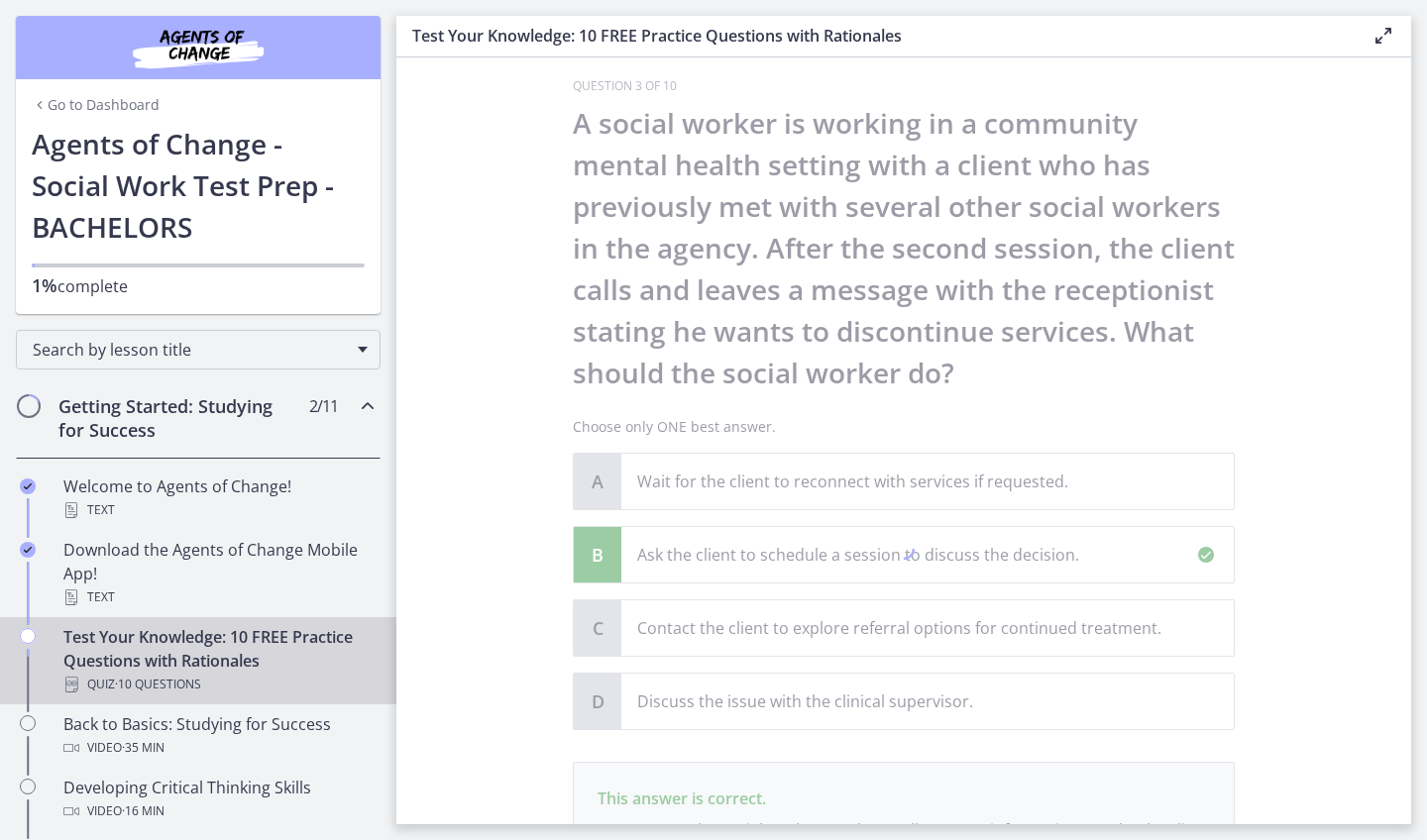 scroll, scrollTop: 299, scrollLeft: 0, axis: vertical 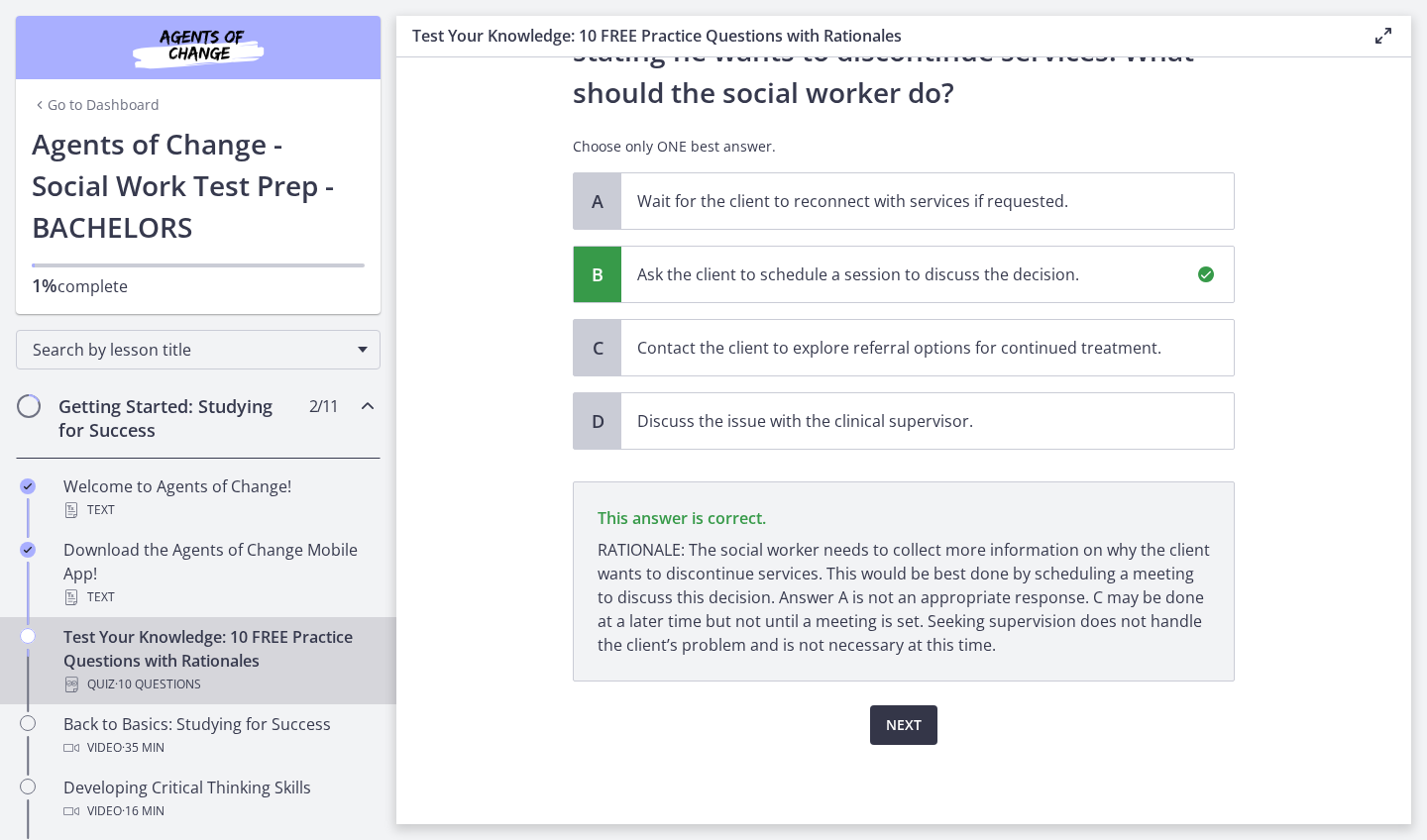 click on "Next" at bounding box center [904, 725] 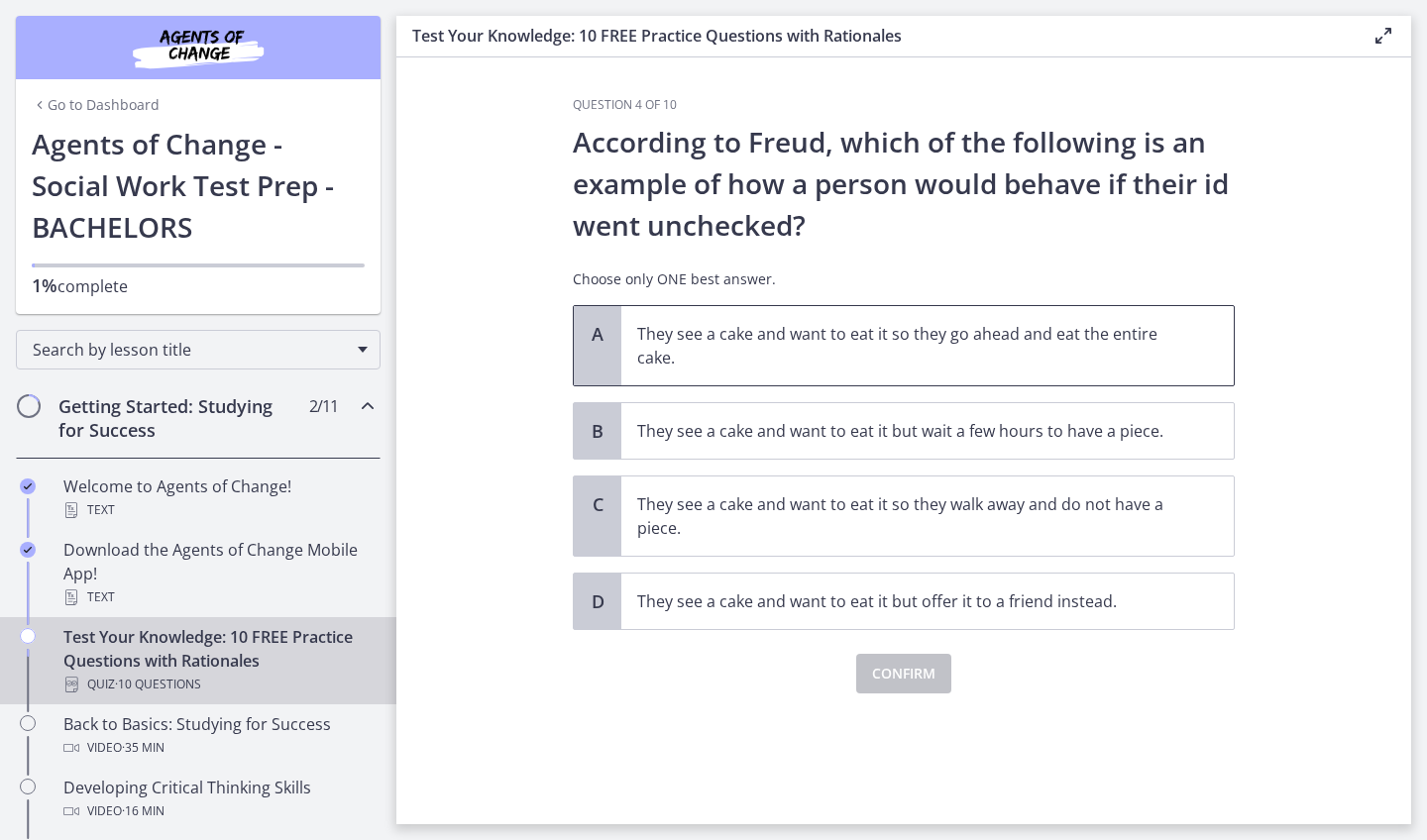 click on "They see a cake and want to eat it so they go ahead and eat the entire cake." at bounding box center [928, 346] 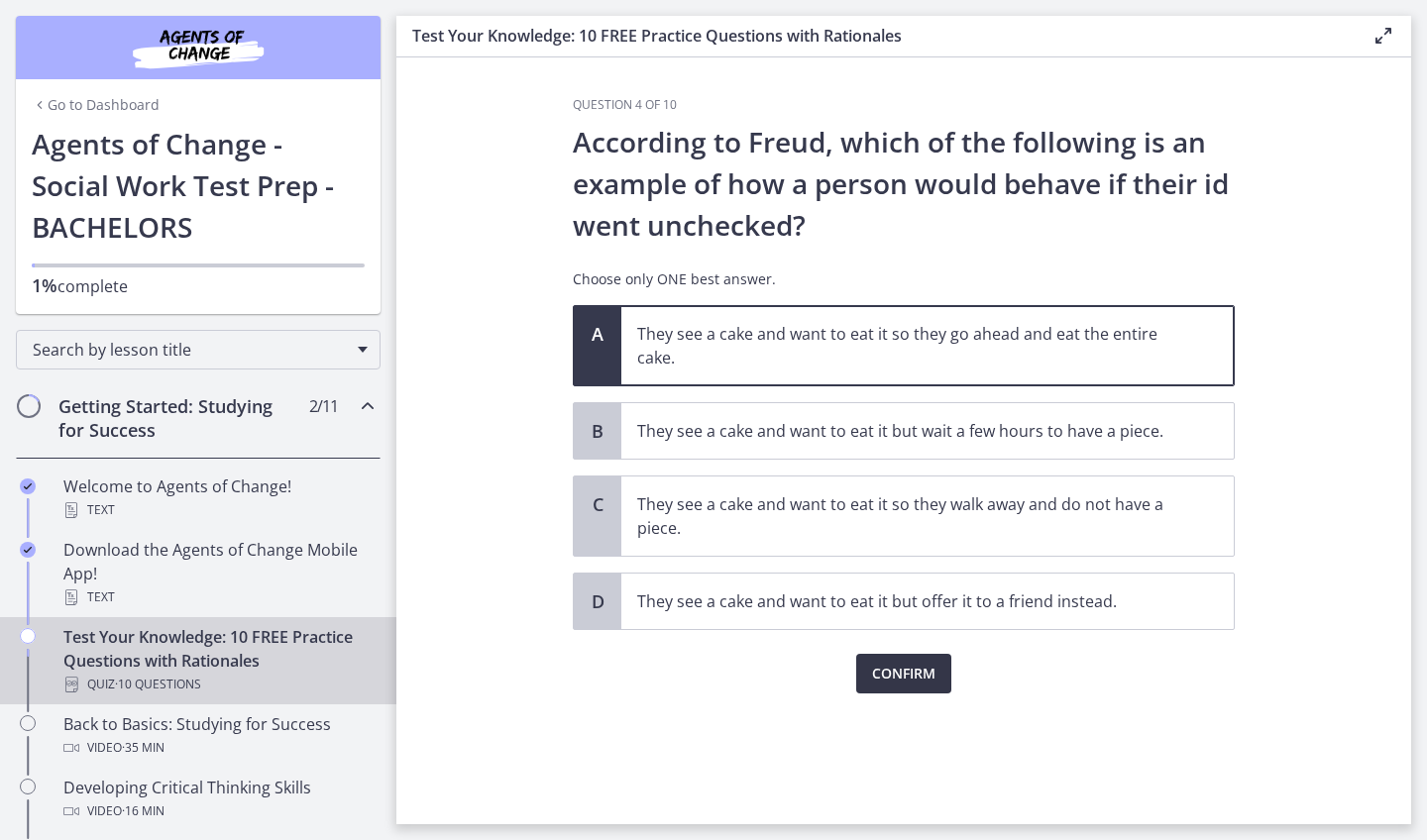click on "Confirm" at bounding box center (904, 674) 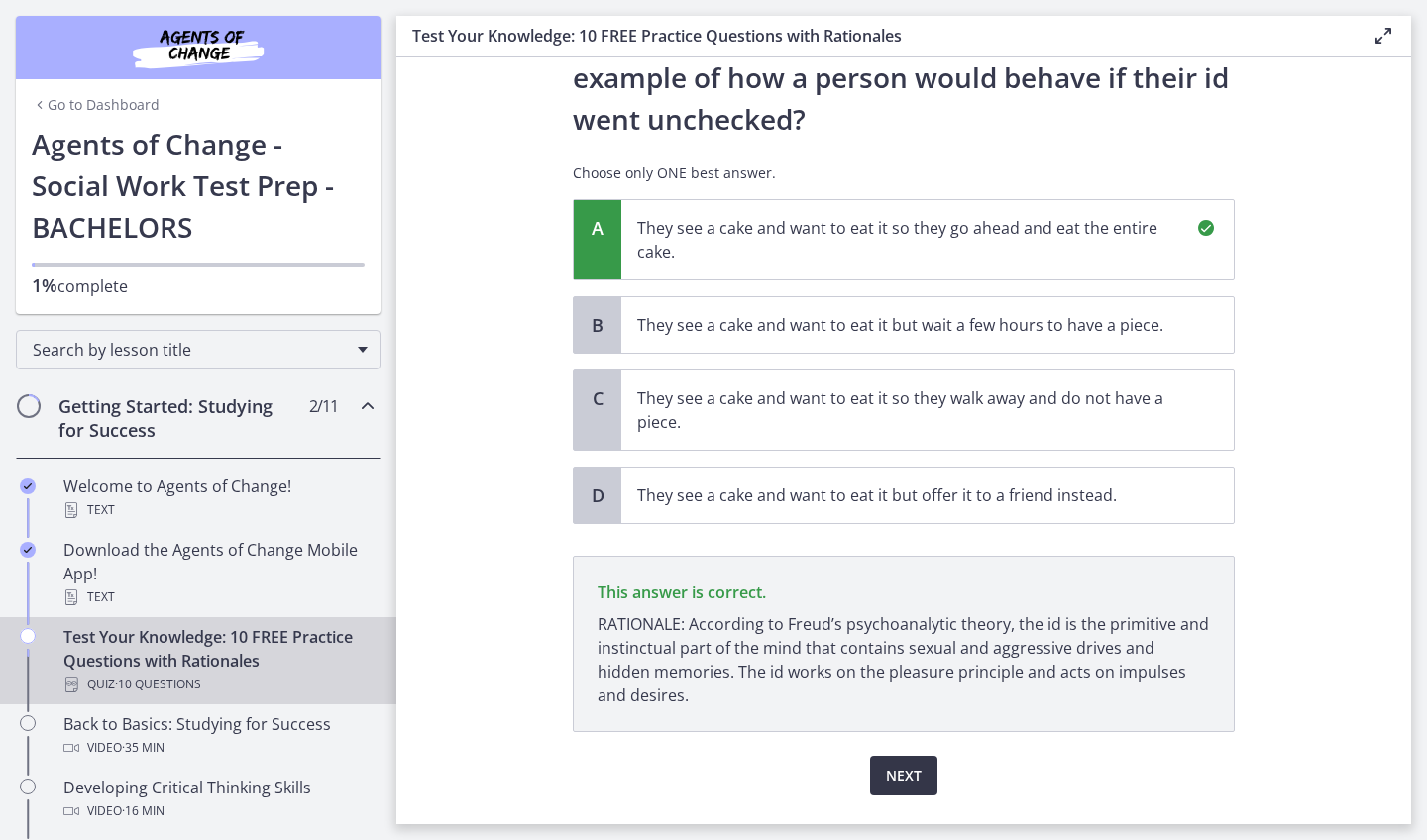 scroll, scrollTop: 157, scrollLeft: 0, axis: vertical 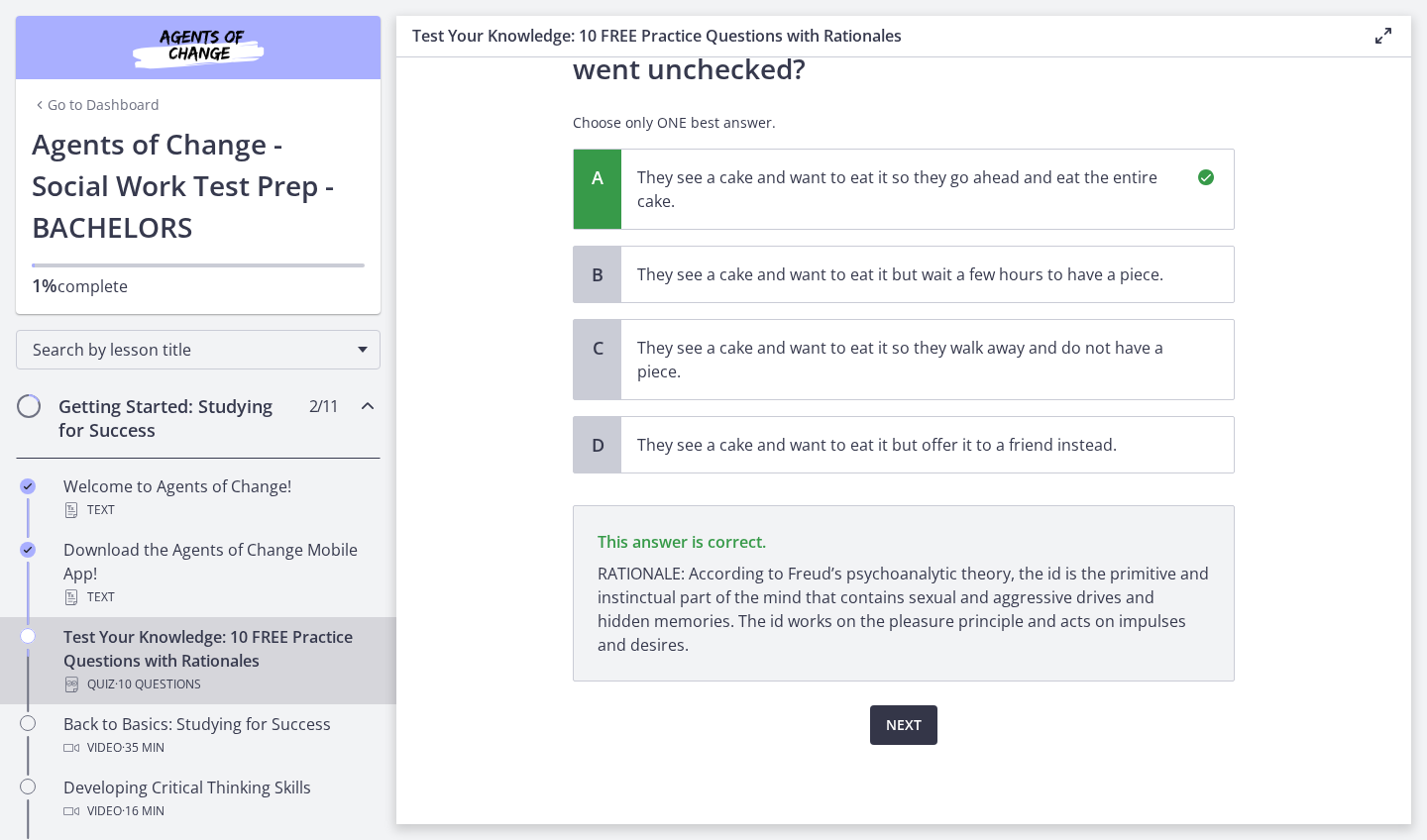 click on "Next" at bounding box center (904, 725) 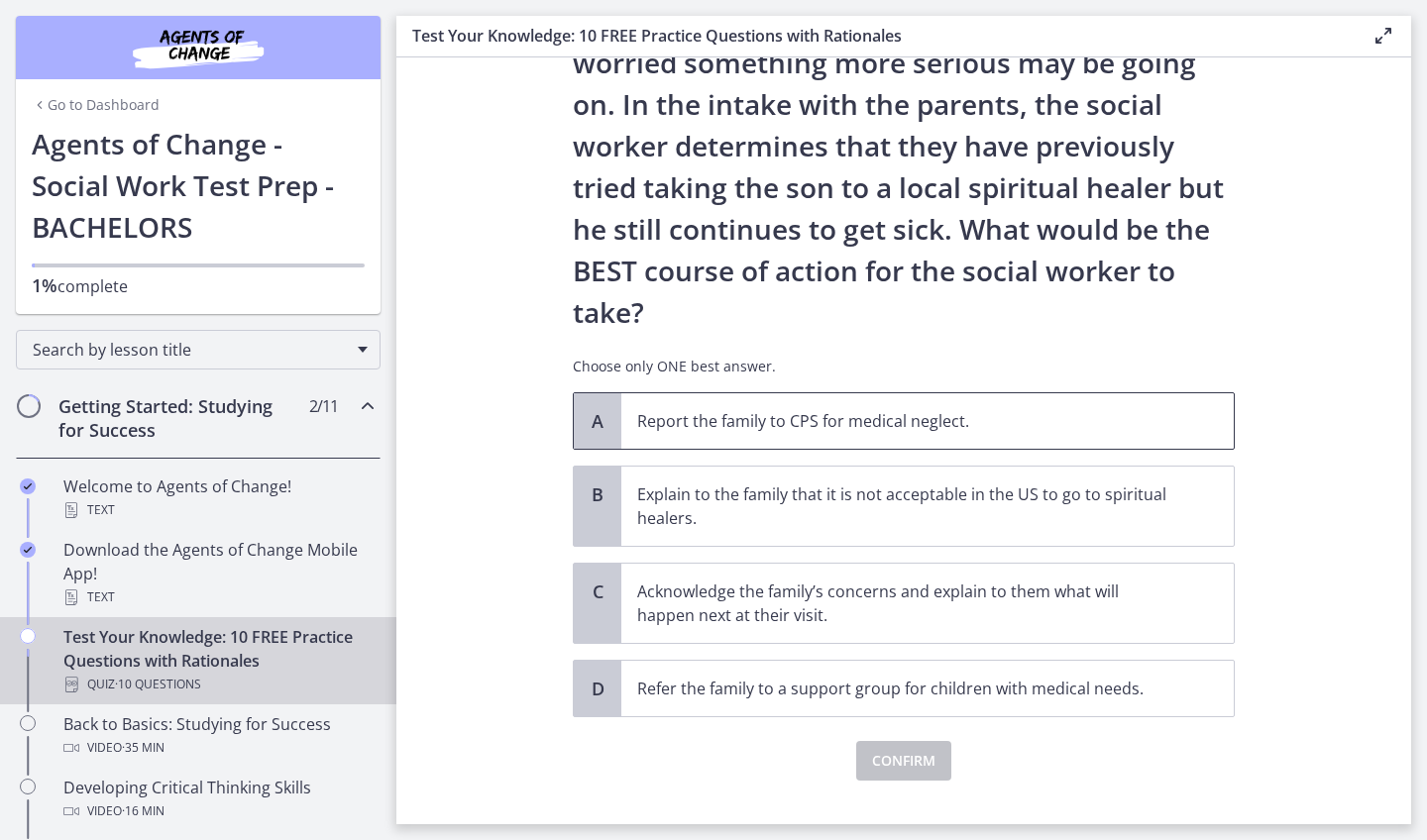 scroll, scrollTop: 252, scrollLeft: 0, axis: vertical 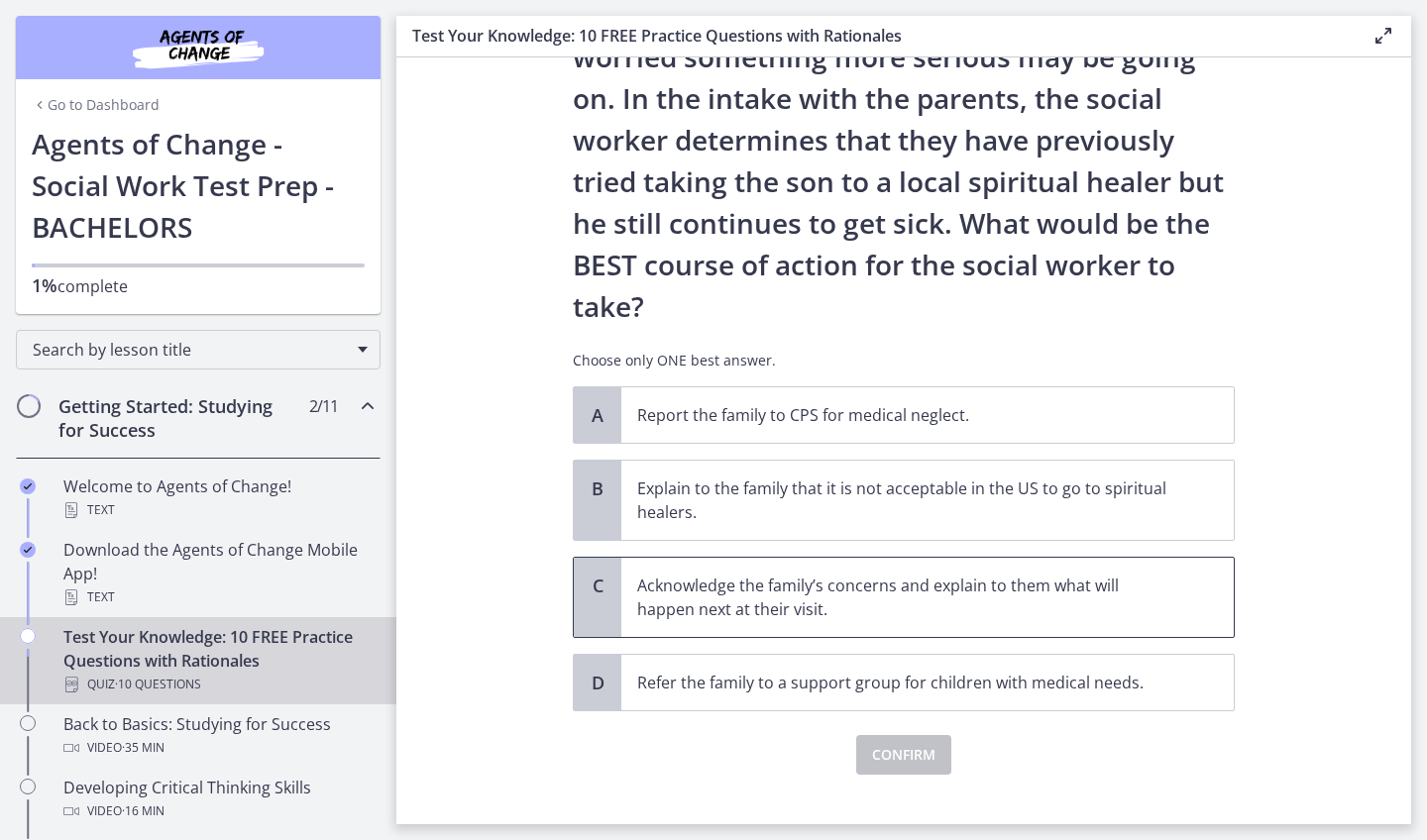 click on "Acknowledge the family’s concerns and explain to them what will happen next at their visit." at bounding box center [908, 597] 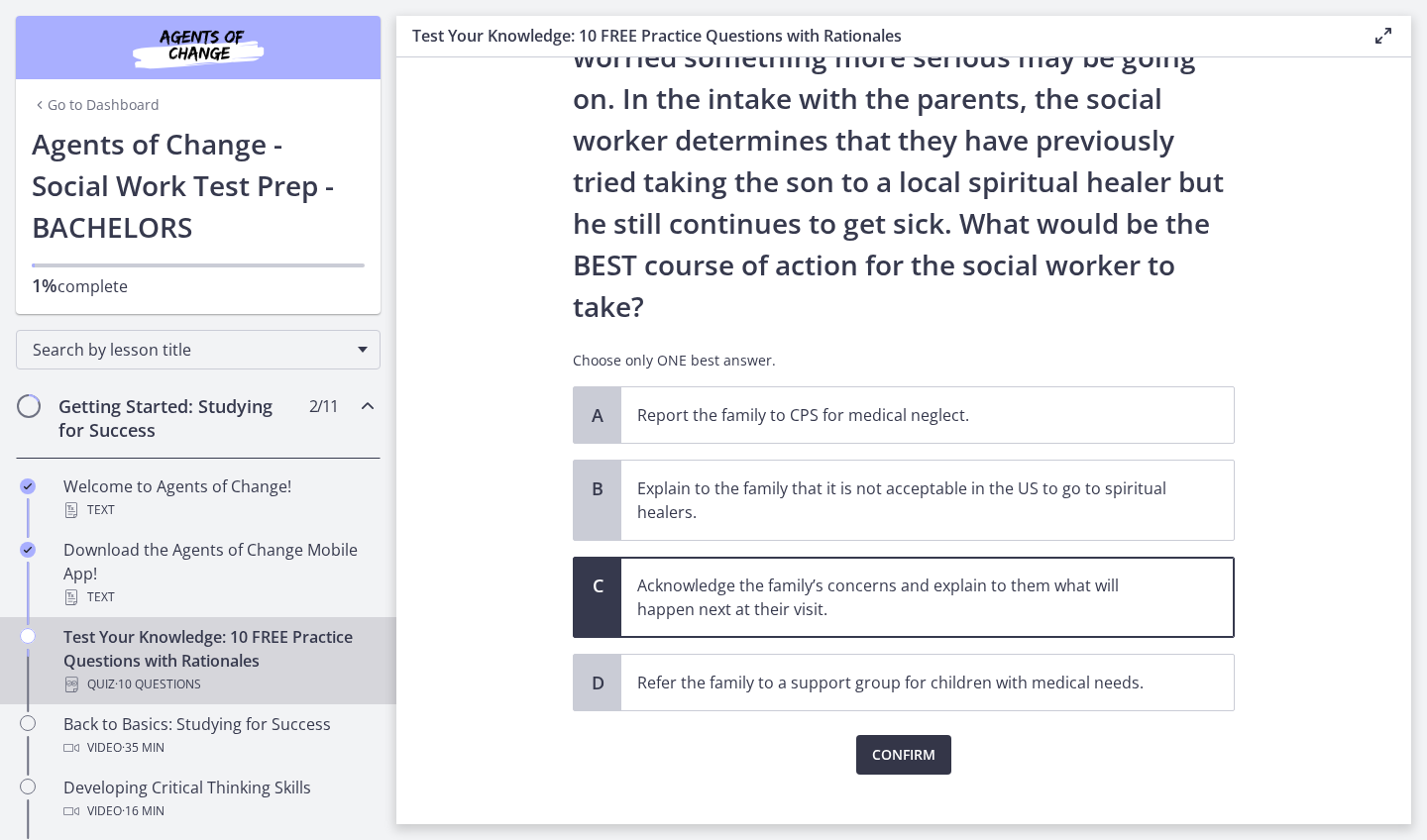 click on "Confirm" at bounding box center (904, 755) 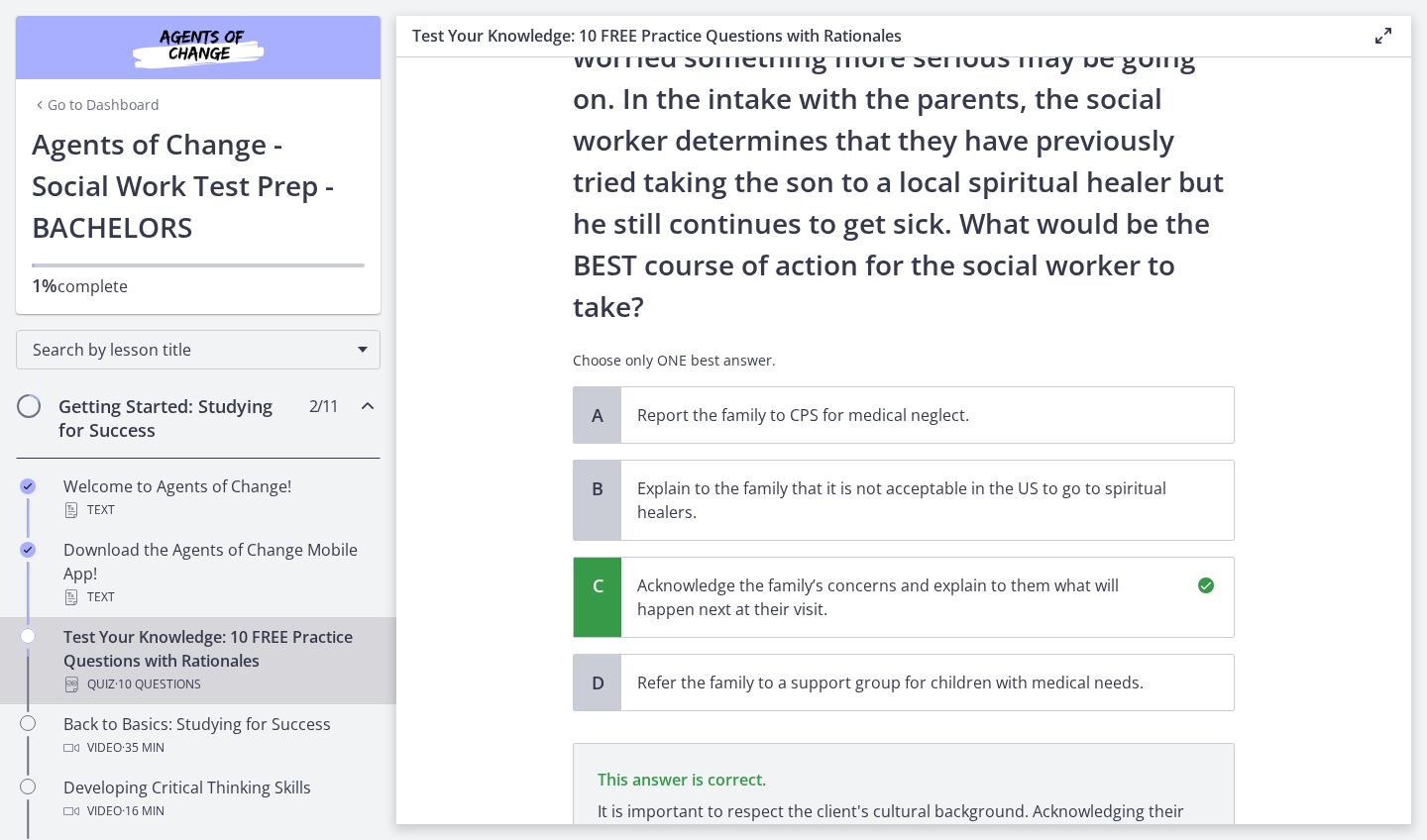 scroll, scrollTop: 513, scrollLeft: 0, axis: vertical 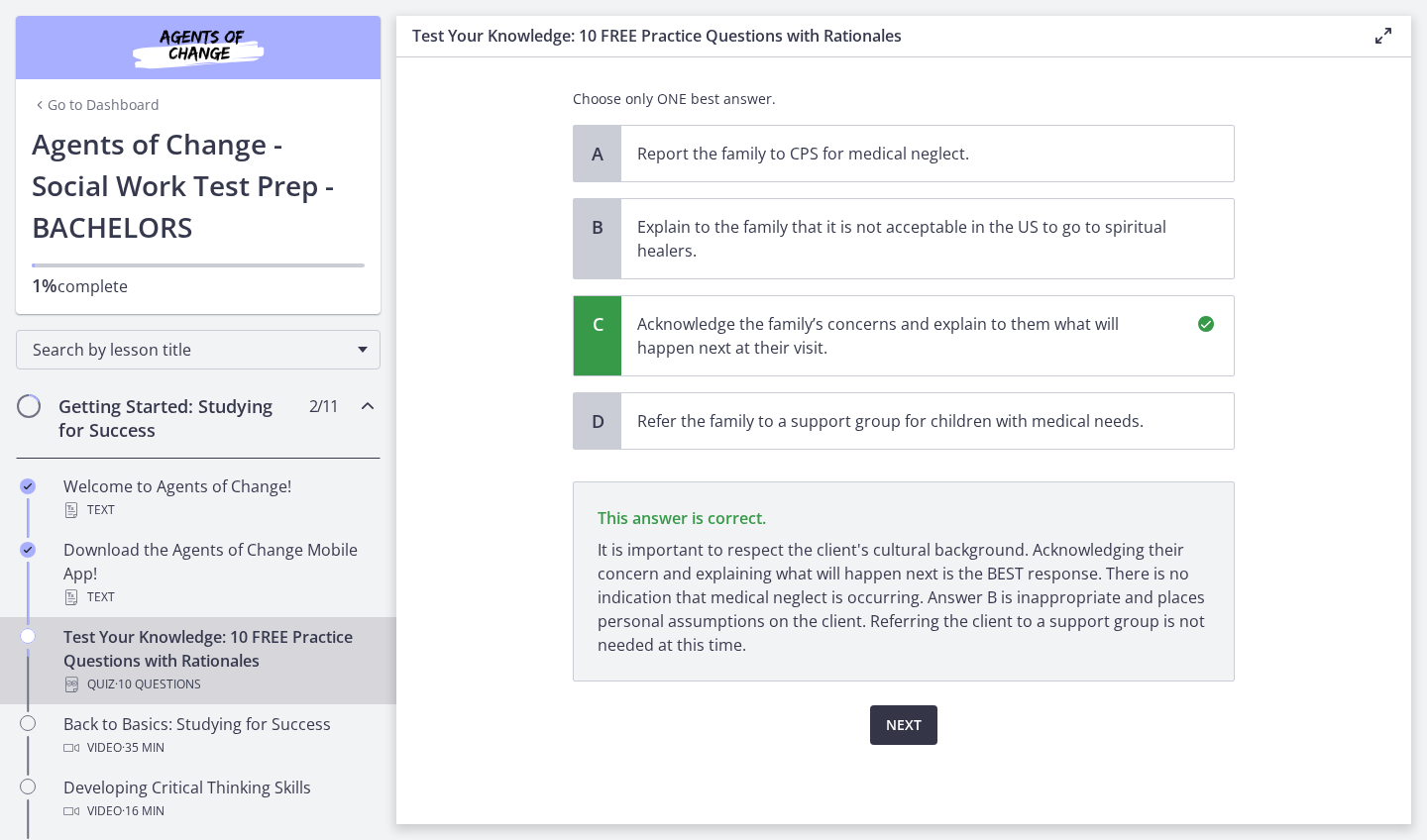click on "Next" at bounding box center (904, 725) 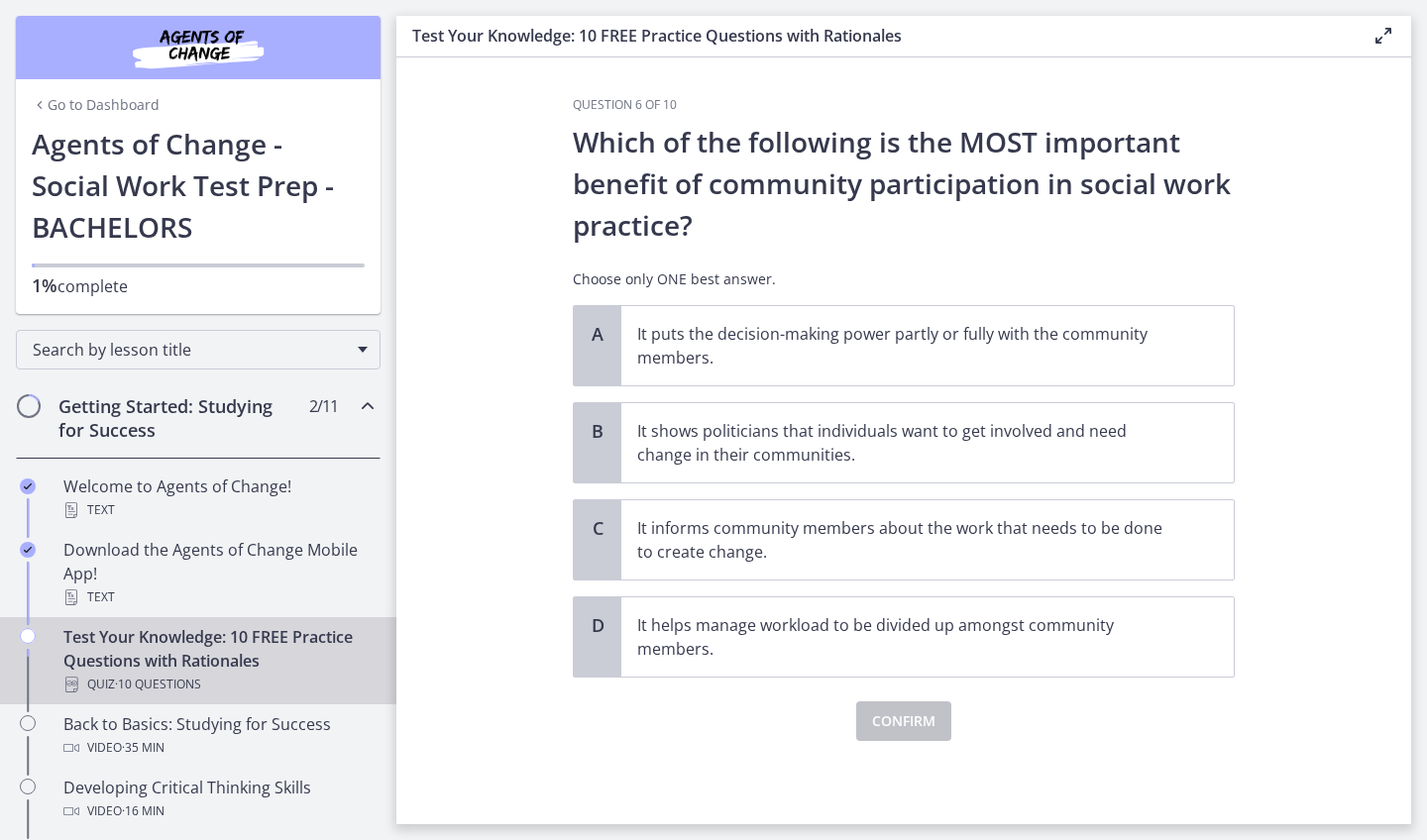 scroll, scrollTop: 0, scrollLeft: 0, axis: both 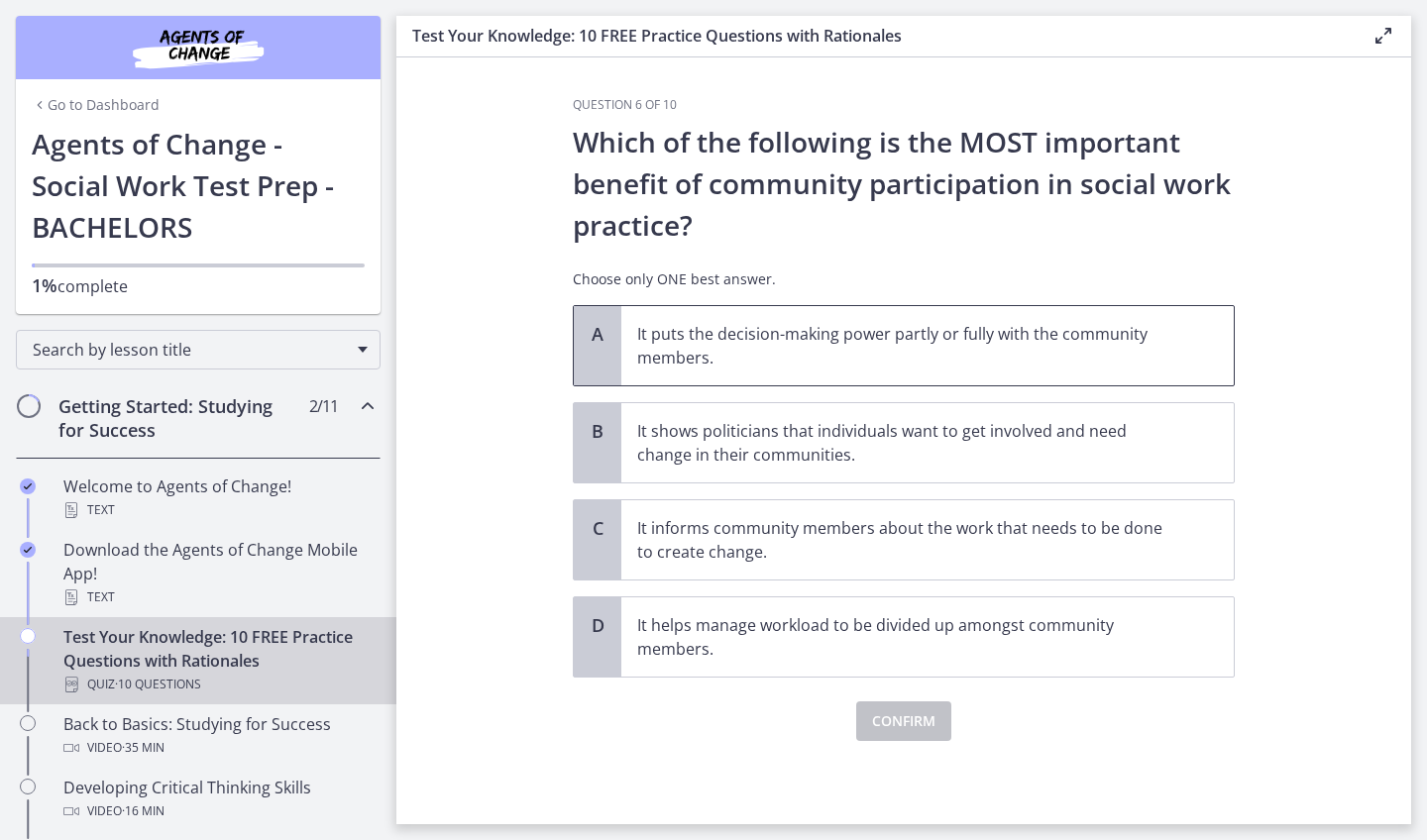 click on "It puts the decision-making power partly or fully with the community members." at bounding box center (908, 346) 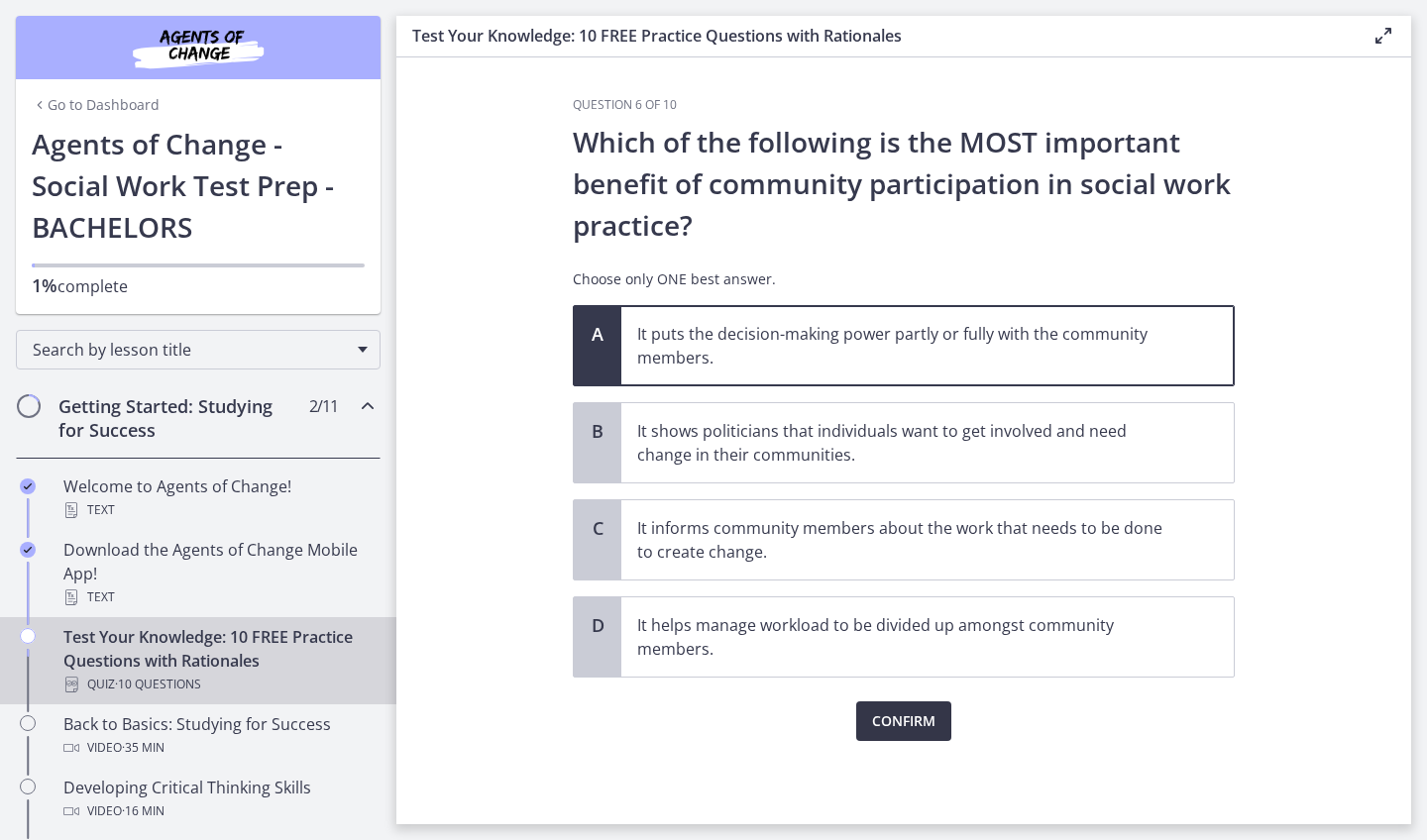 click on "Confirm" at bounding box center (904, 721) 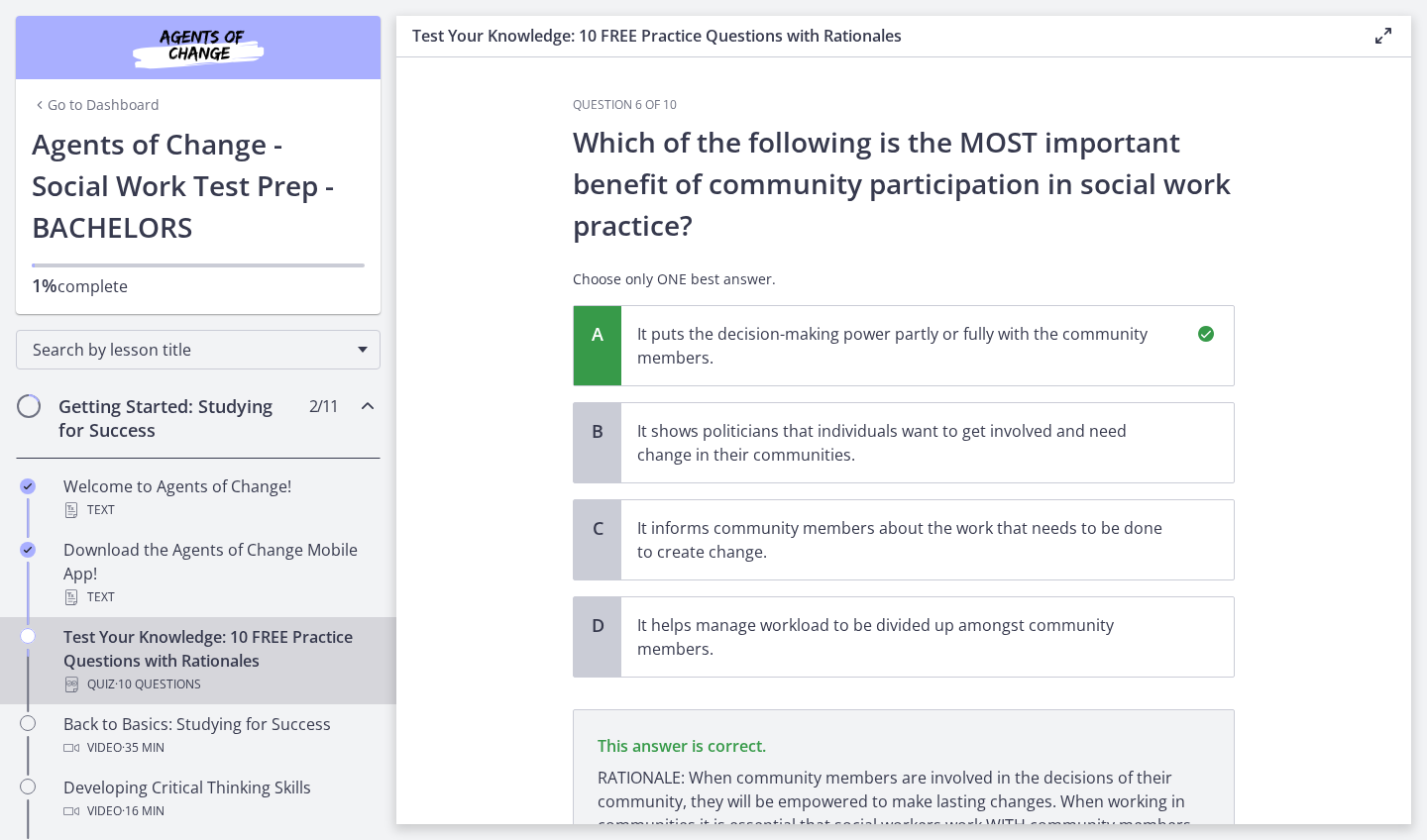 scroll, scrollTop: 204, scrollLeft: 0, axis: vertical 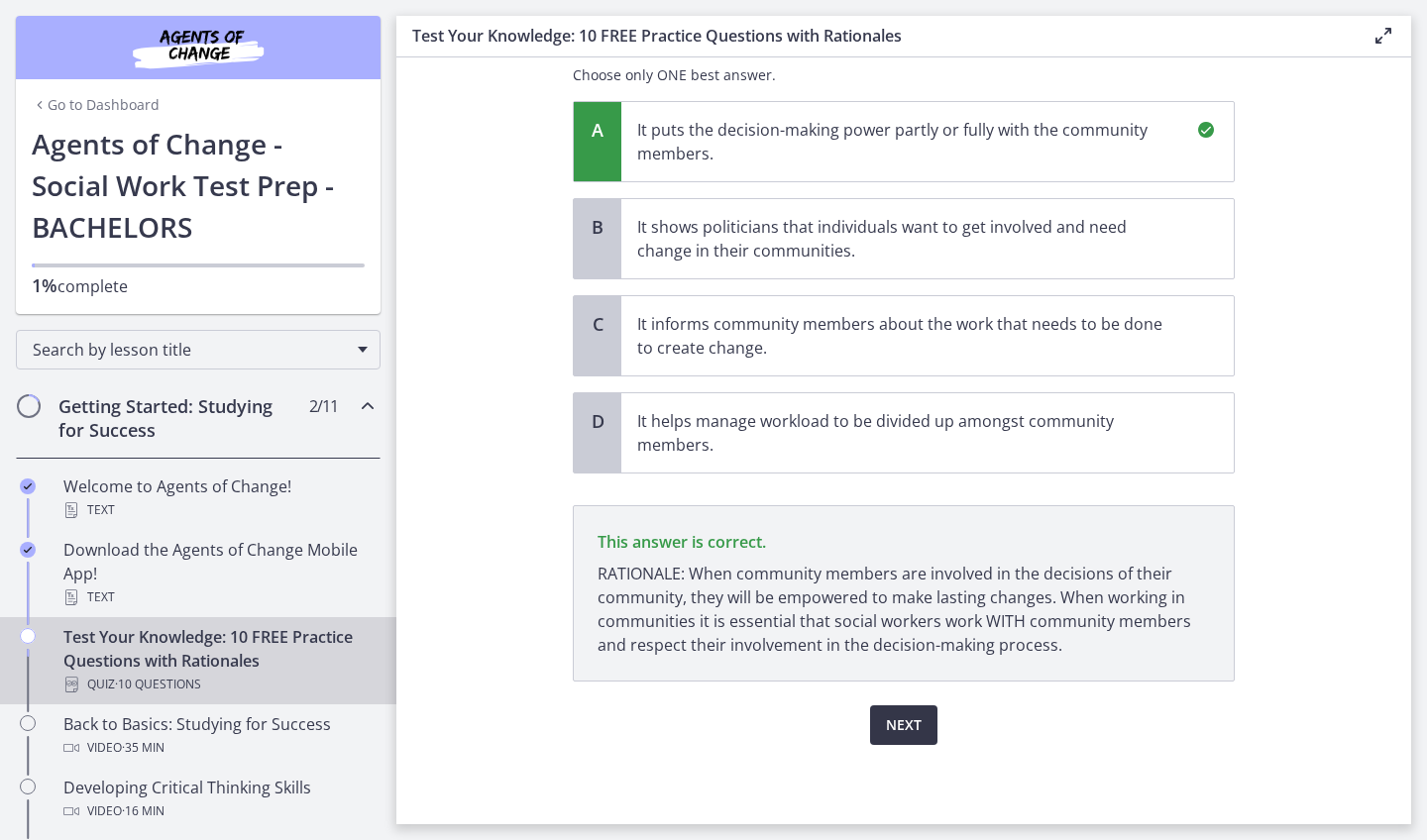 click on "Next" at bounding box center (904, 725) 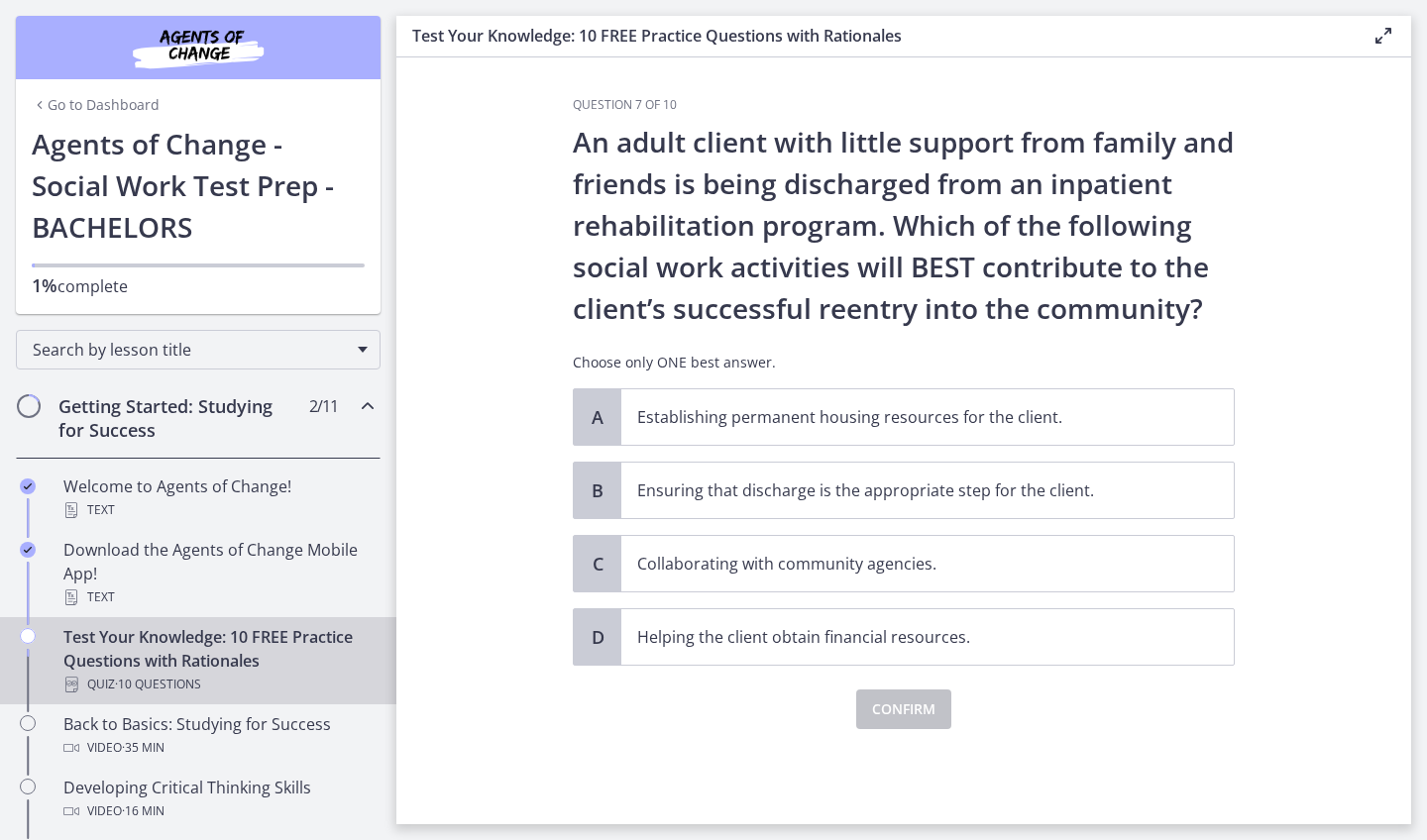 scroll, scrollTop: 0, scrollLeft: 0, axis: both 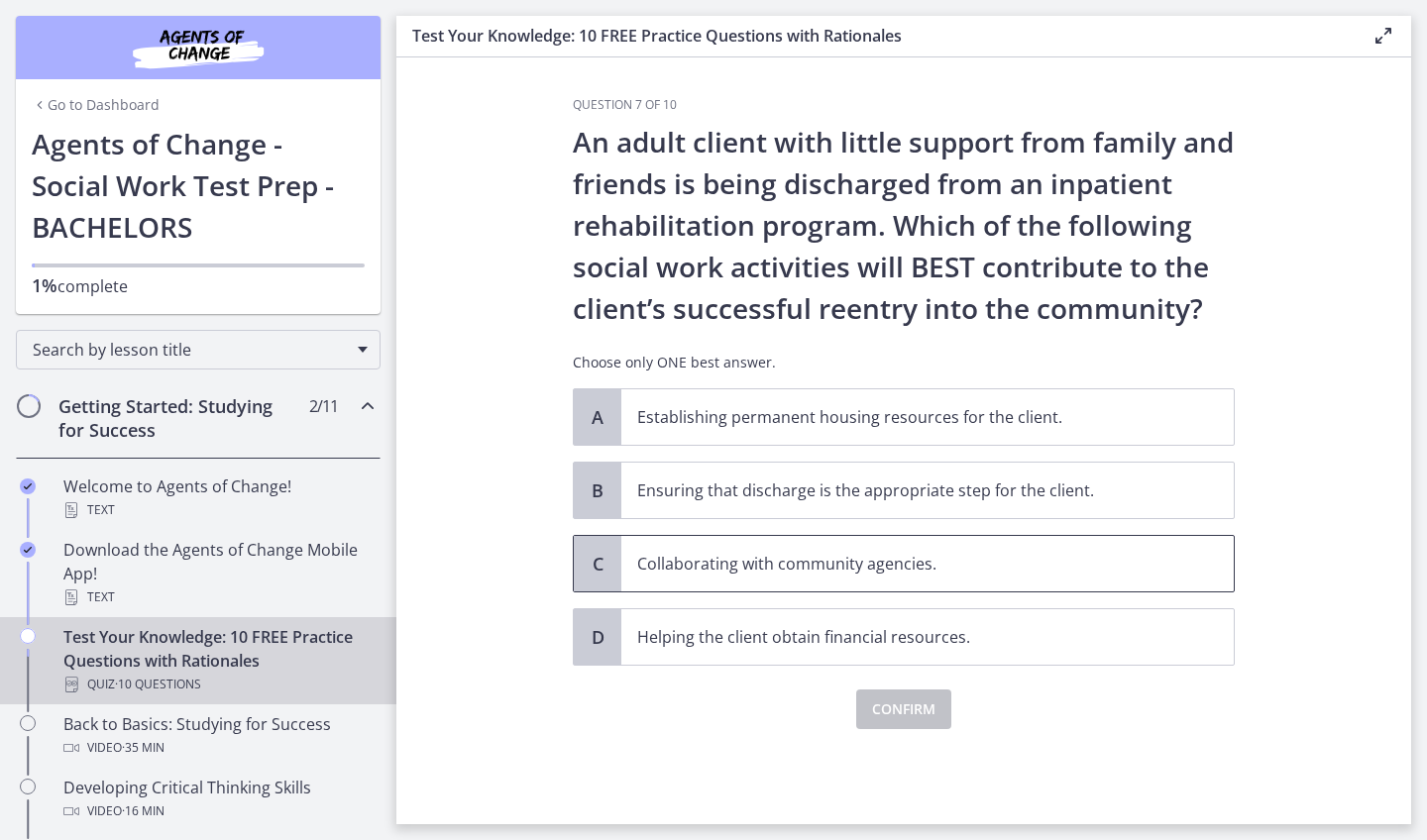 click on "Collaborating with community agencies." at bounding box center (908, 564) 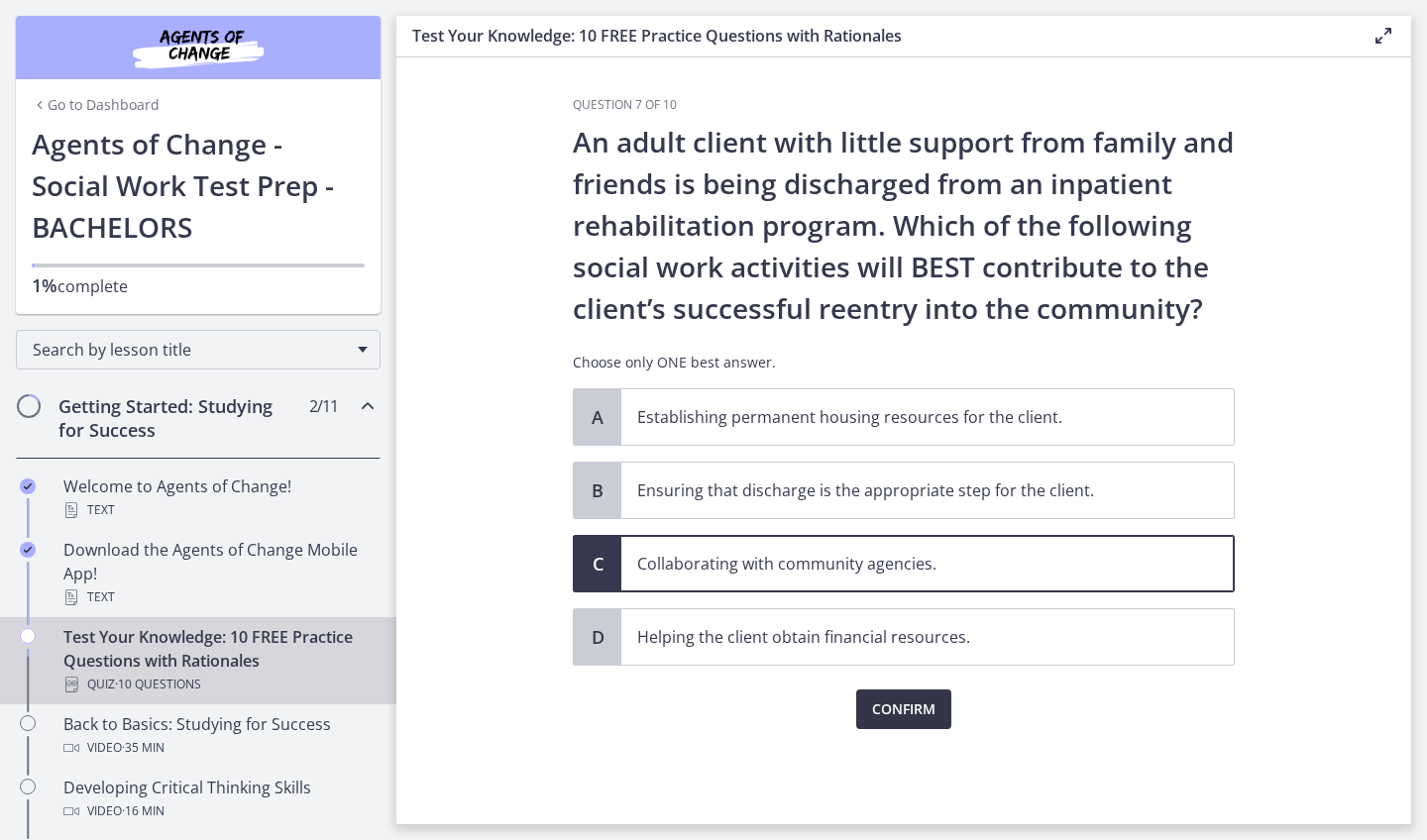 click on "Confirm" at bounding box center (904, 709) 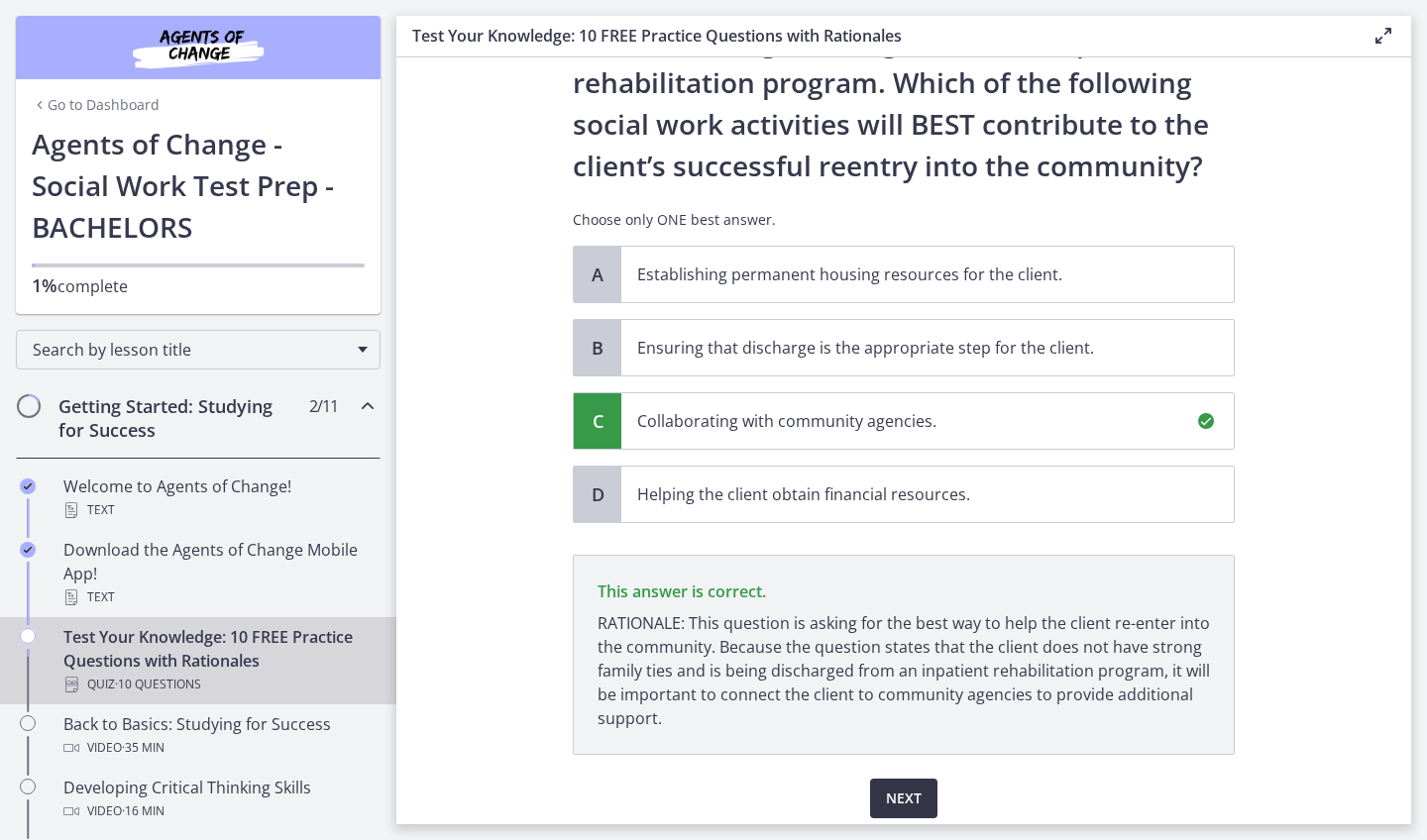scroll, scrollTop: 216, scrollLeft: 0, axis: vertical 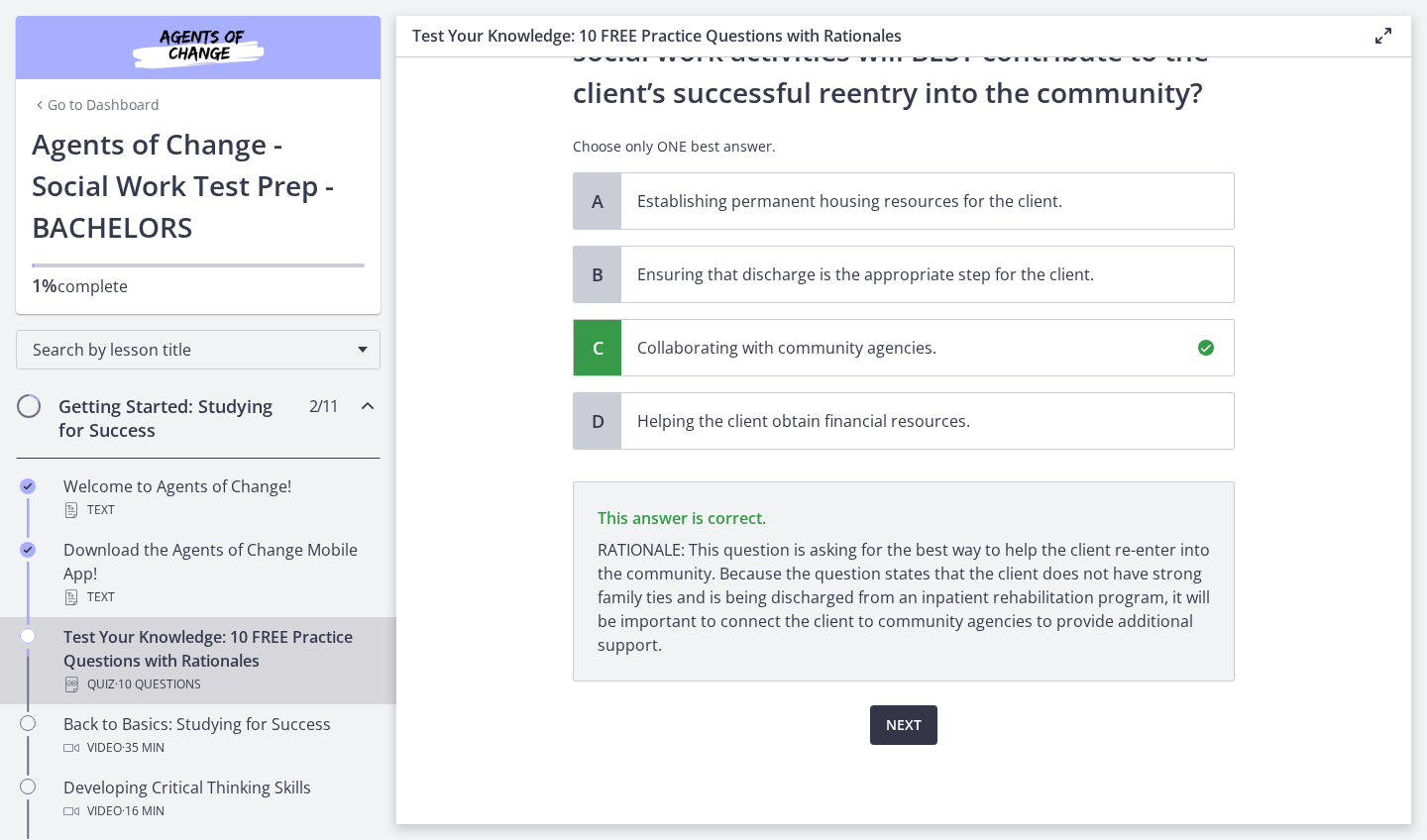 click on "Next" at bounding box center (904, 725) 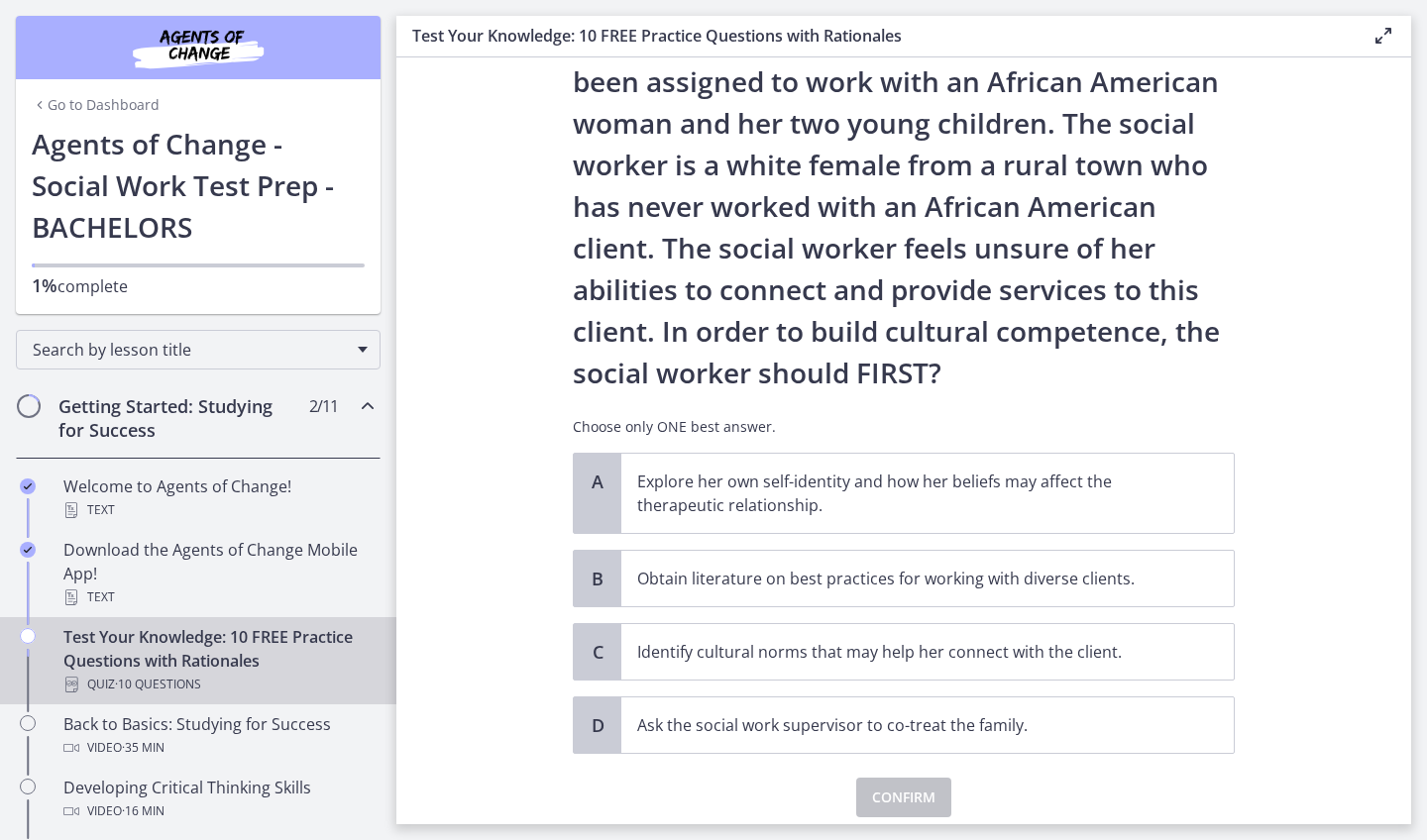 scroll, scrollTop: 115, scrollLeft: 0, axis: vertical 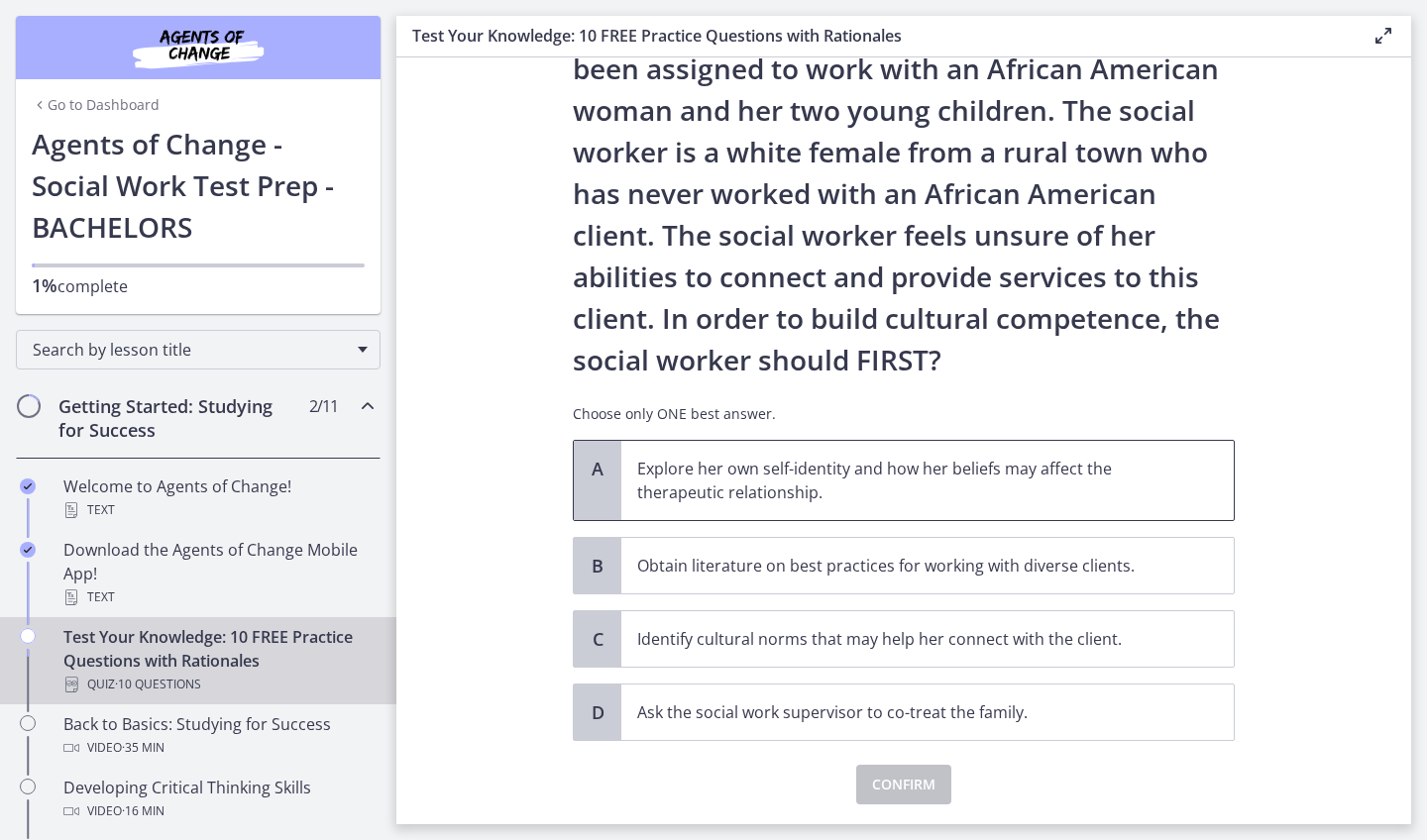 click on "Explore her own self-identity and how her beliefs may affect the therapeutic relationship." at bounding box center (928, 480) 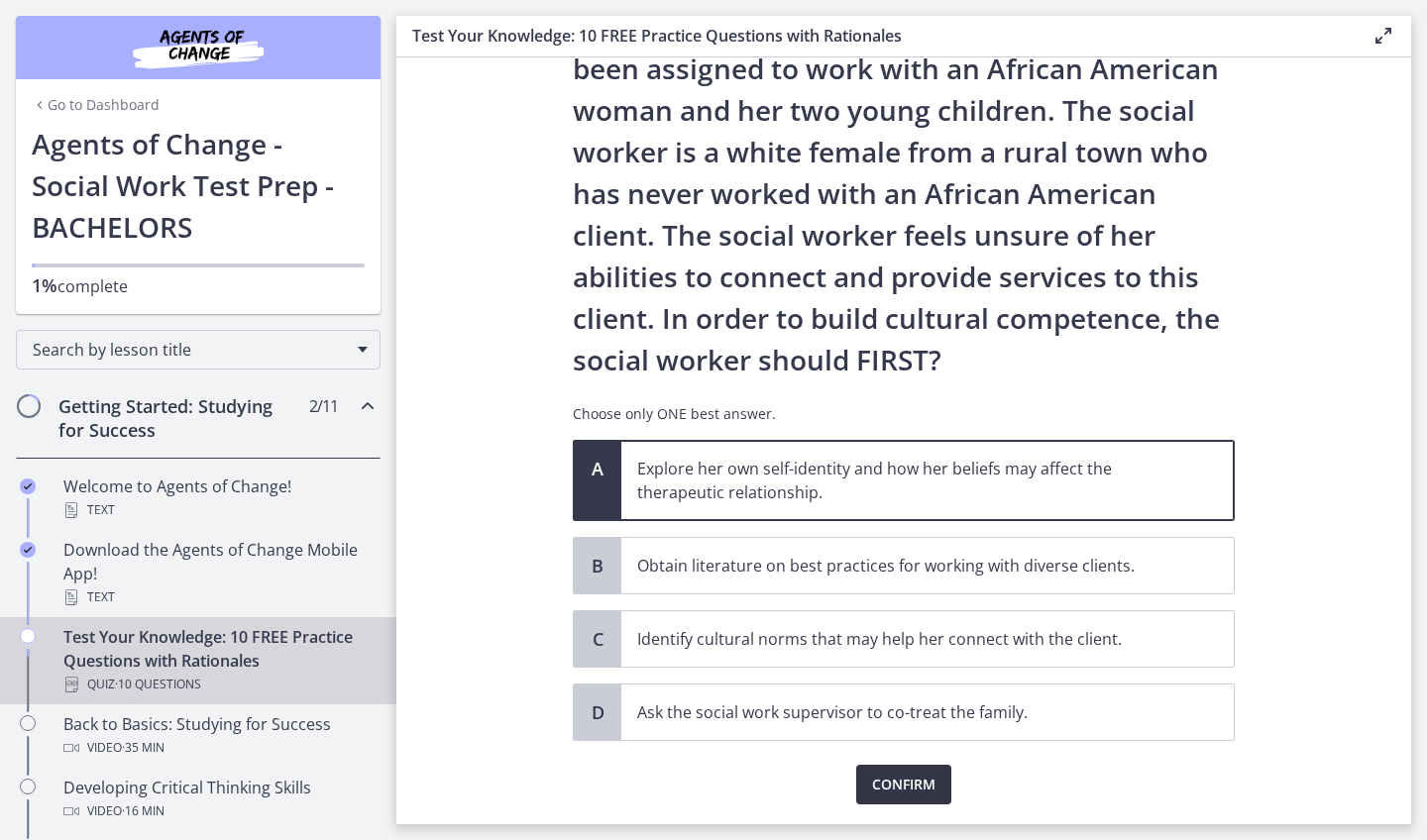 click on "Confirm" at bounding box center (904, 785) 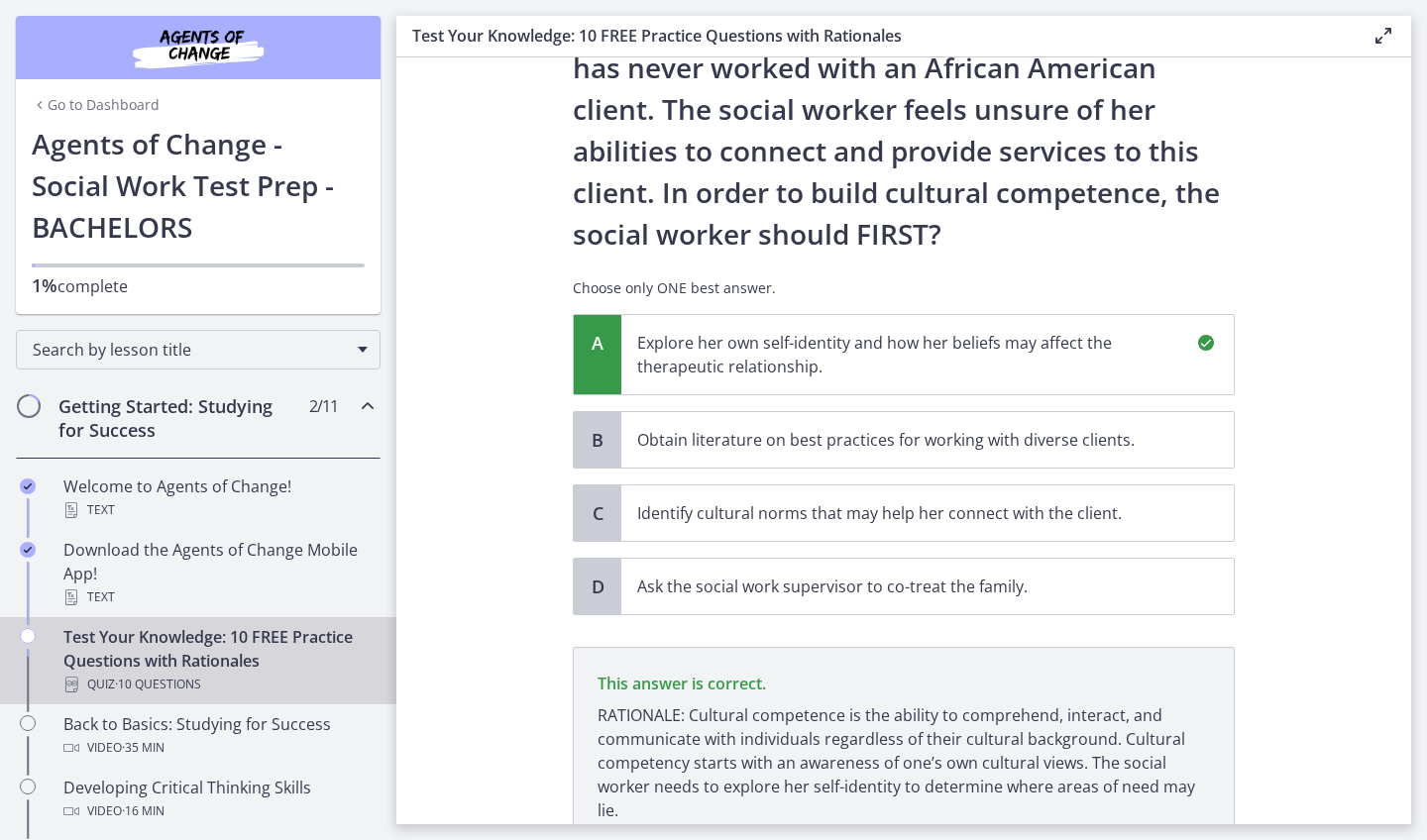scroll, scrollTop: 406, scrollLeft: 0, axis: vertical 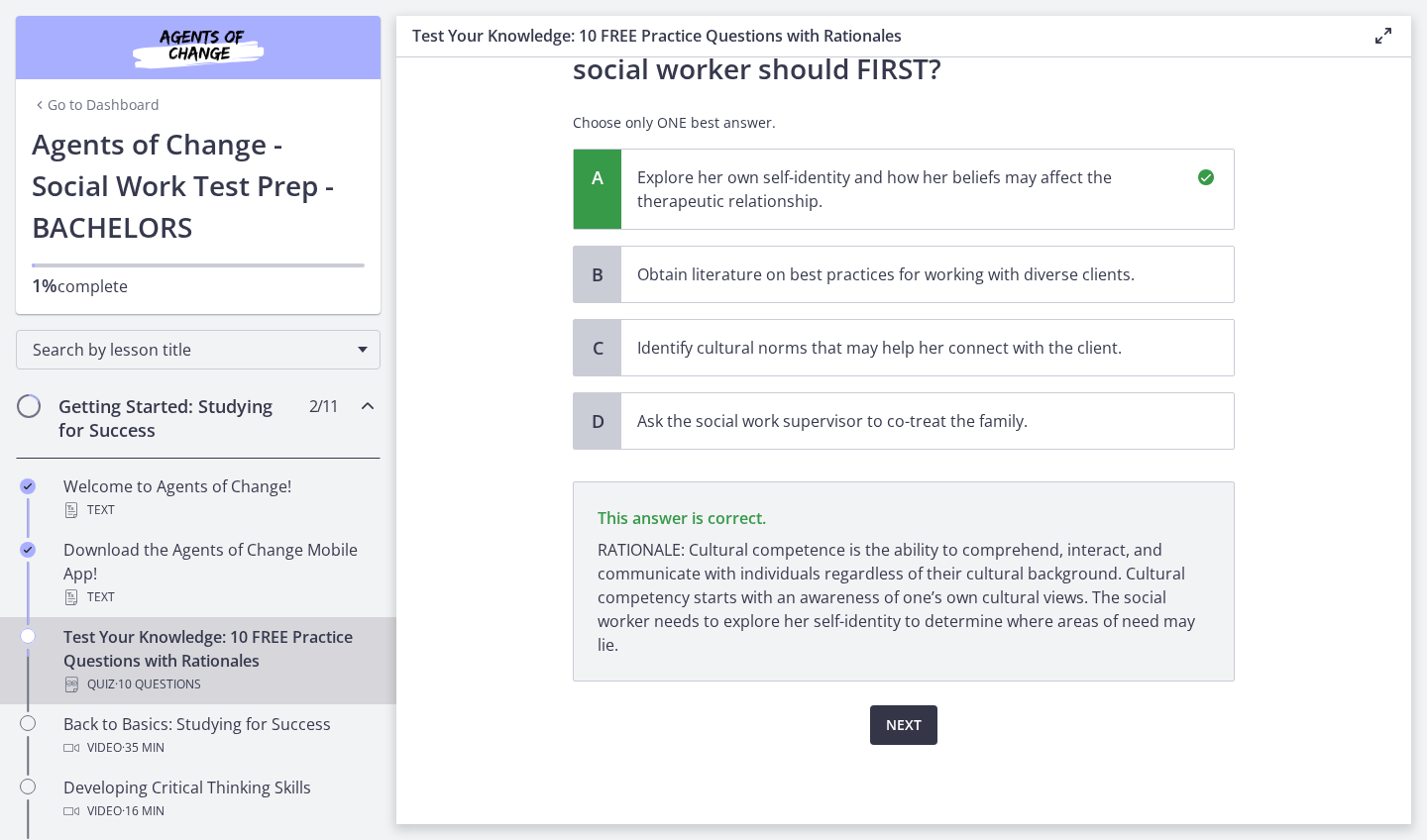 click on "Next" at bounding box center [904, 725] 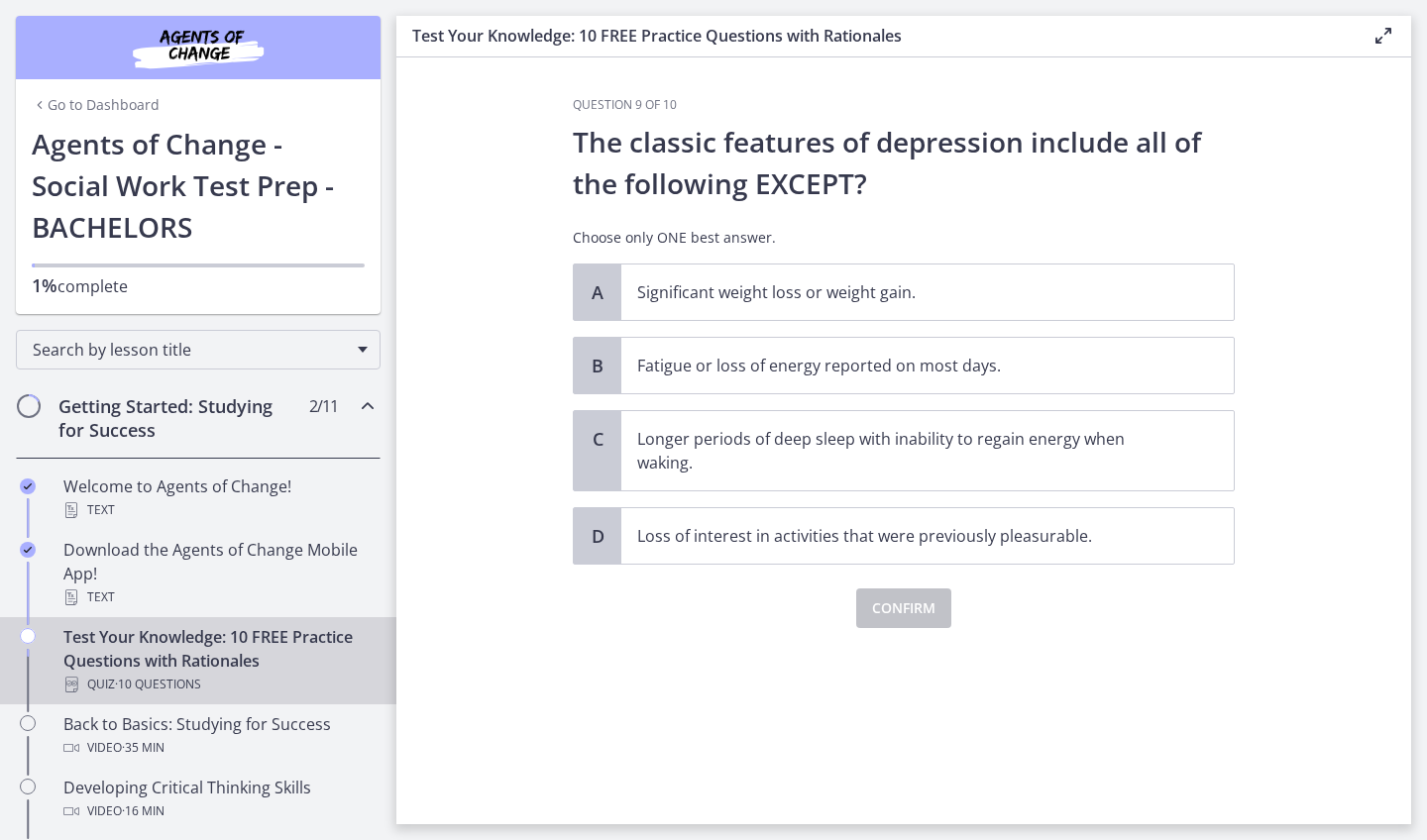 scroll, scrollTop: 0, scrollLeft: 0, axis: both 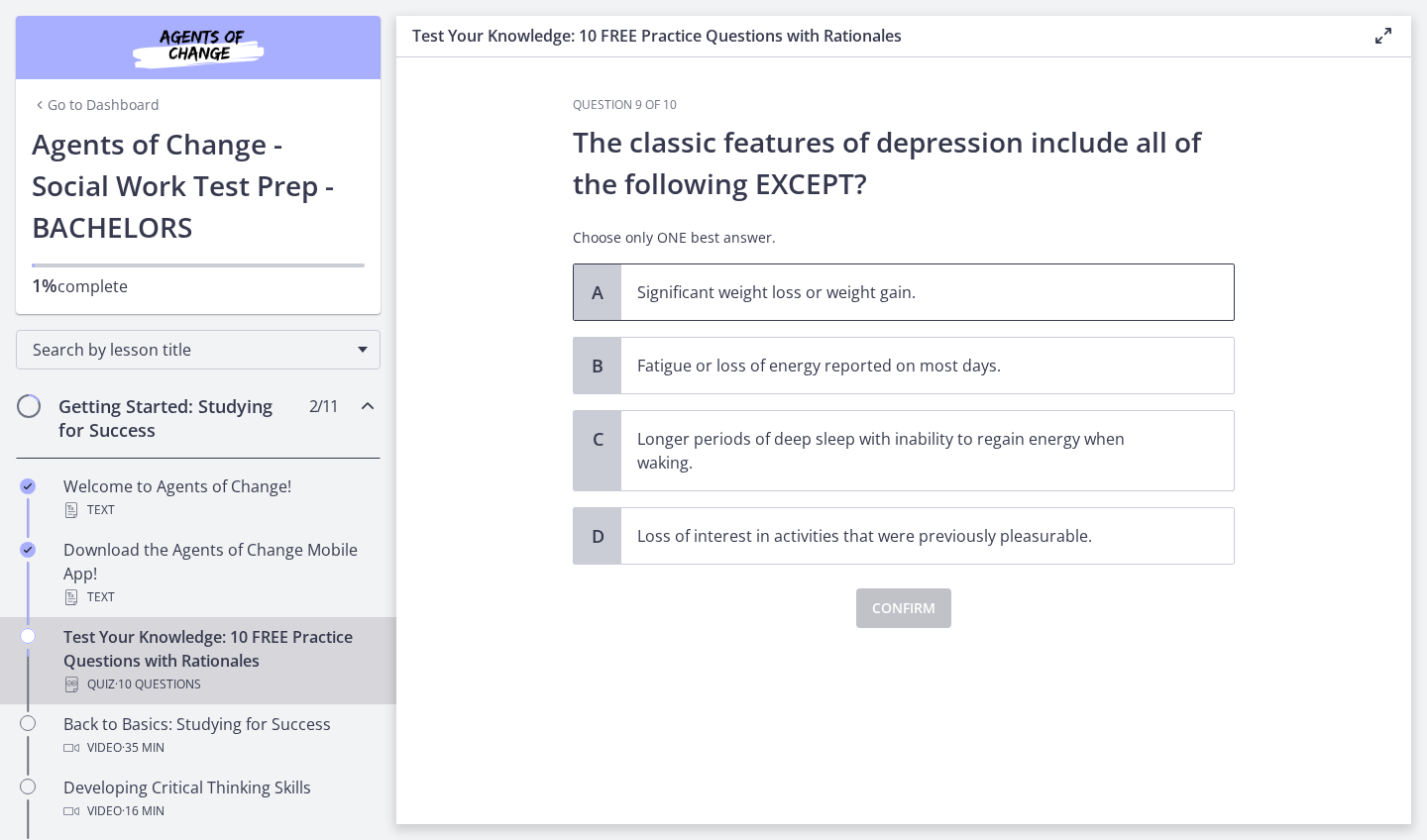click on "Significant weight loss or weight gain." at bounding box center [928, 292] 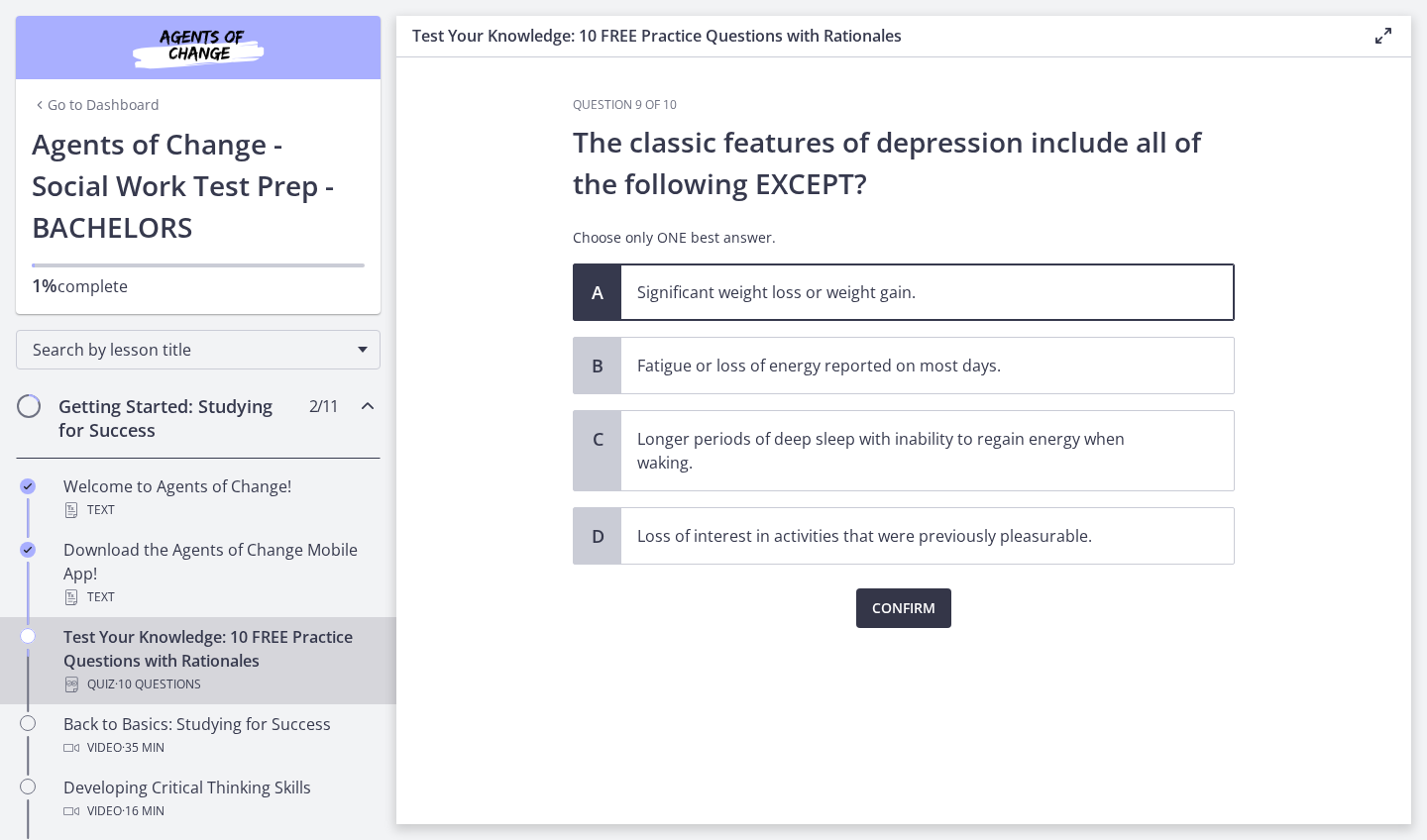 click on "Confirm" at bounding box center [904, 608] 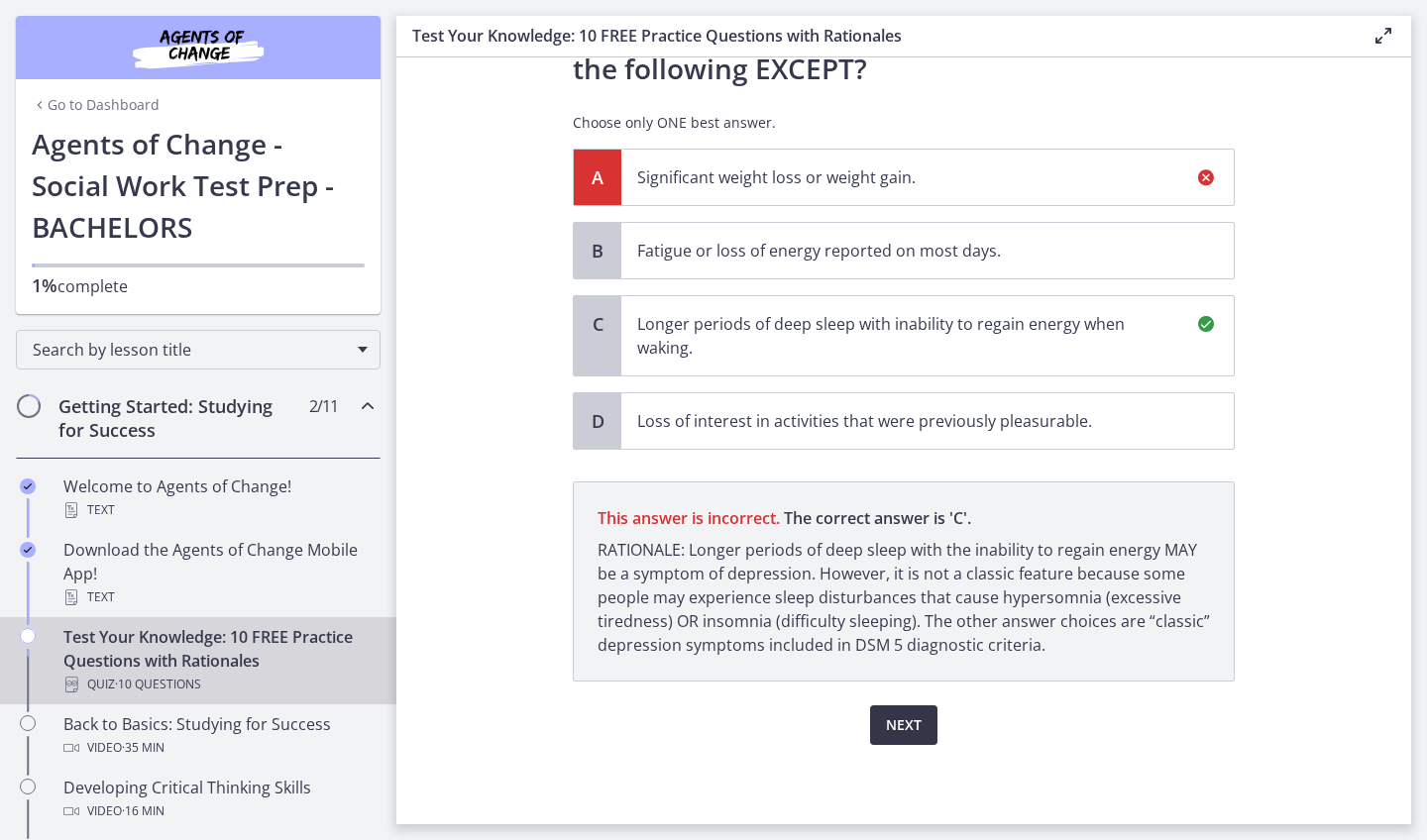 scroll, scrollTop: 115, scrollLeft: 0, axis: vertical 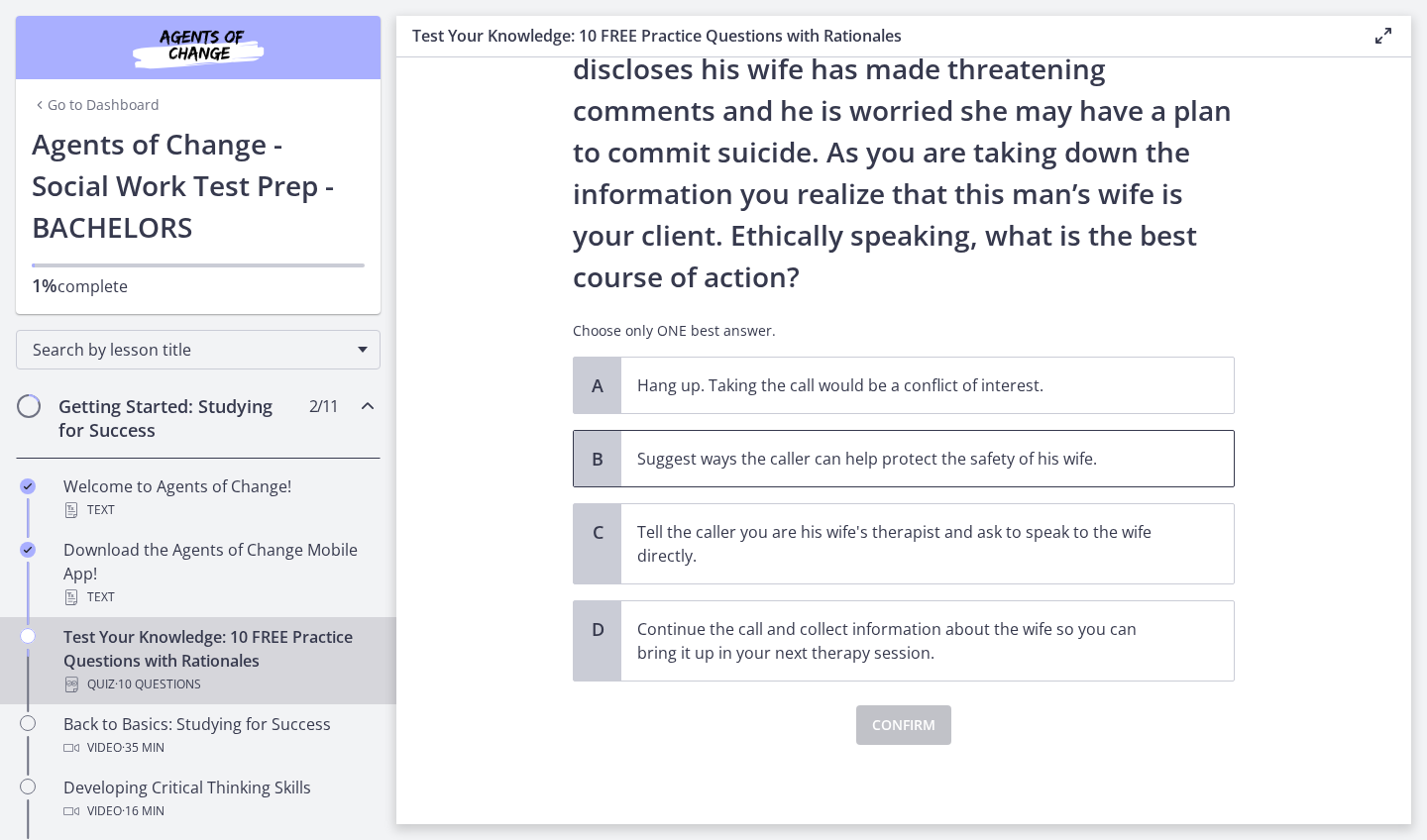 click on "Suggest ways the caller can help protect the safety of his wife." at bounding box center (928, 459) 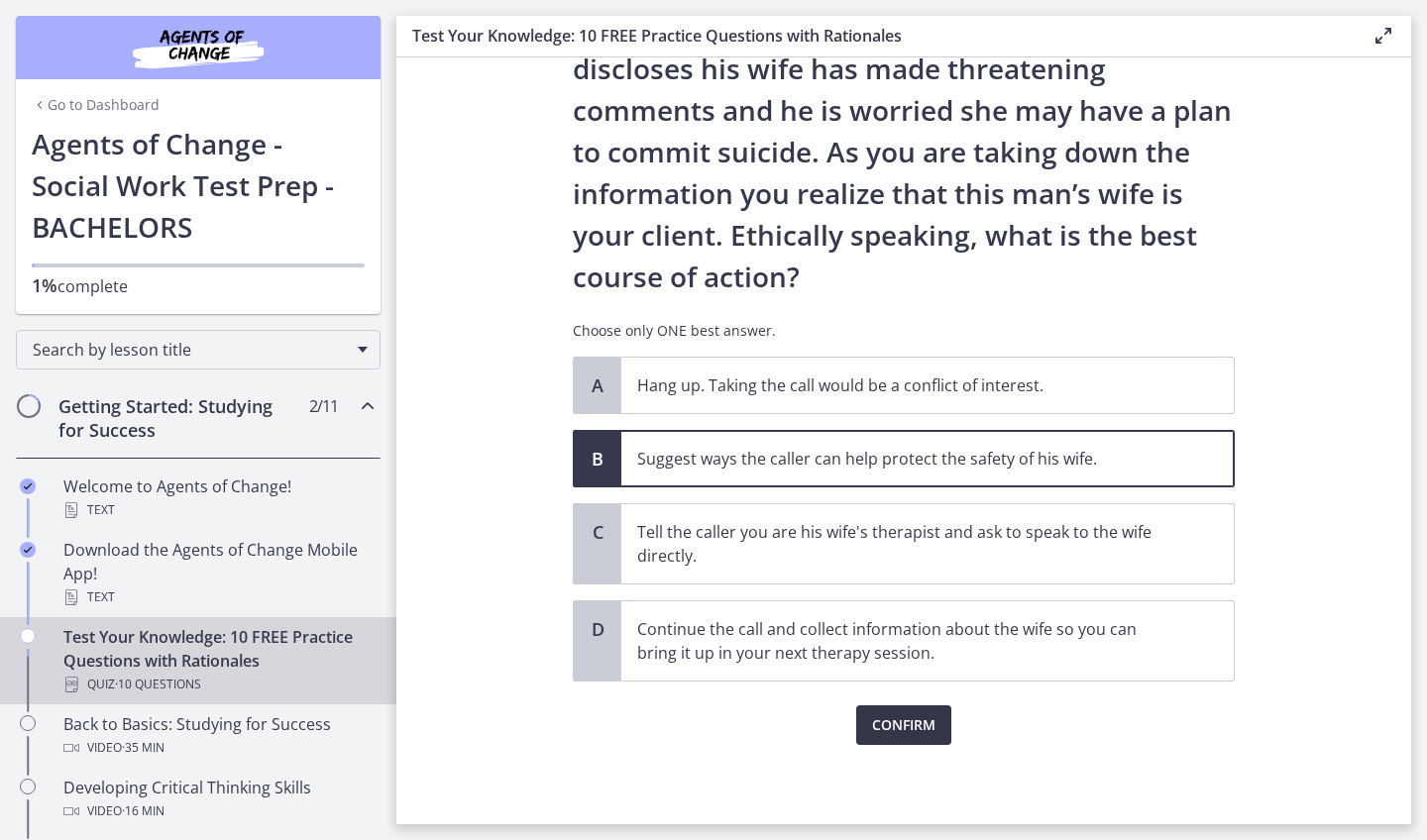 click on "Confirm" at bounding box center (904, 713) 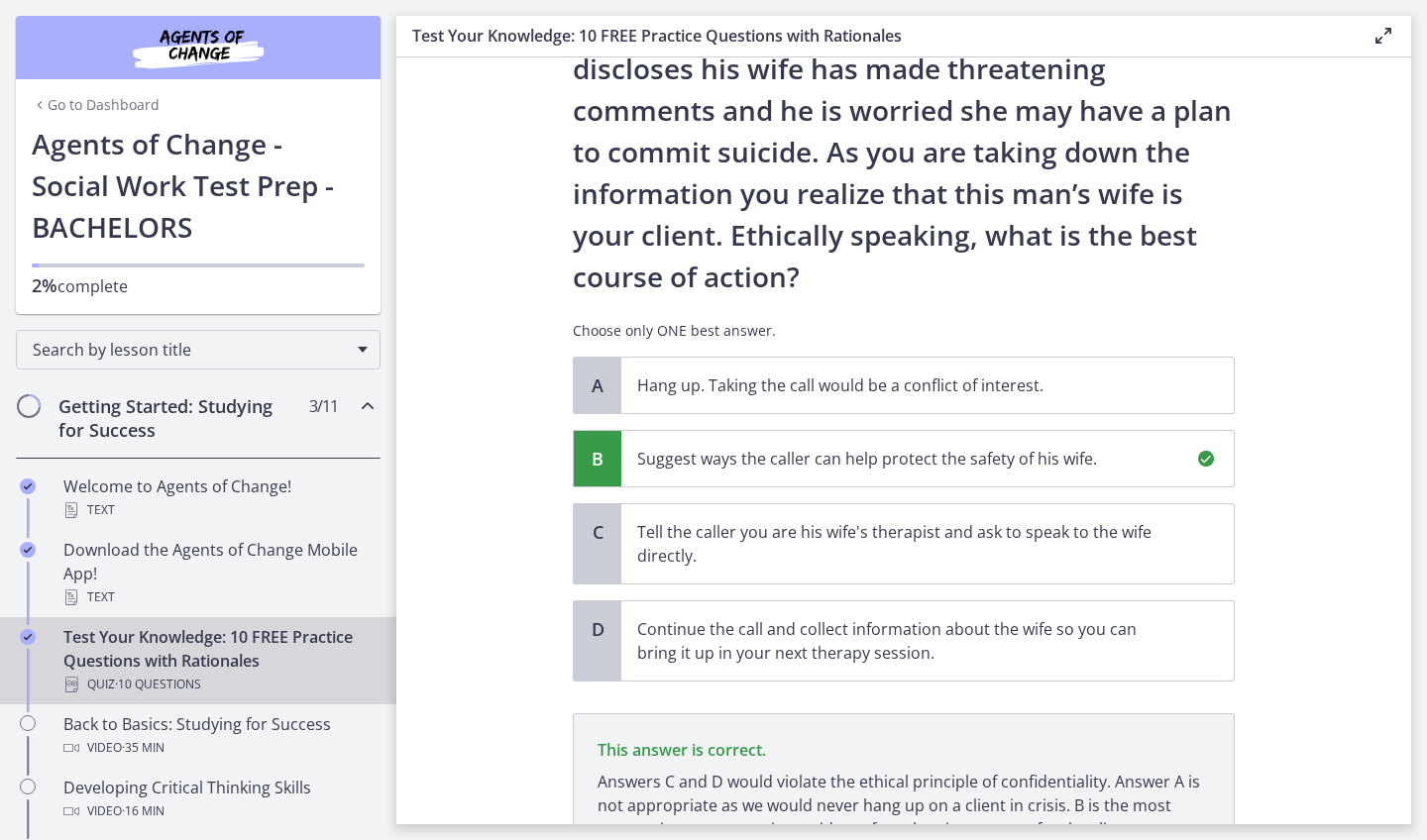 scroll, scrollTop: 341, scrollLeft: 0, axis: vertical 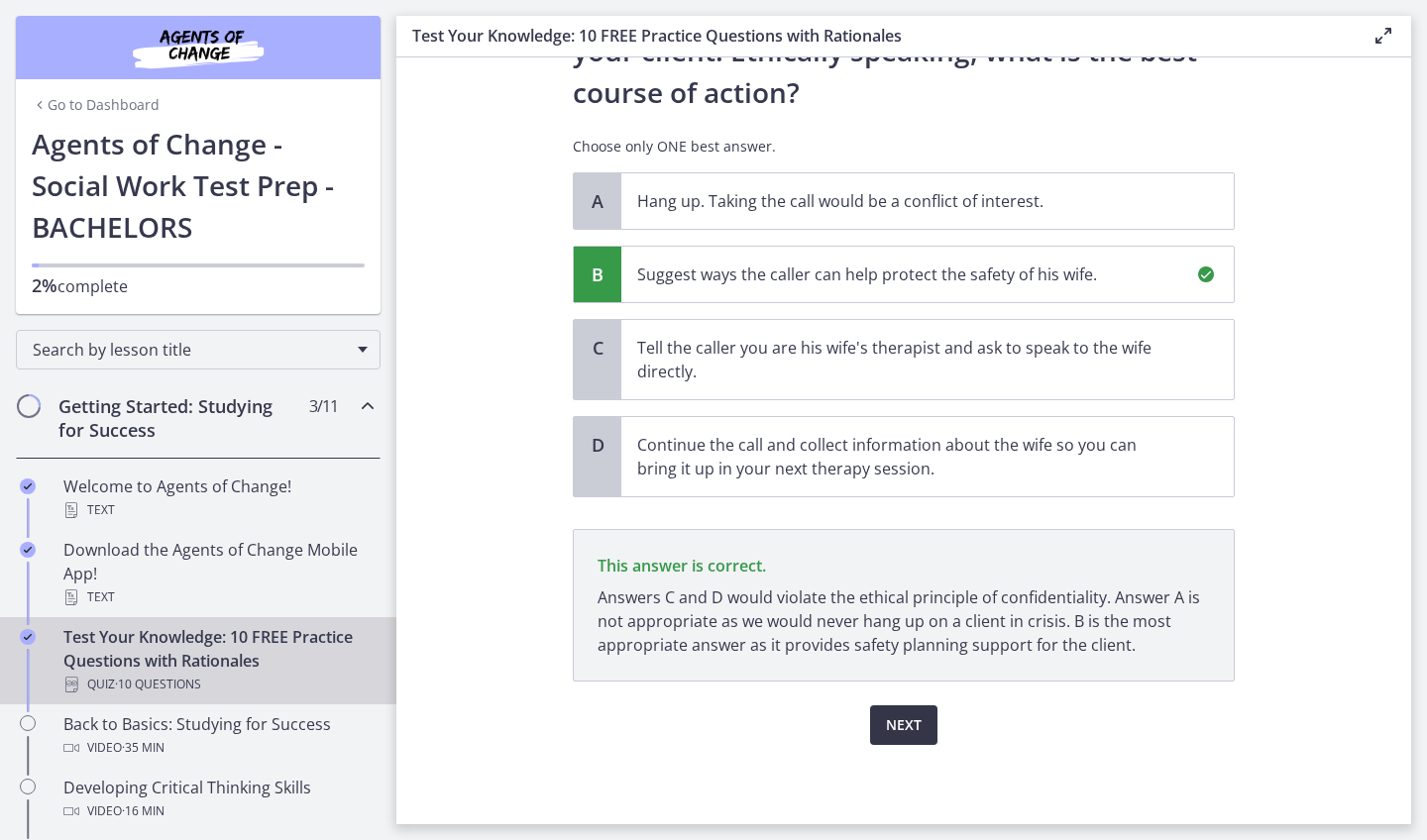 click on "Next" at bounding box center [904, 725] 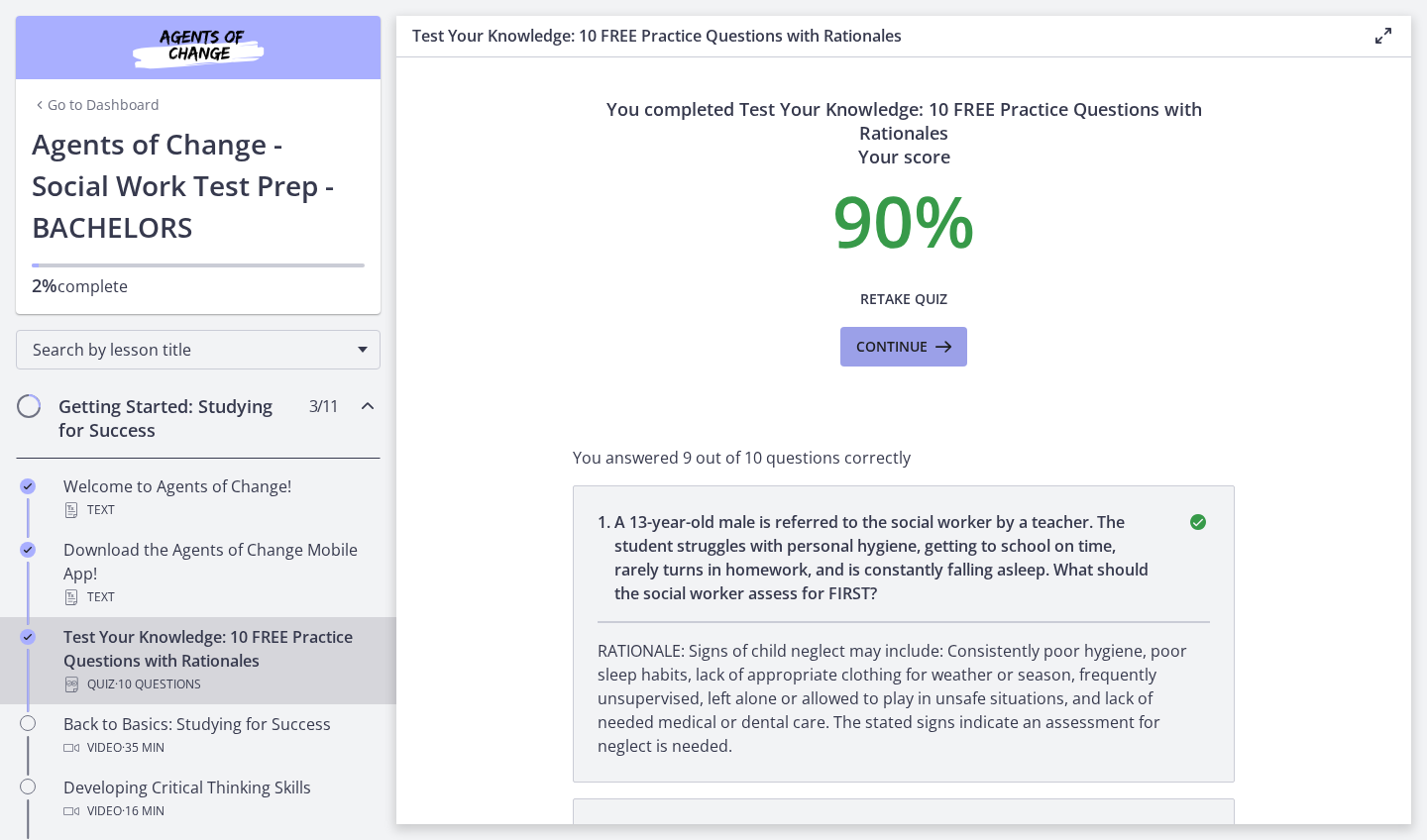 click at bounding box center [941, 347] 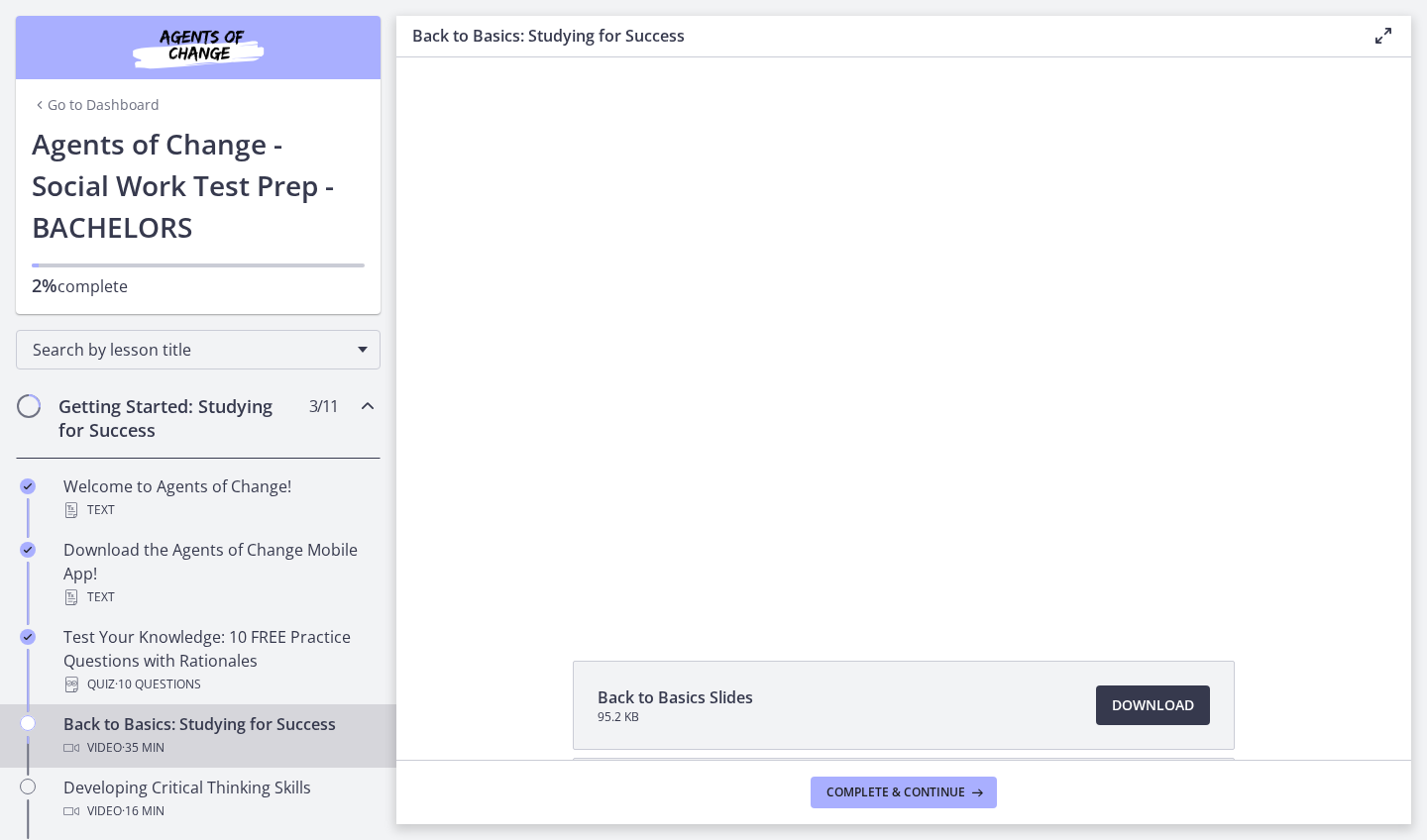 scroll, scrollTop: 0, scrollLeft: 0, axis: both 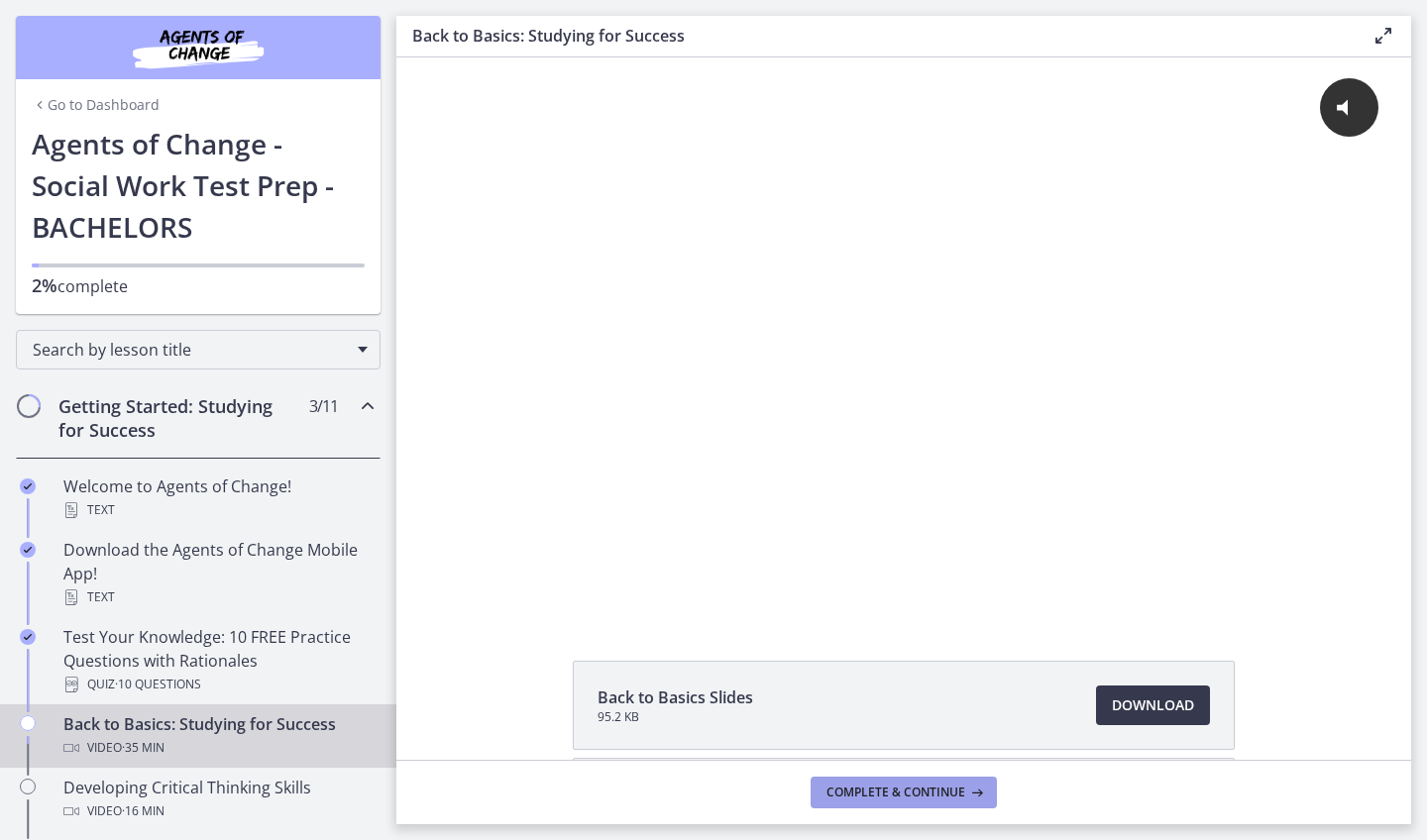 click on "Complete & continue" at bounding box center (904, 792) 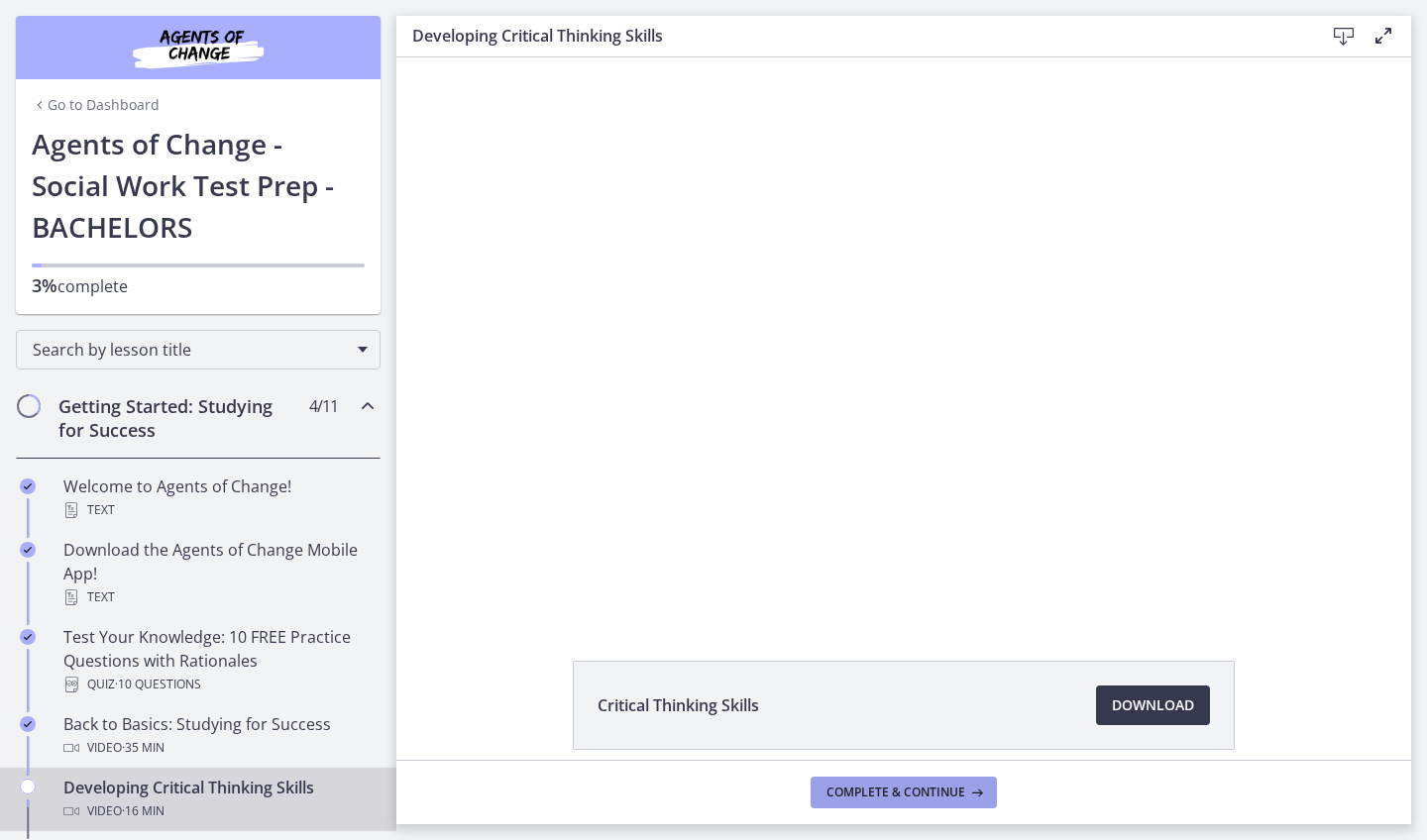 scroll, scrollTop: 0, scrollLeft: 0, axis: both 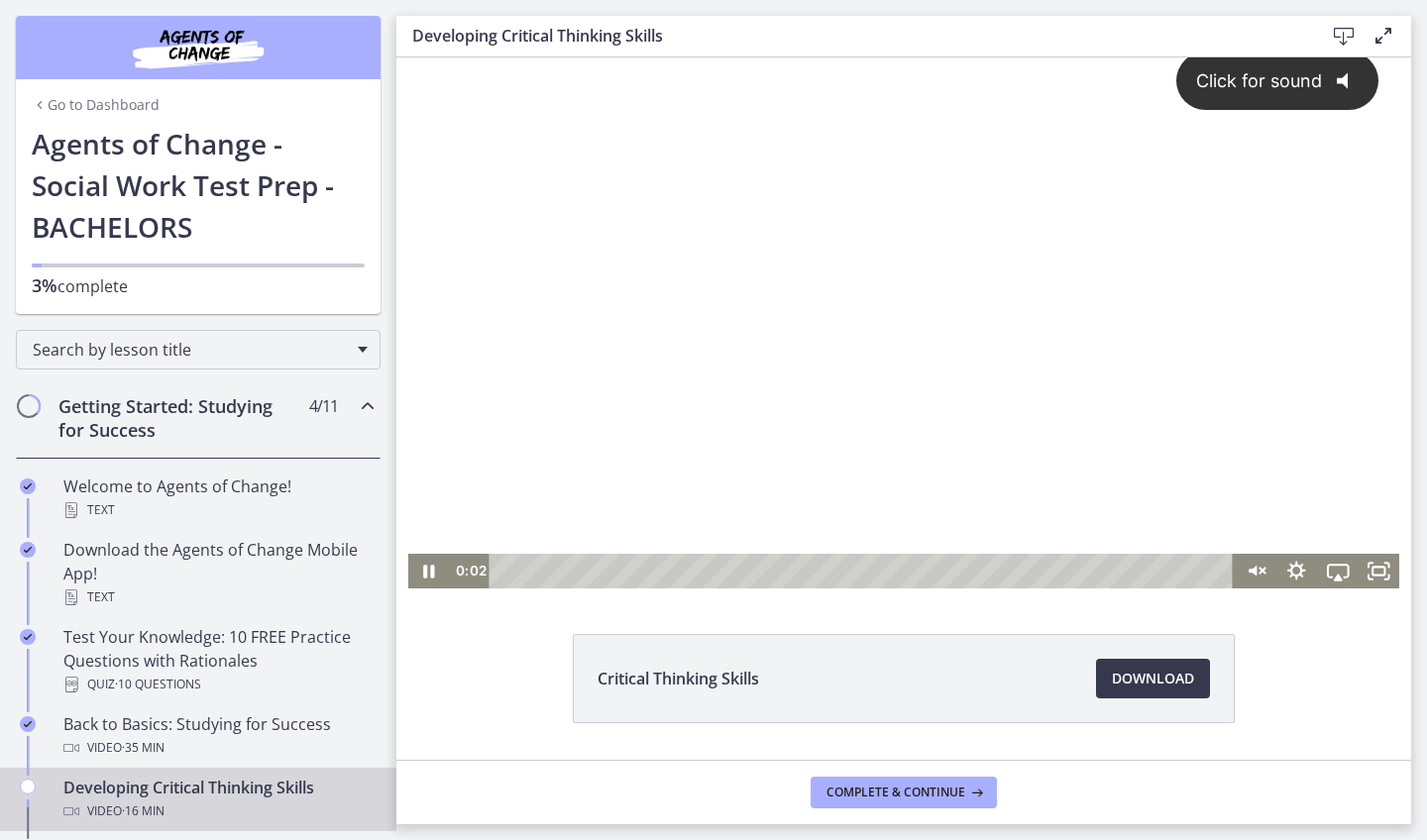 click on "Click for sound
@keyframes VOLUME_SMALL_WAVE_FLASH {
0% { opacity: 0; }
33% { opacity: 1; }
66% { opacity: 1; }
100% { opacity: 0; }
}
@keyframes VOLUME_LARGE_WAVE_FLASH {
0% { opacity: 0; }
33% { opacity: 1; }
66% { opacity: 1; }
100% { opacity: 0; }
}
.volume__small-wave {
animation: VOLUME_SMALL_WAVE_FLASH 2s infinite;
opacity: 0;
}
.volume__large-wave {
animation: VOLUME_LARGE_WAVE_FLASH 2s infinite .3s;
opacity: 0;
}" at bounding box center (904, 292) 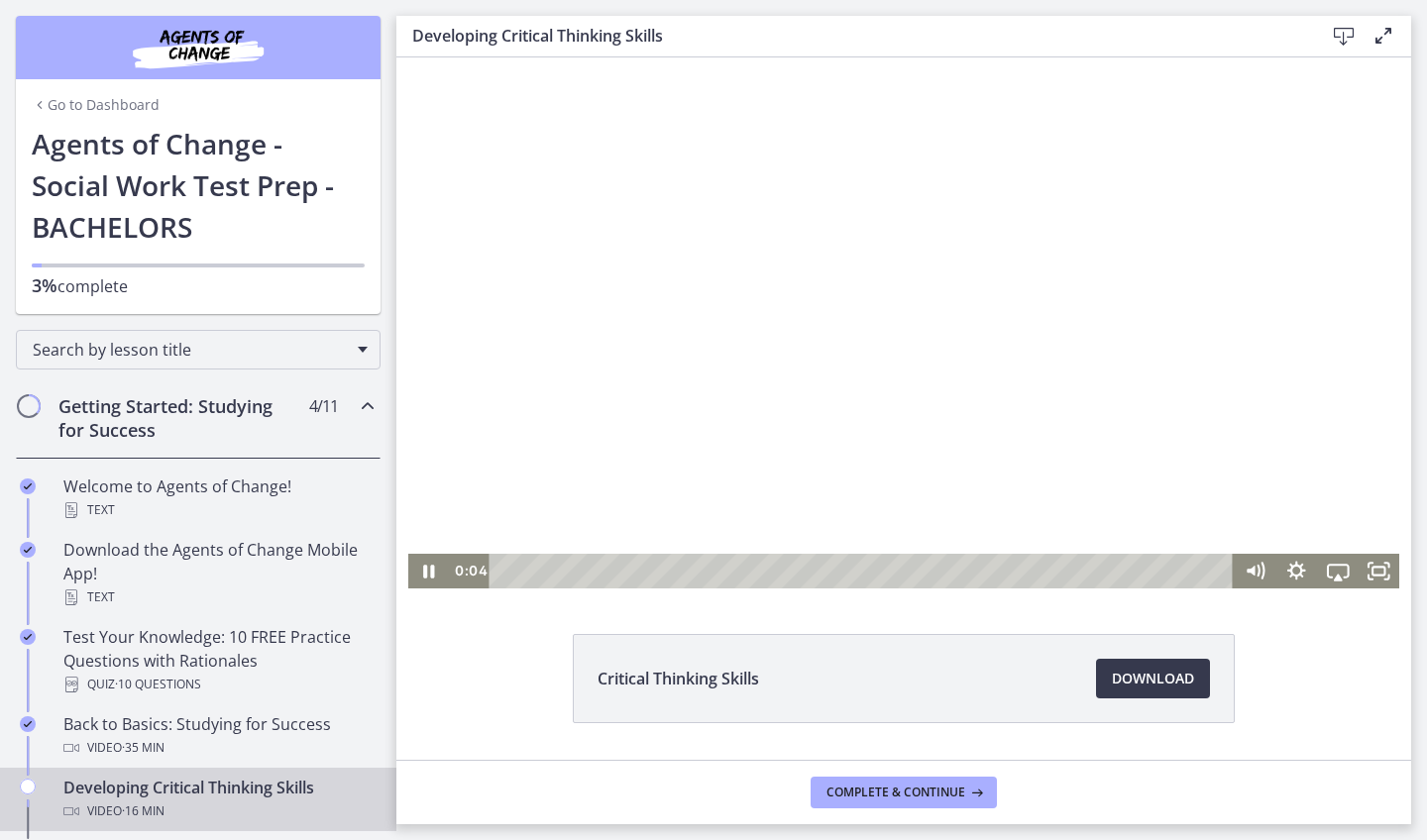 click at bounding box center (864, 571) 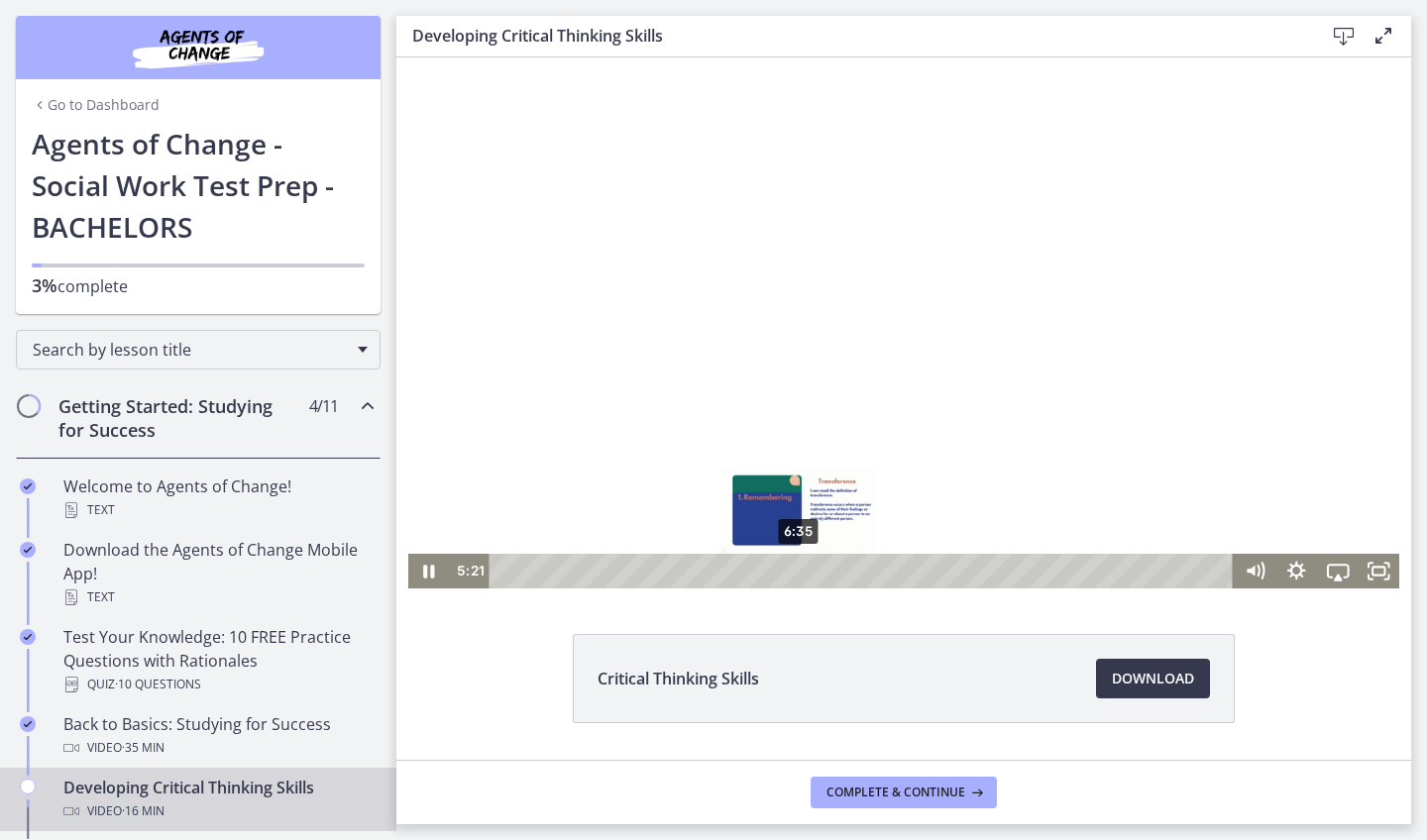 click on "6:35" at bounding box center (864, 571) 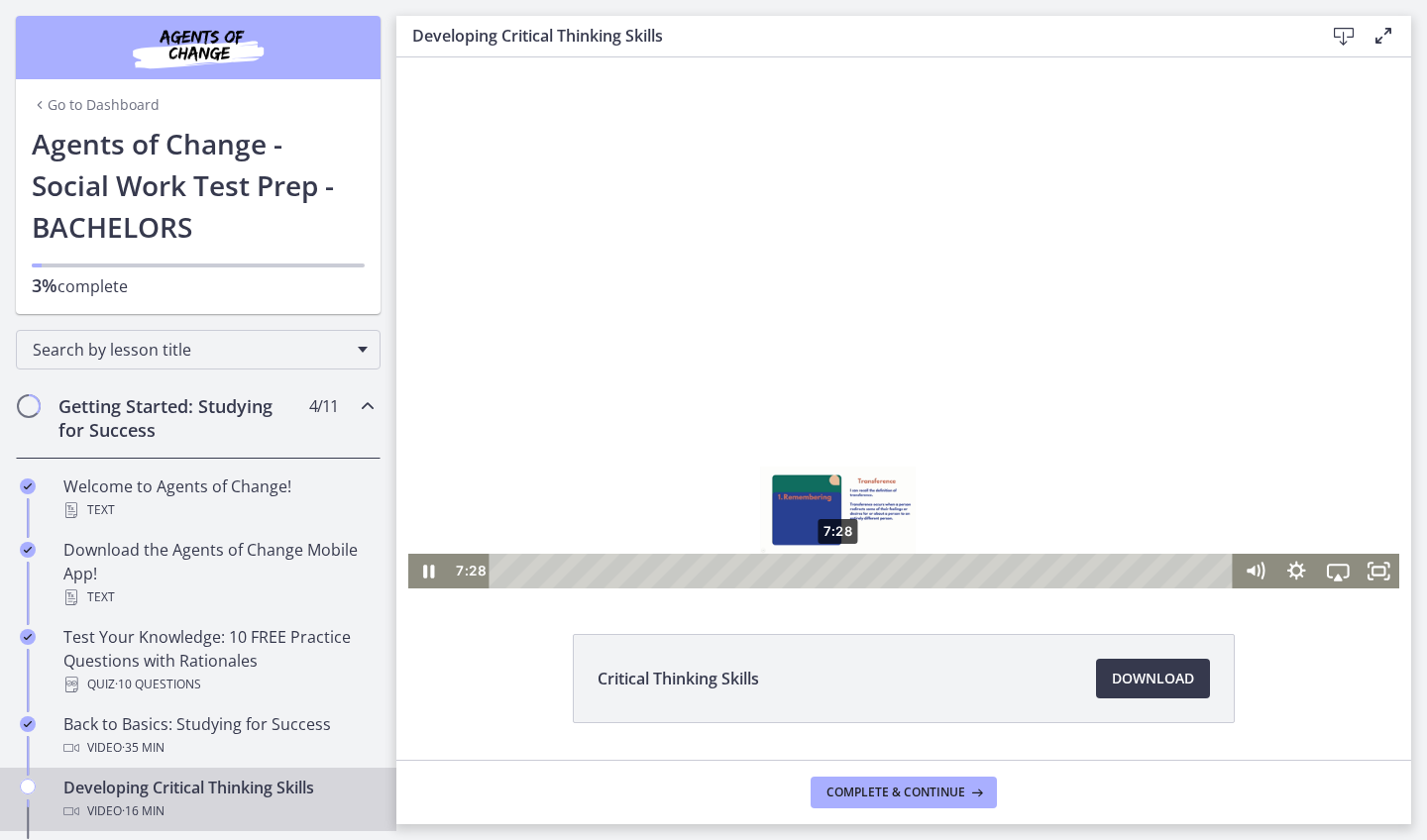 click on "7:28" at bounding box center [864, 571] 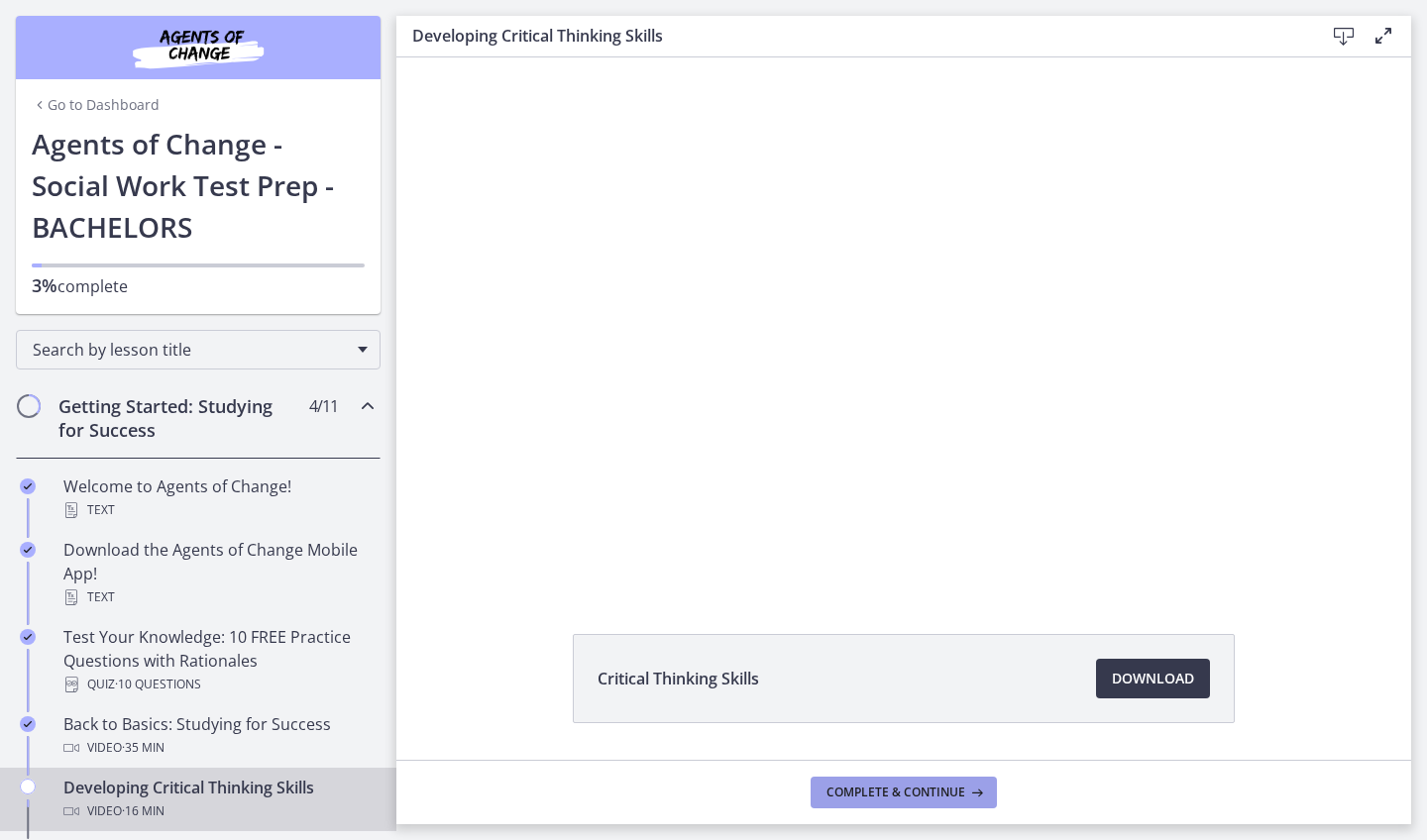 click on "Complete & continue" at bounding box center (896, 792) 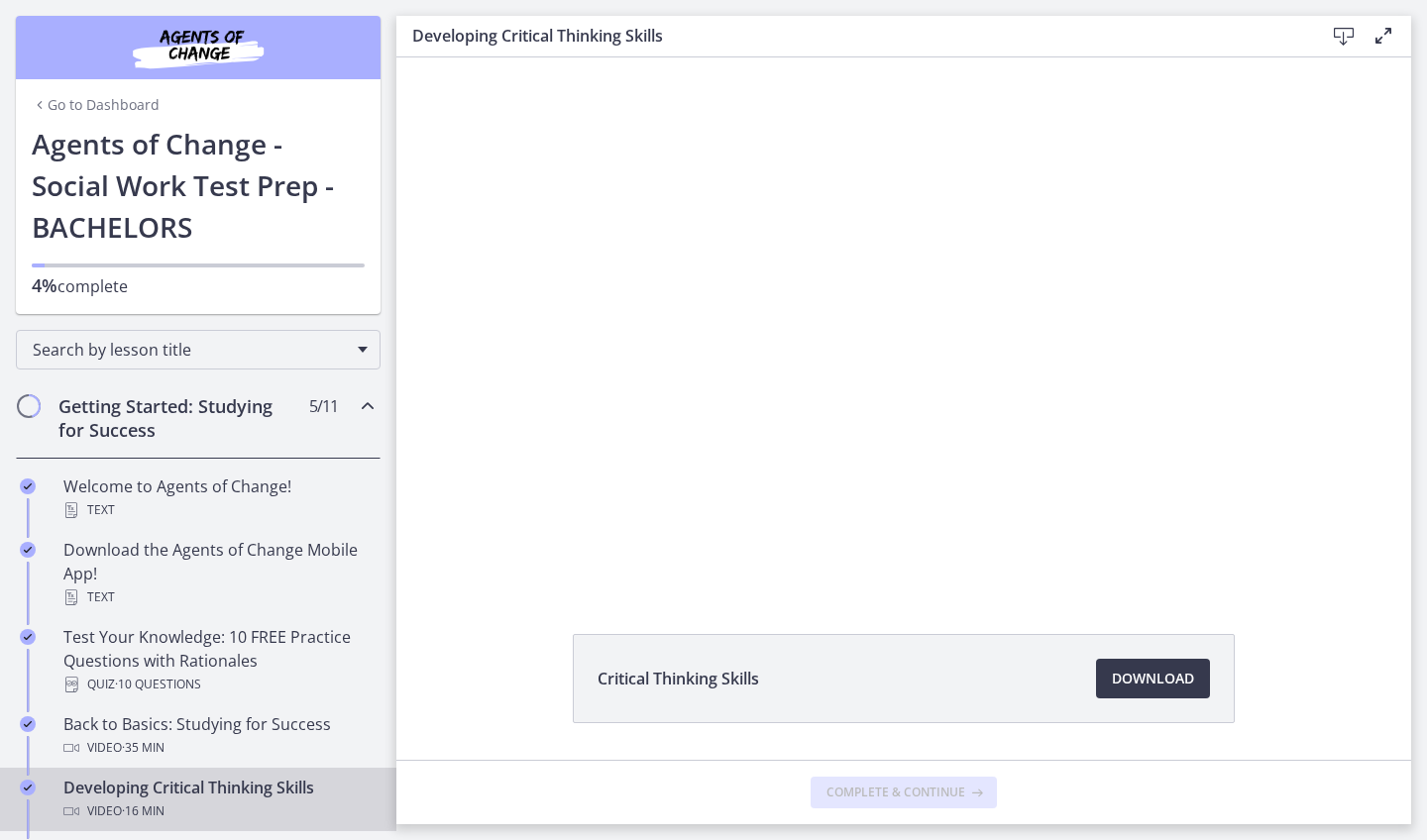 scroll, scrollTop: 0, scrollLeft: 0, axis: both 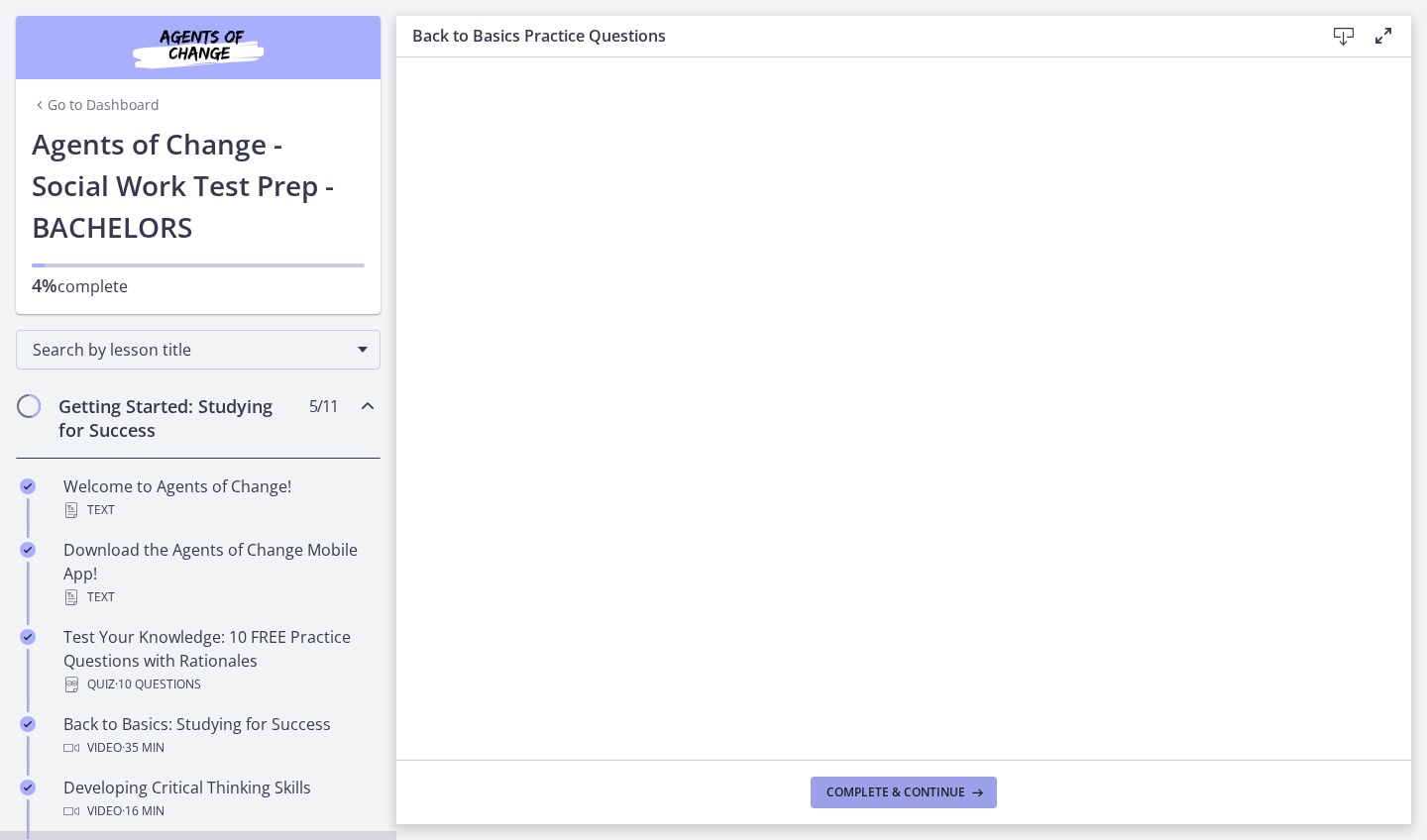 click on "Complete & continue" at bounding box center [896, 792] 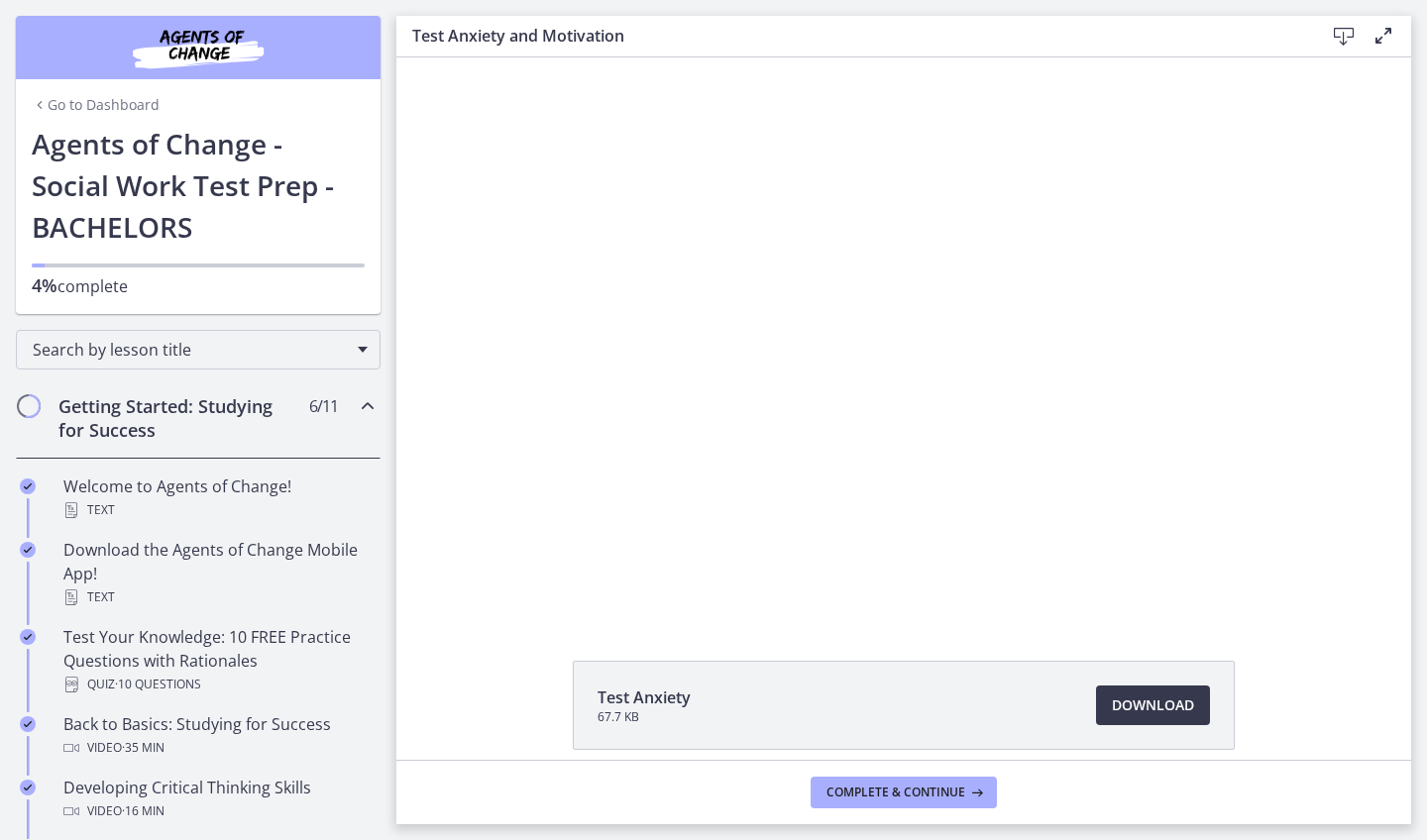 scroll, scrollTop: 0, scrollLeft: 0, axis: both 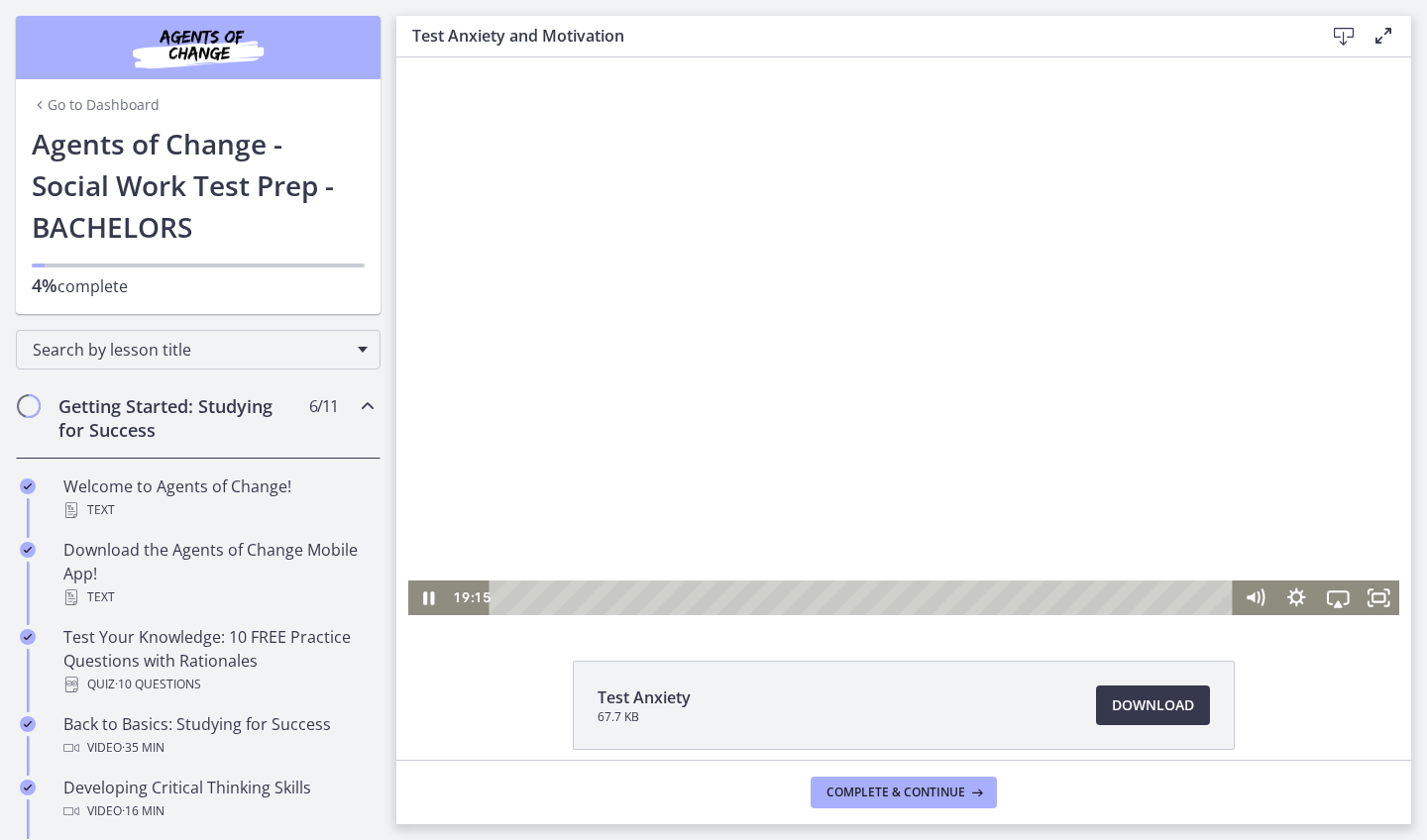 click at bounding box center (904, 336) 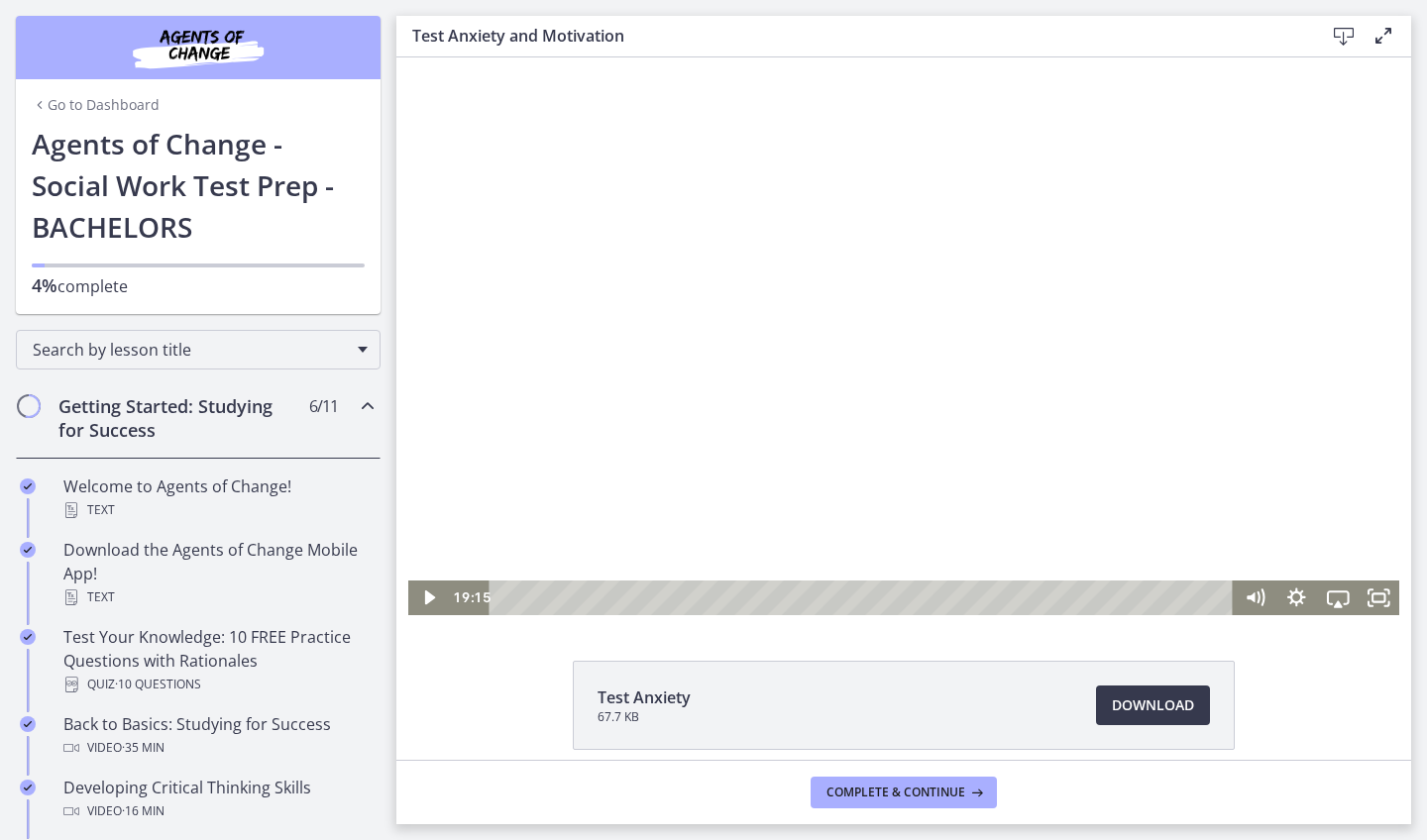 click at bounding box center [904, 336] 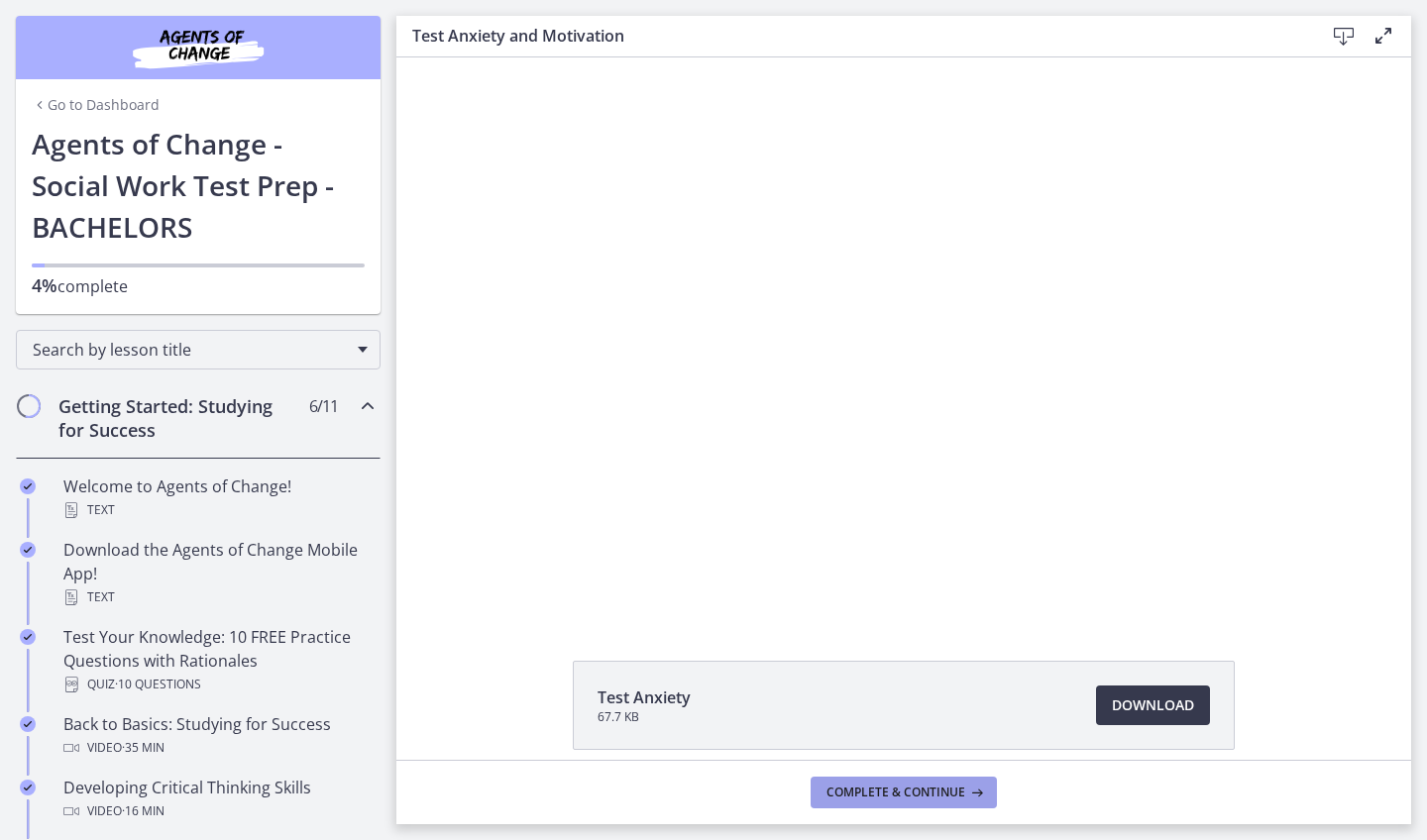 click on "Complete & continue" at bounding box center (904, 792) 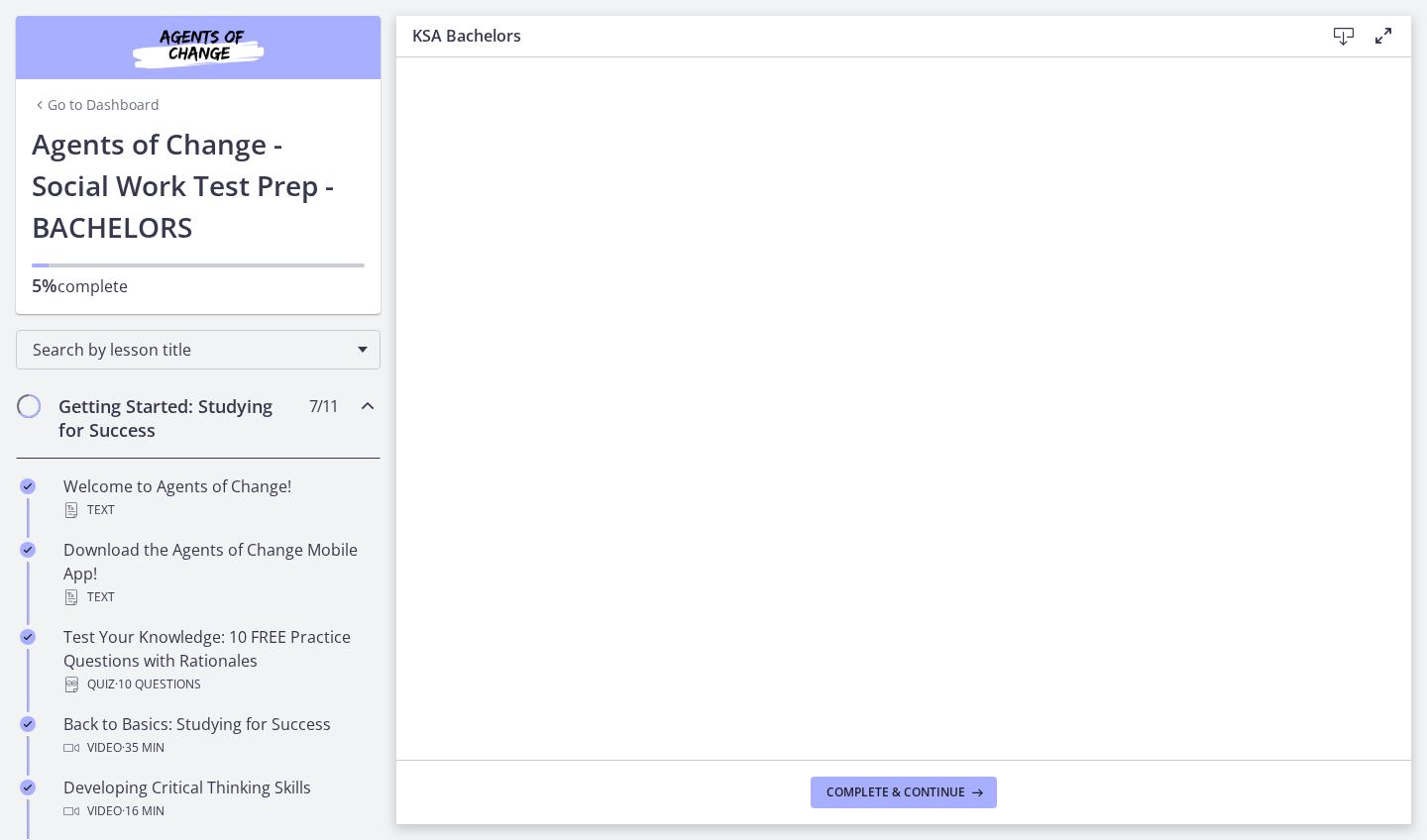 scroll, scrollTop: 0, scrollLeft: 0, axis: both 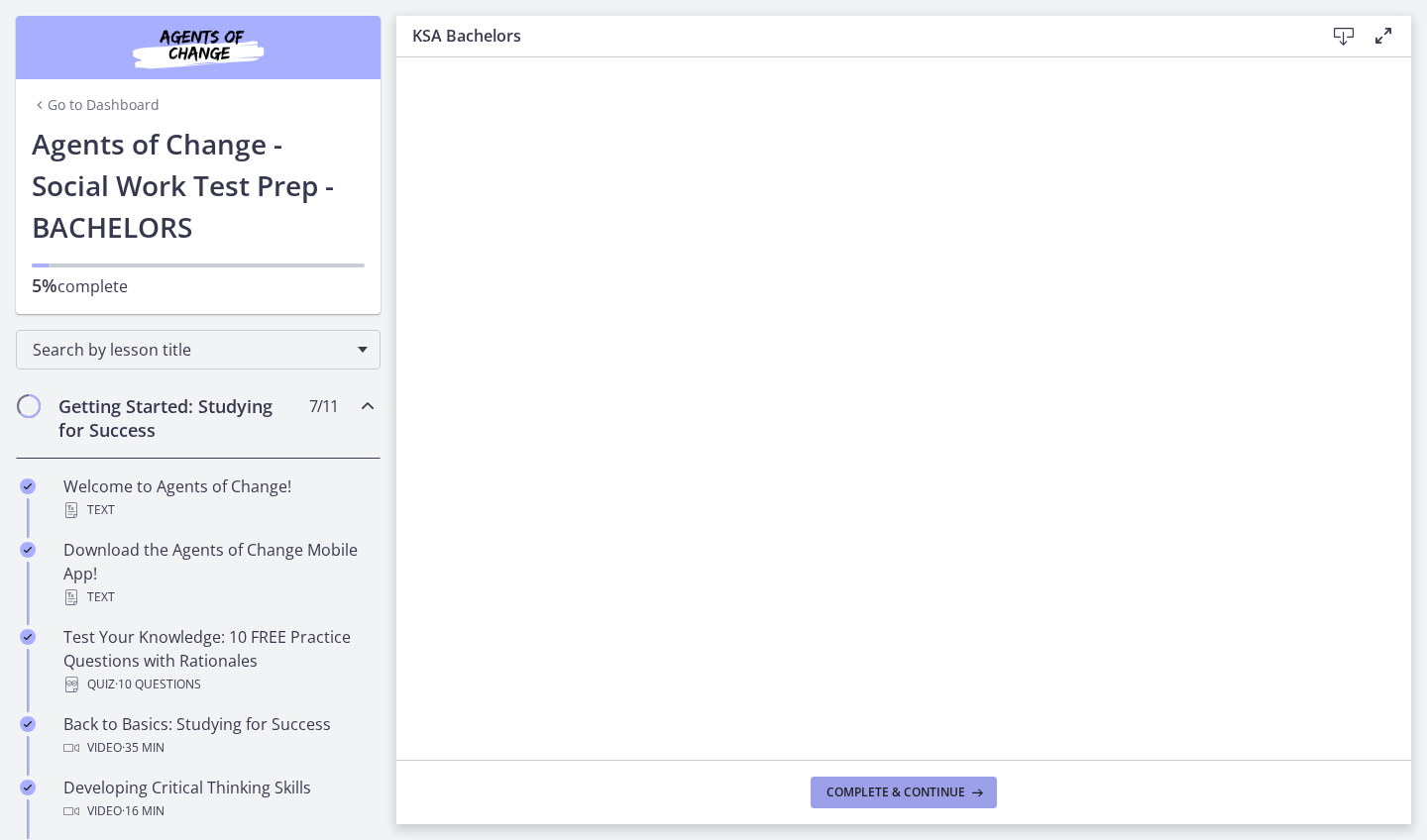 click on "Complete & continue" at bounding box center [904, 792] 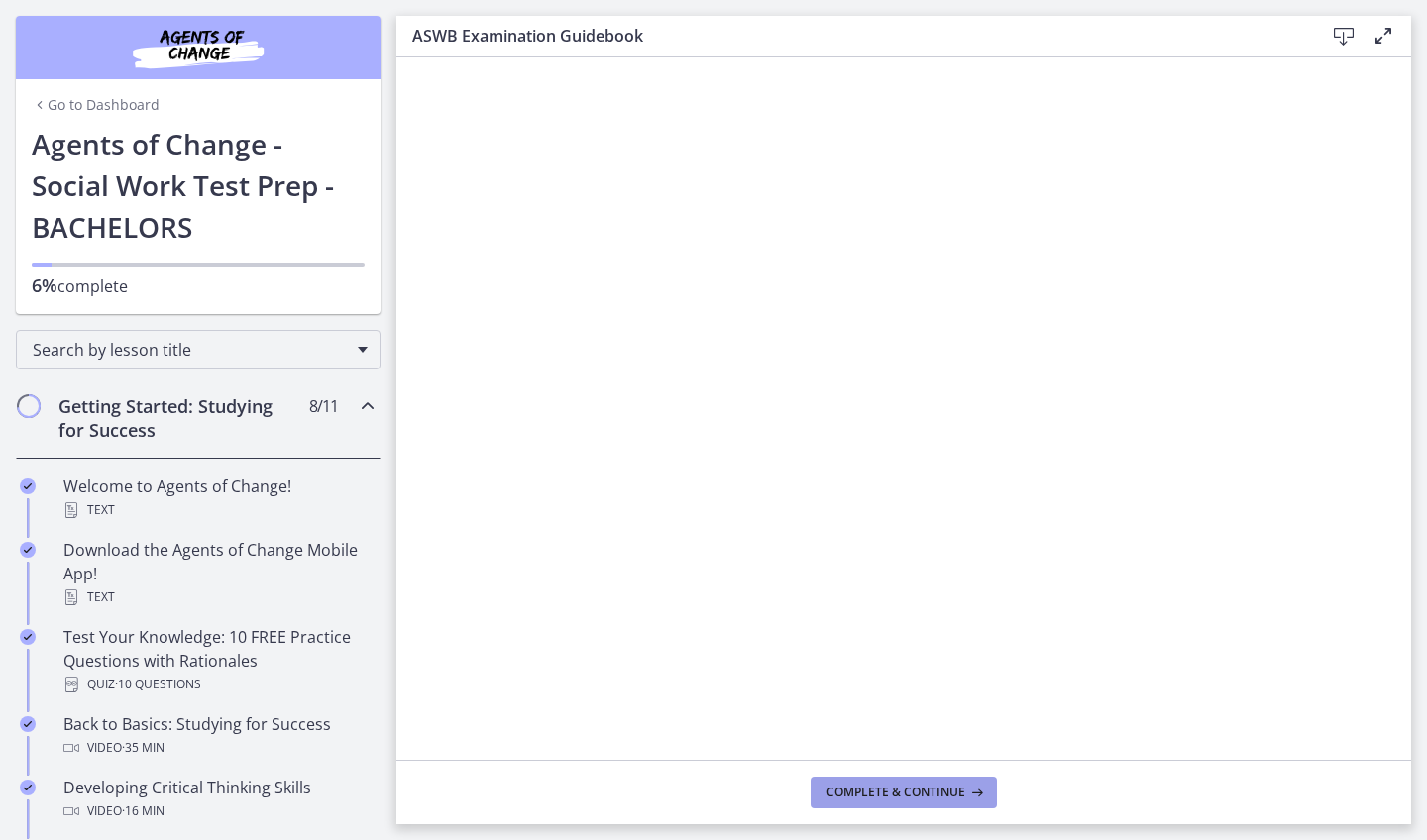 click on "Complete & continue" at bounding box center (896, 792) 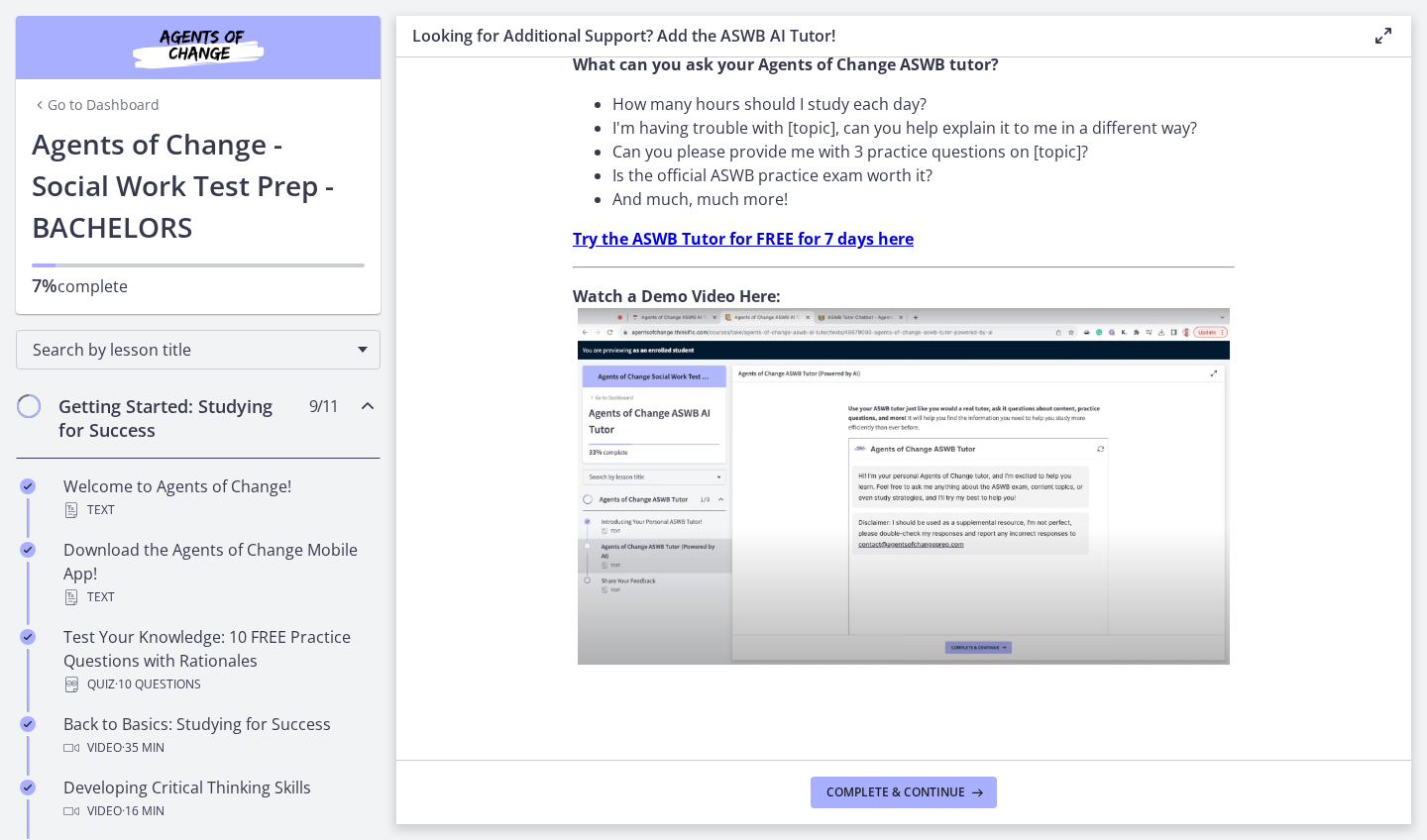 scroll, scrollTop: 636, scrollLeft: 0, axis: vertical 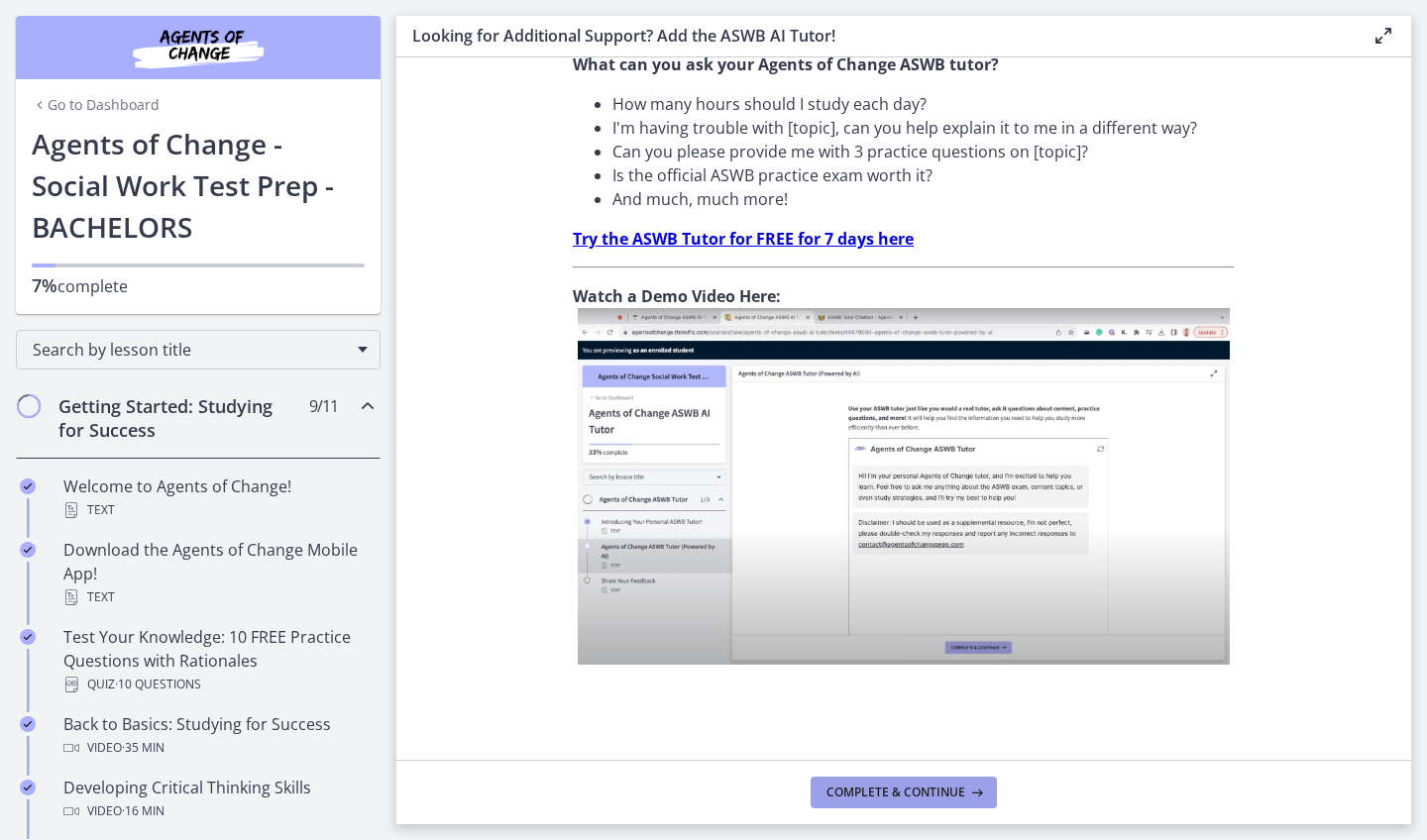 click on "Complete & continue" at bounding box center [896, 792] 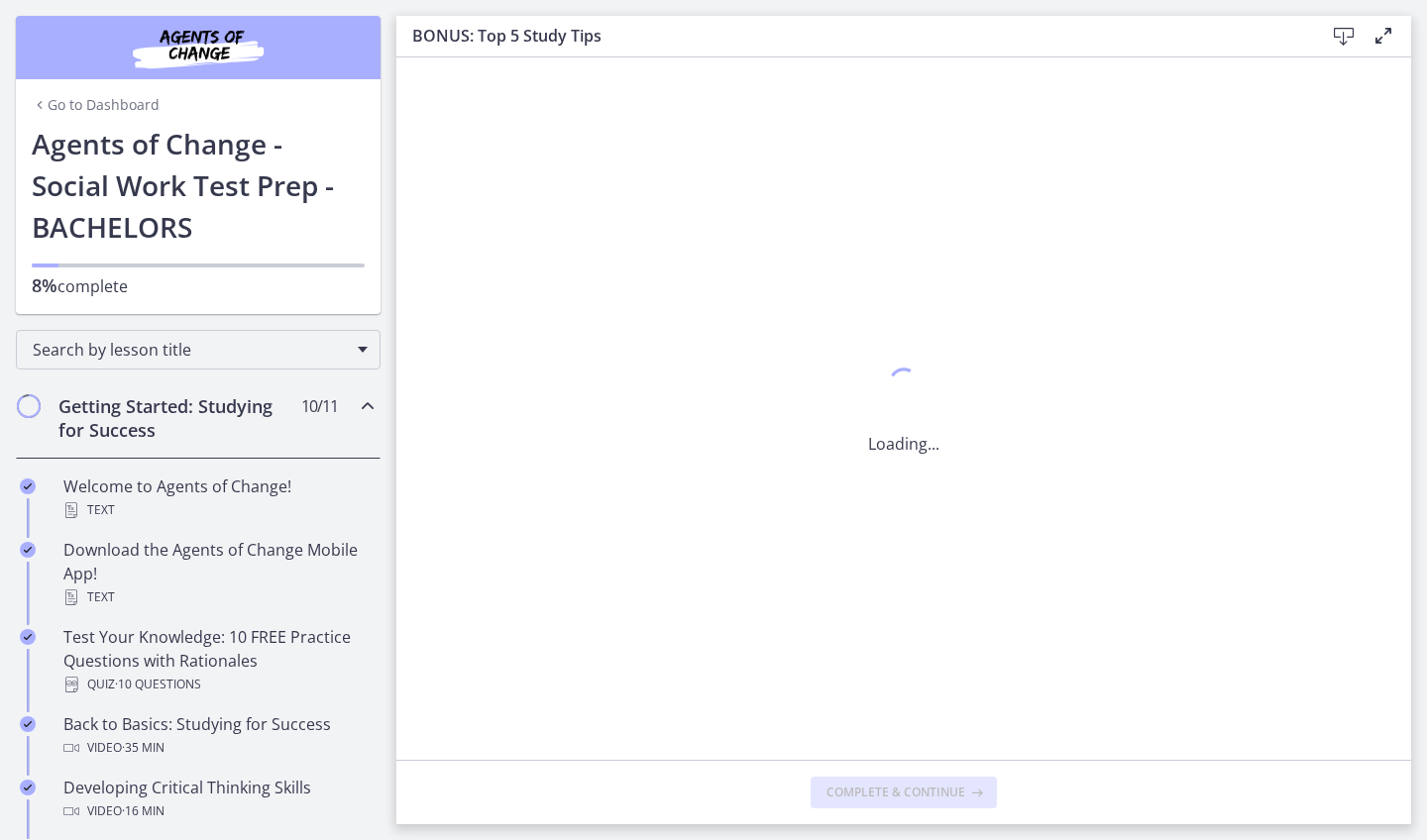 scroll, scrollTop: 0, scrollLeft: 0, axis: both 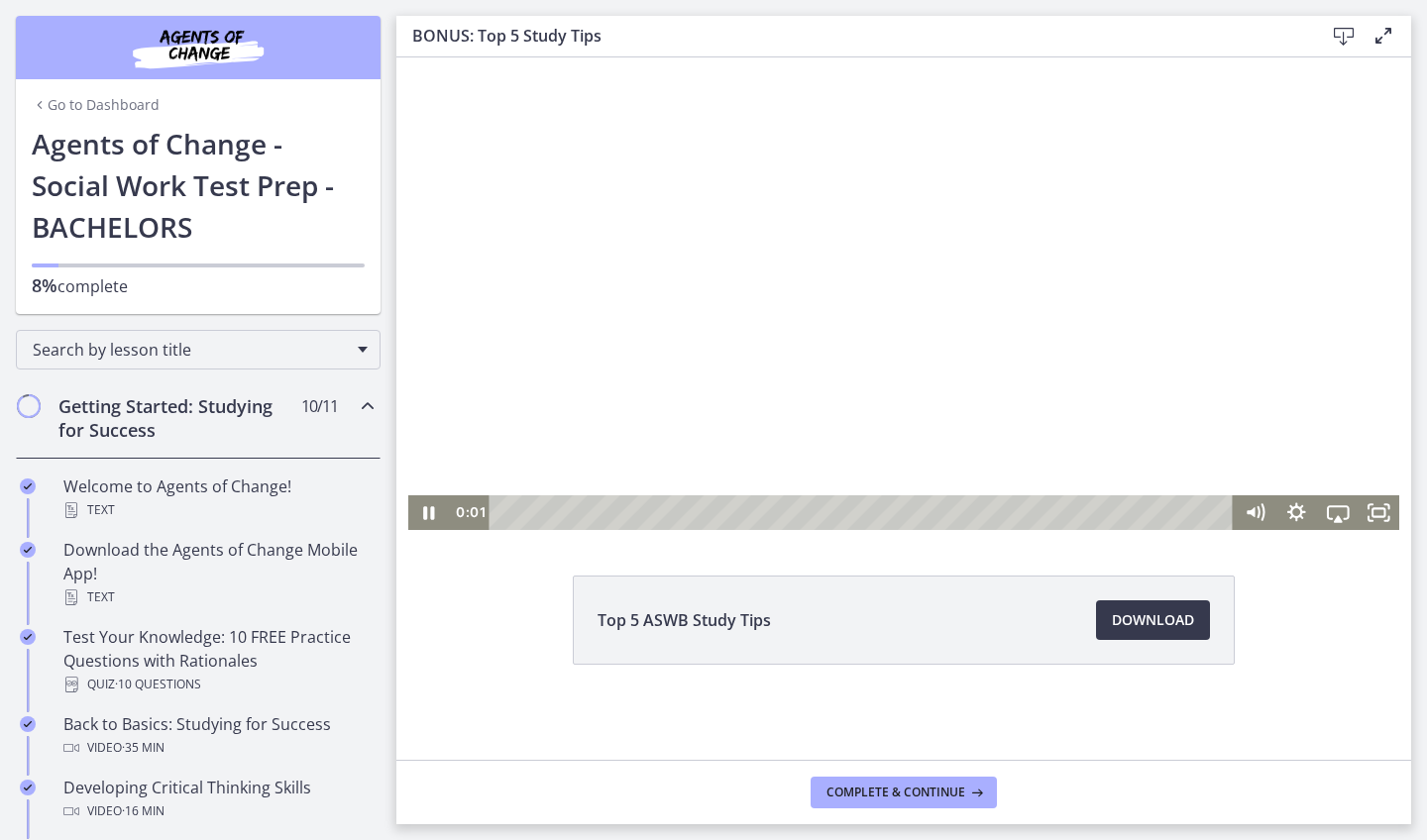 click at bounding box center [864, 512] 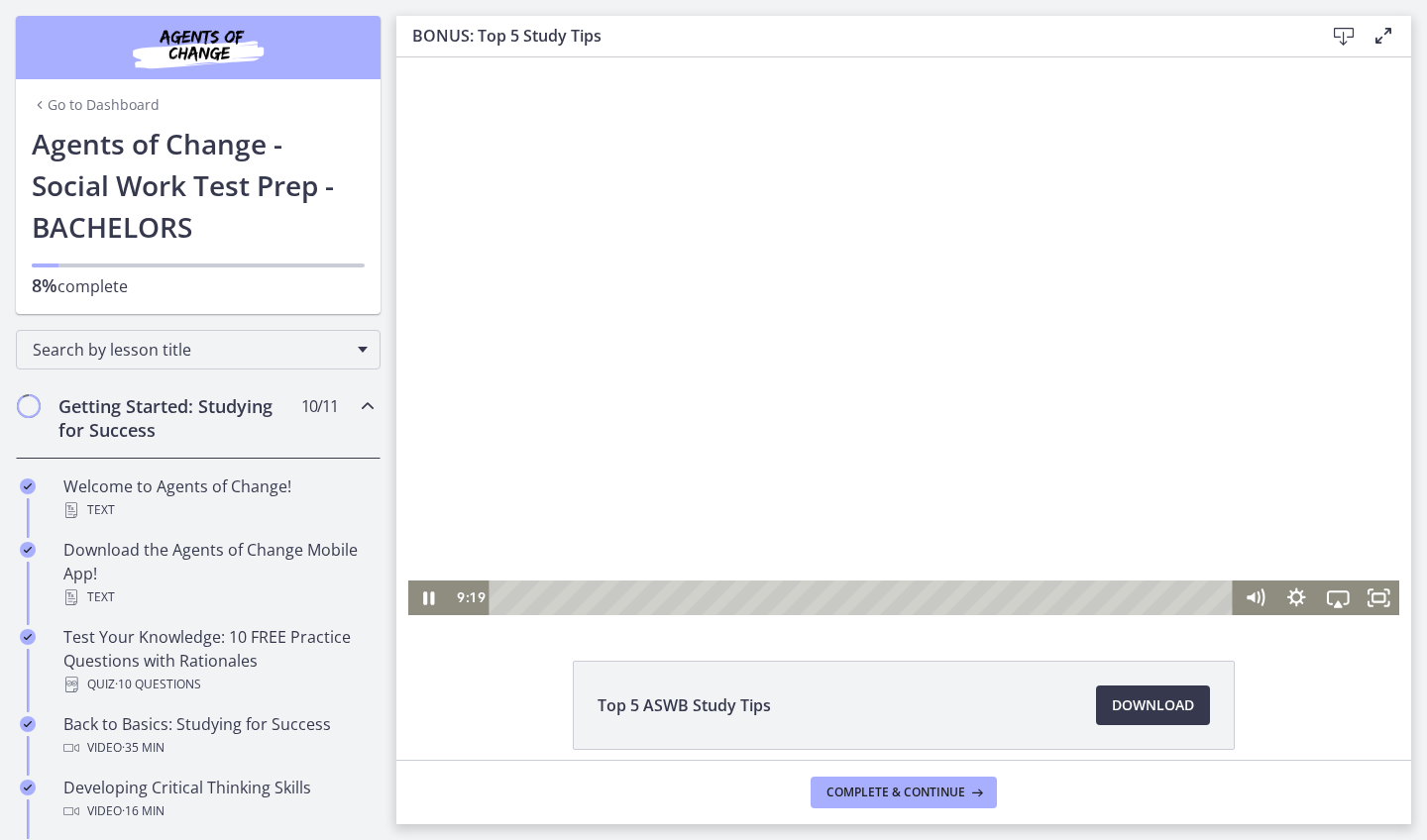 scroll, scrollTop: 0, scrollLeft: 0, axis: both 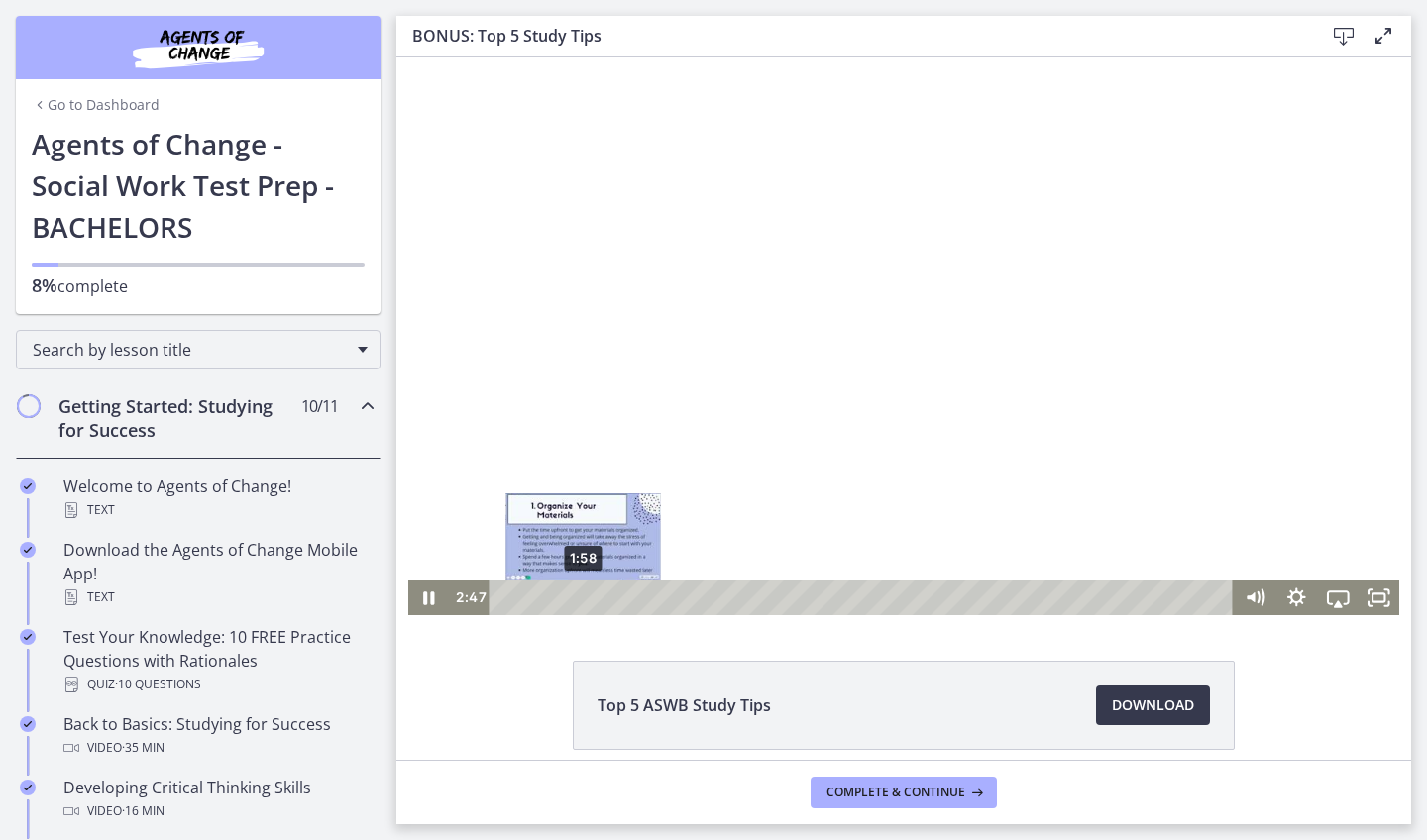 click on "1:58" at bounding box center (864, 597) 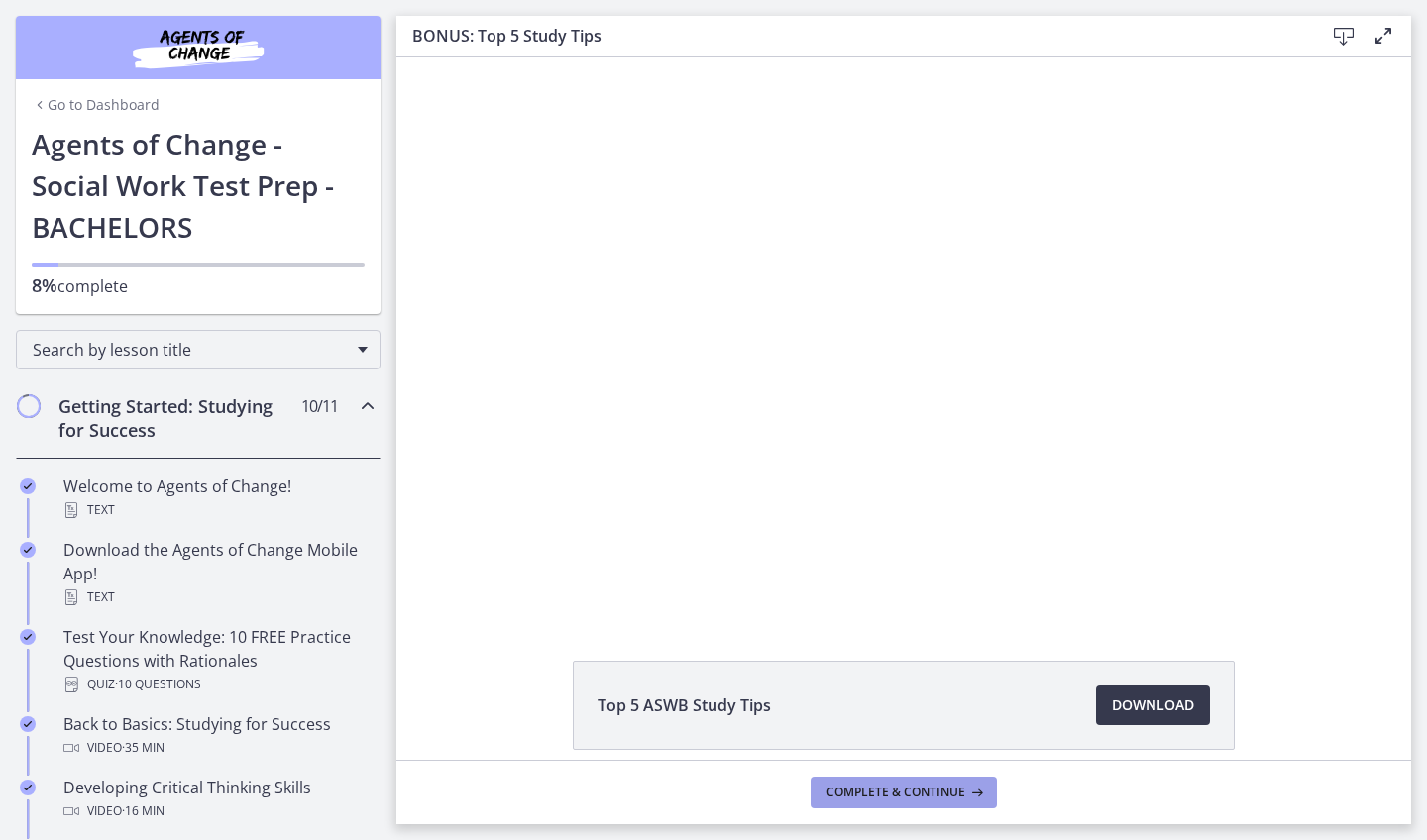 click on "Complete & continue" at bounding box center [896, 792] 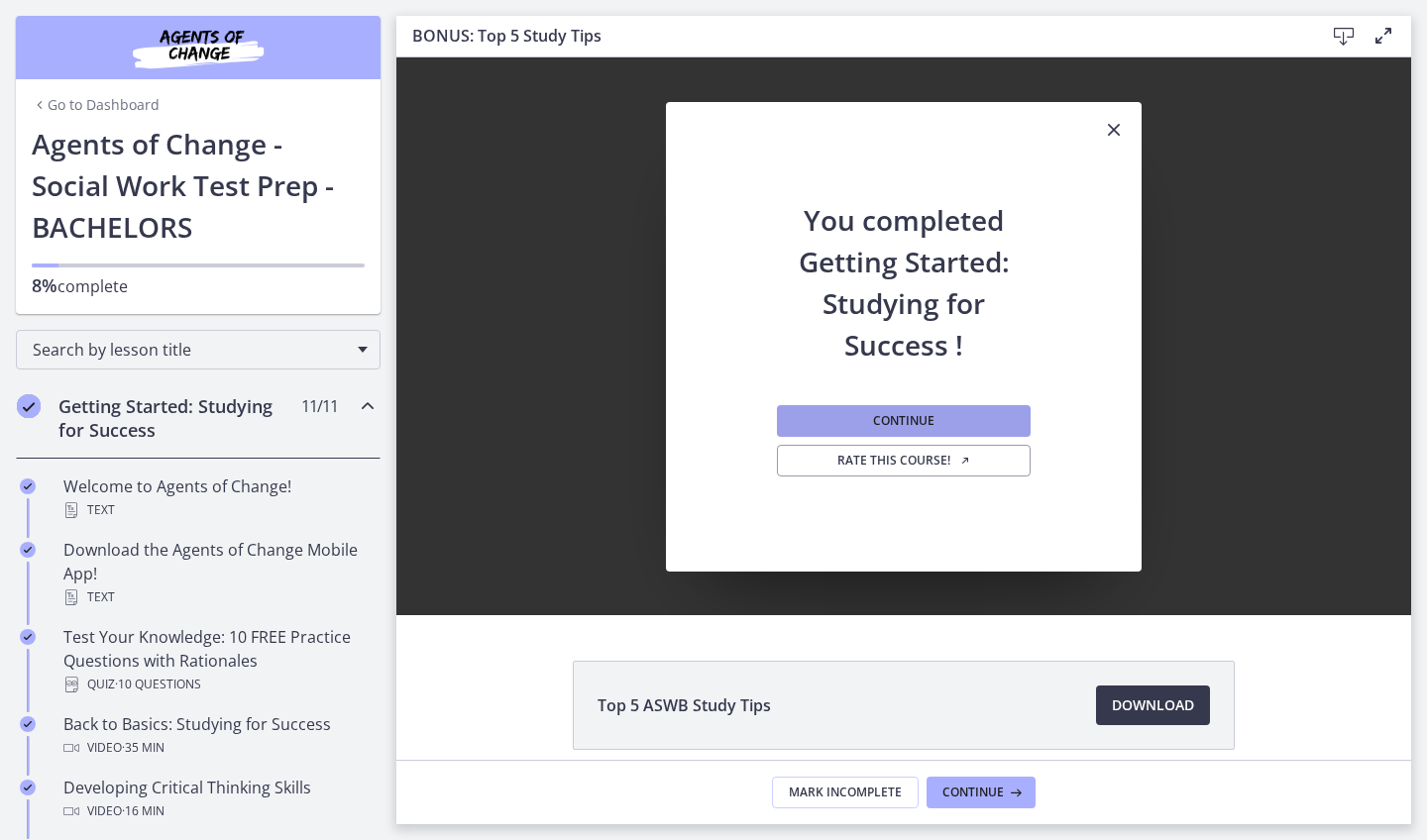 click on "Continue" at bounding box center (904, 421) 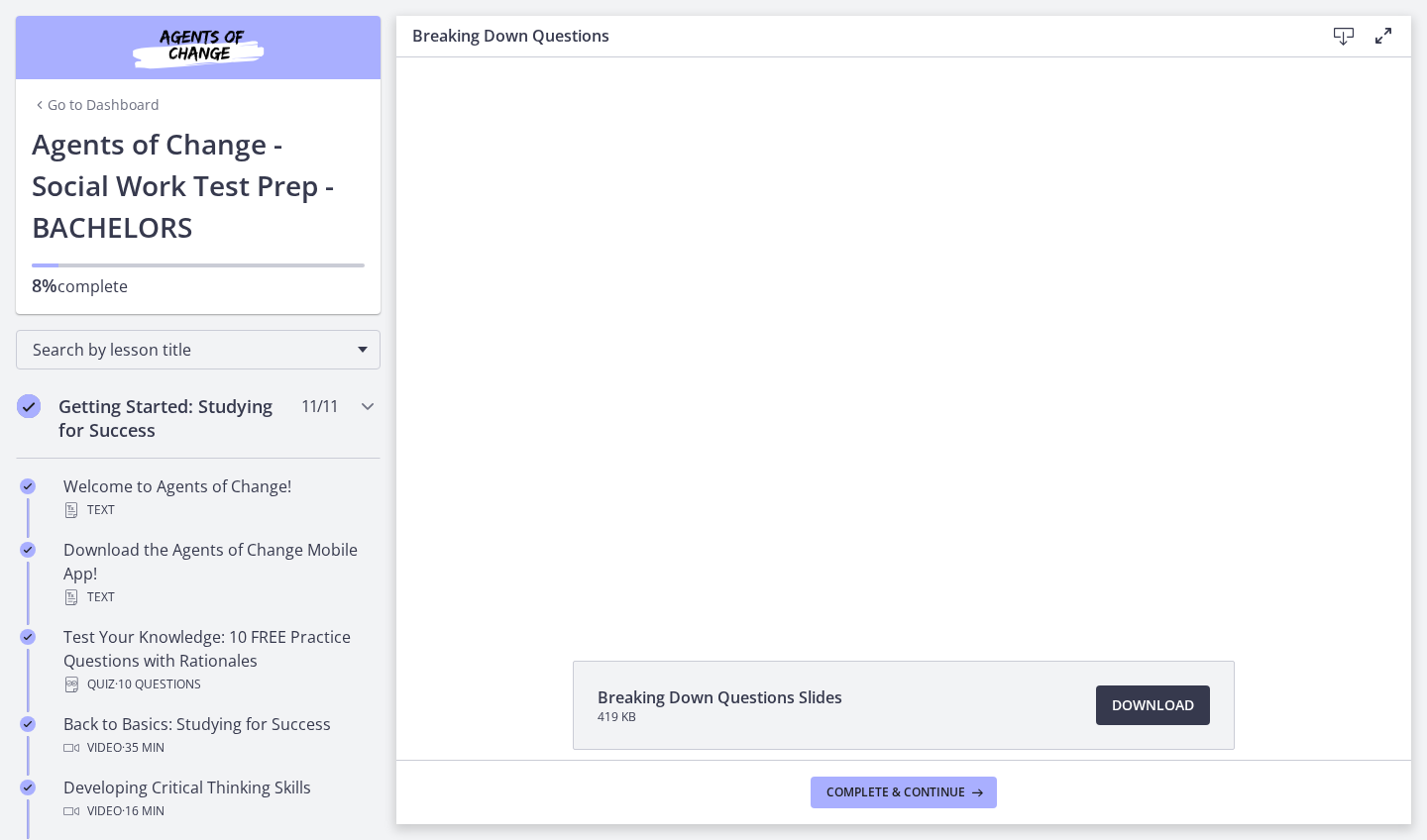 scroll, scrollTop: 0, scrollLeft: 0, axis: both 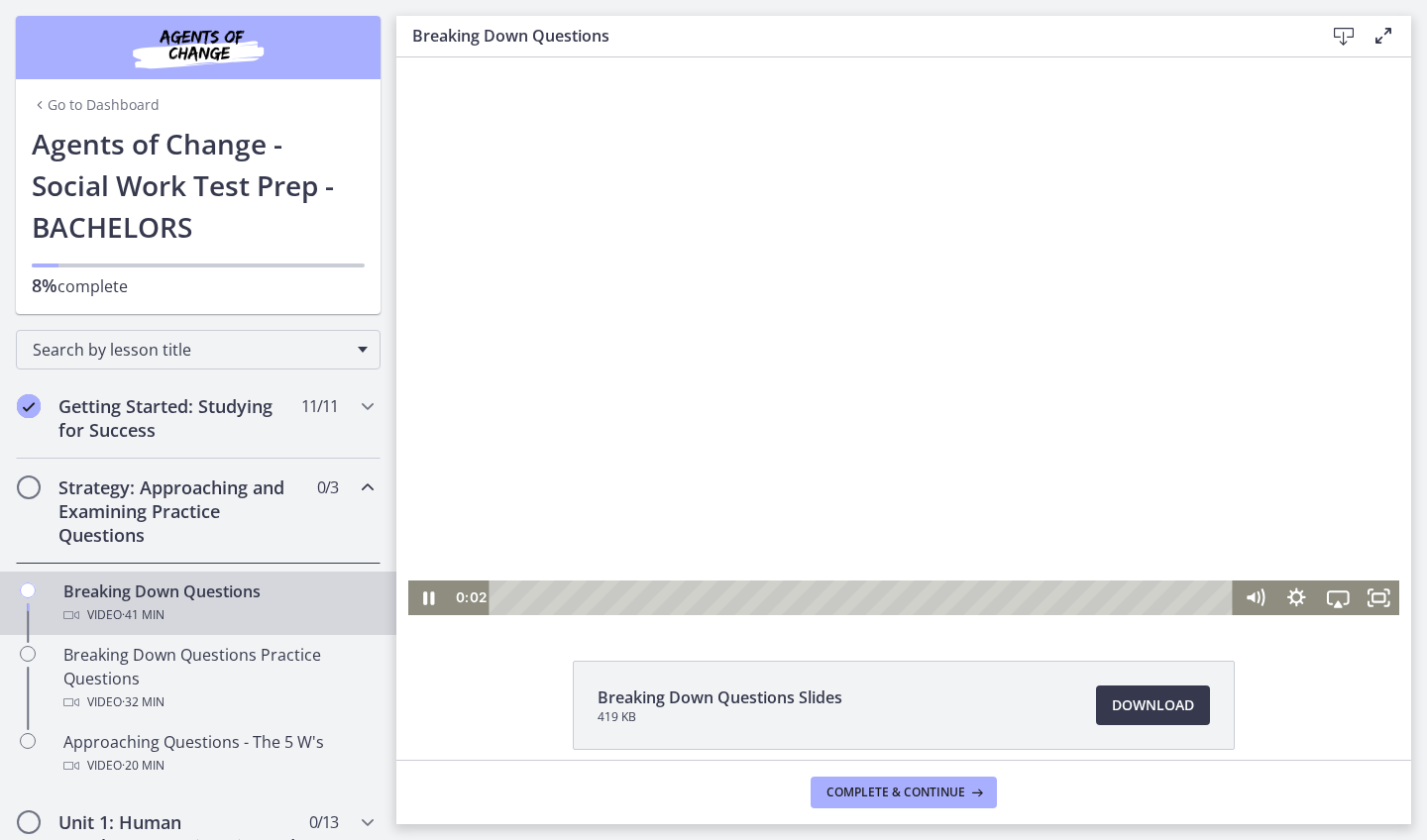 click at bounding box center [904, 336] 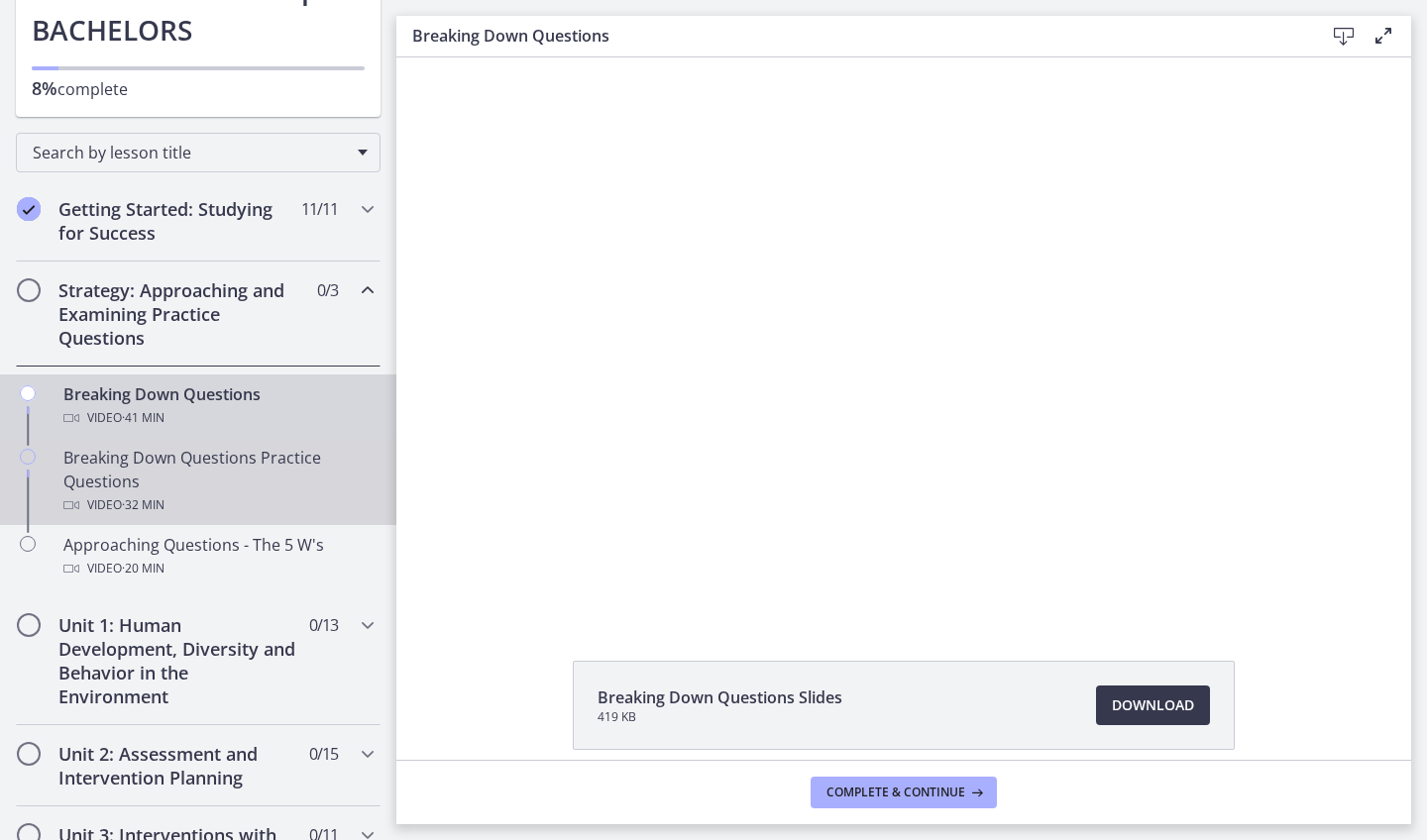 scroll, scrollTop: 199, scrollLeft: 0, axis: vertical 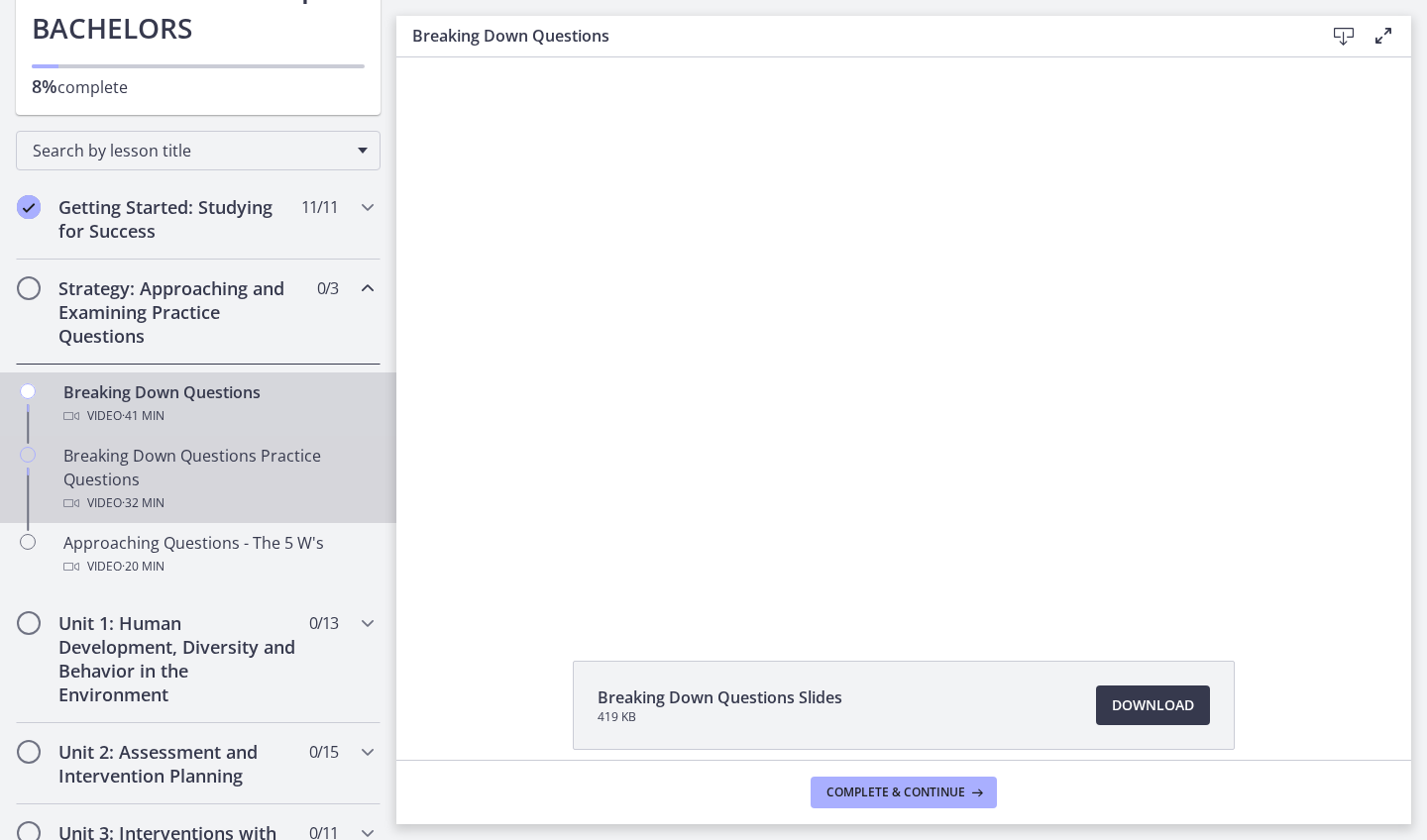 click on "Breaking Down Questions Practice Questions
Video
·  32 min" at bounding box center [218, 479] 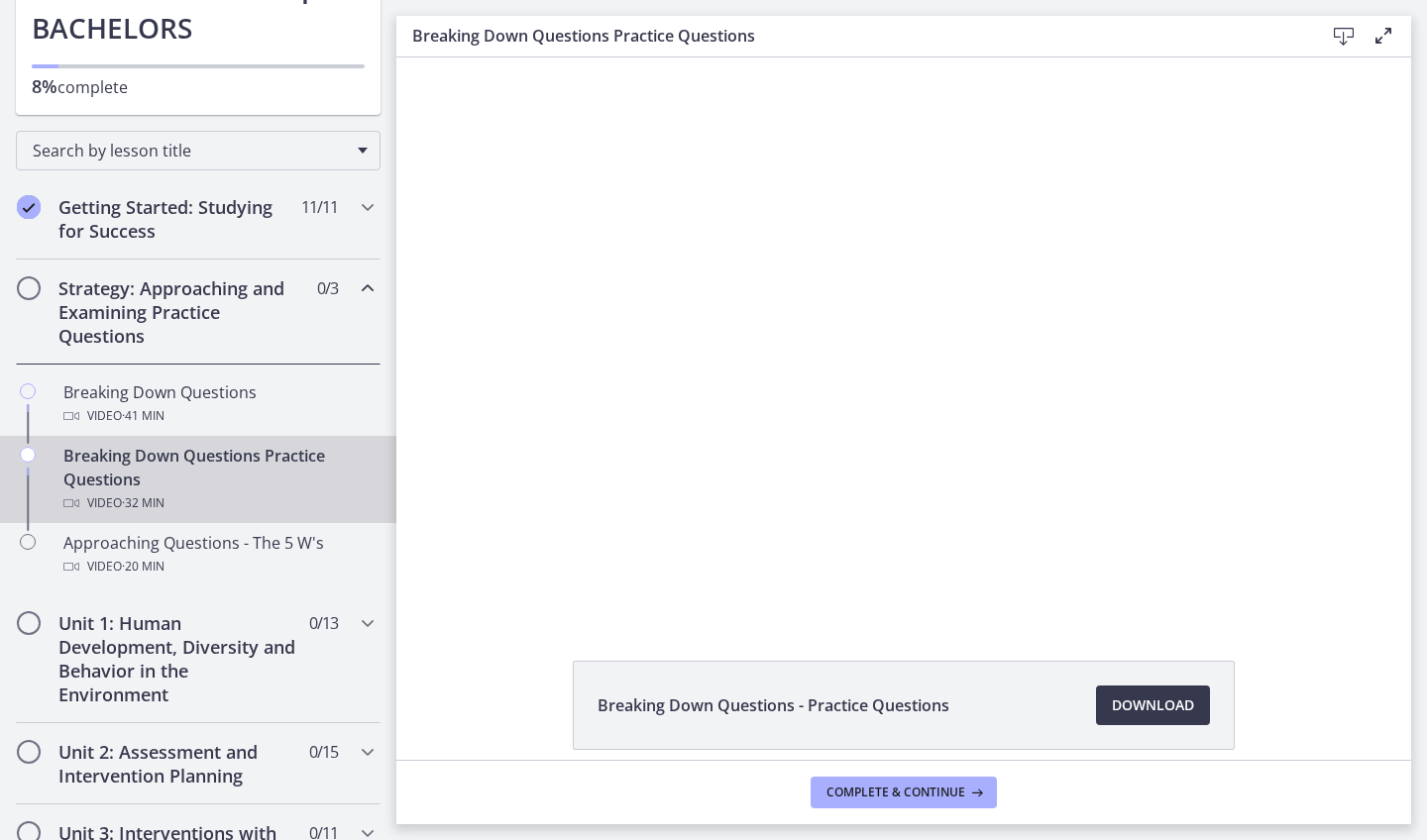 scroll, scrollTop: 0, scrollLeft: 0, axis: both 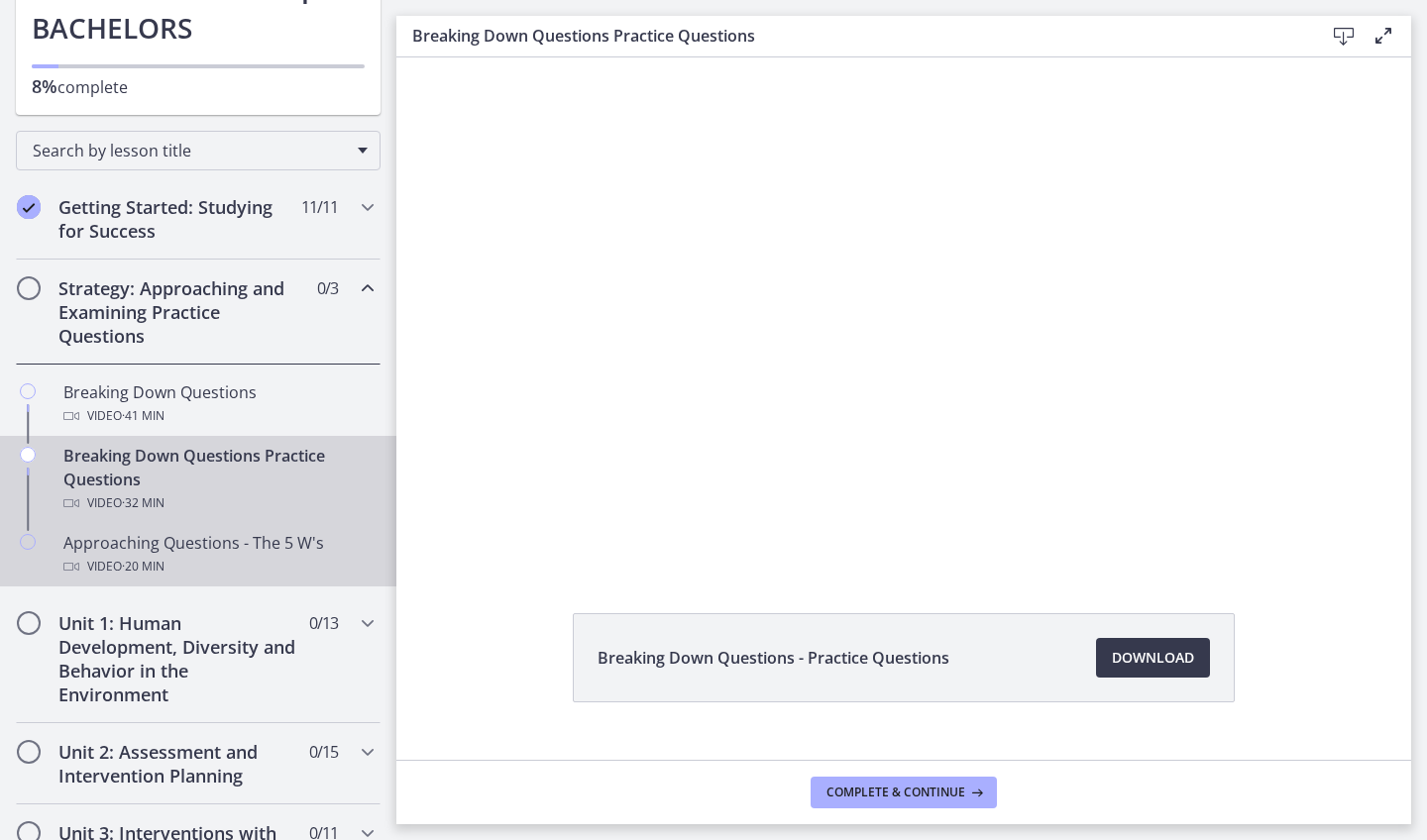 click on "Video
·  20 min" at bounding box center [218, 567] 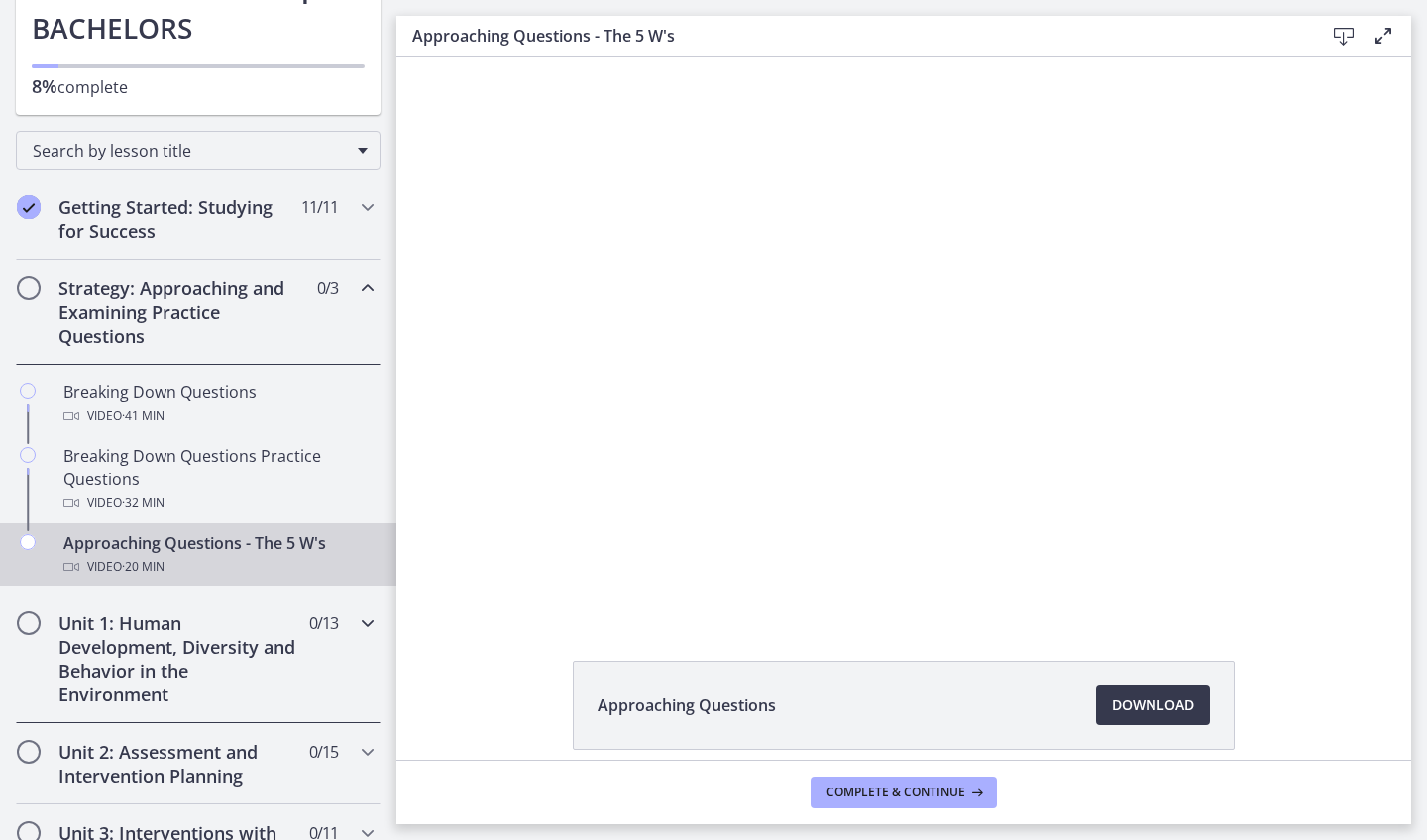 scroll, scrollTop: 0, scrollLeft: 0, axis: both 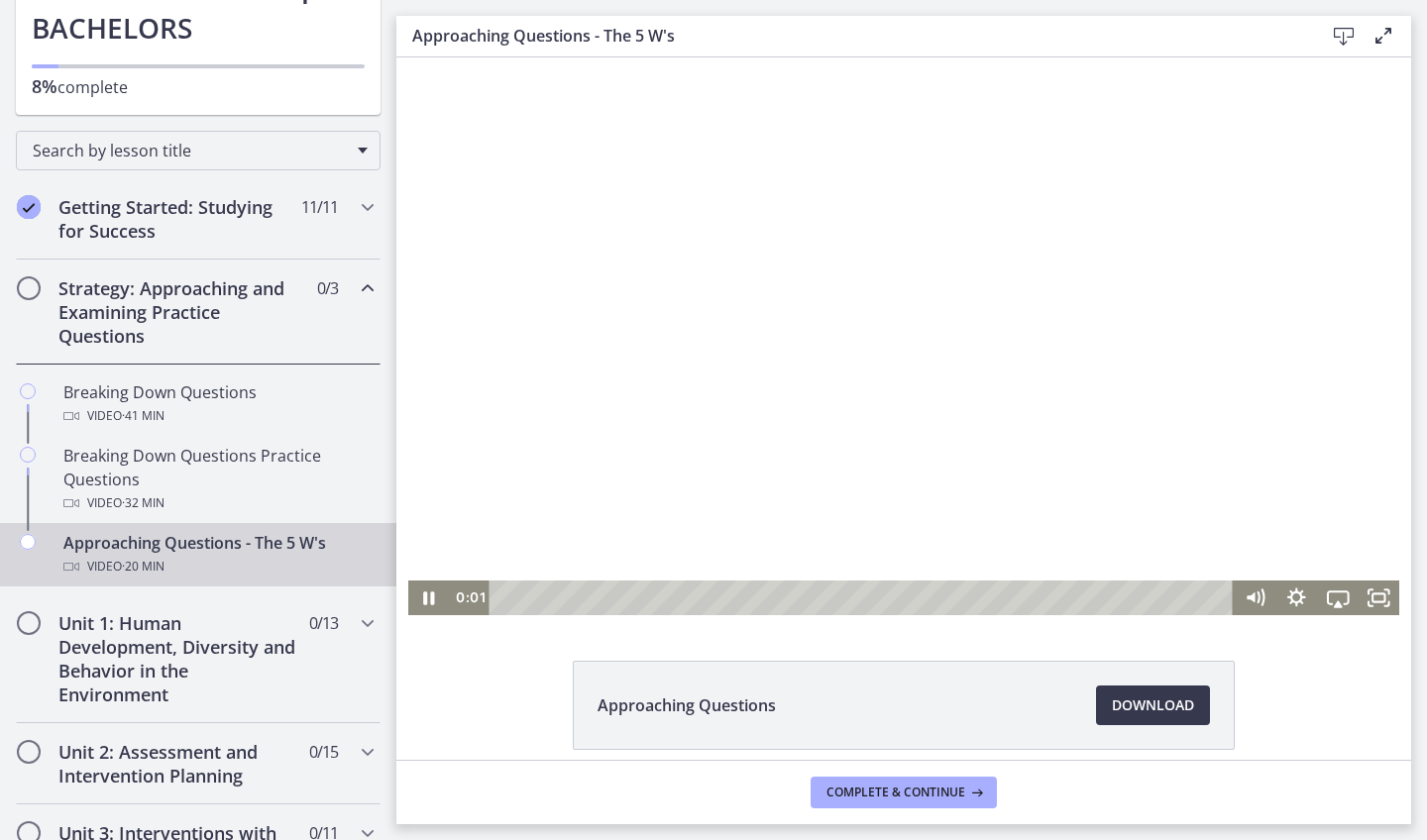click at bounding box center (904, 336) 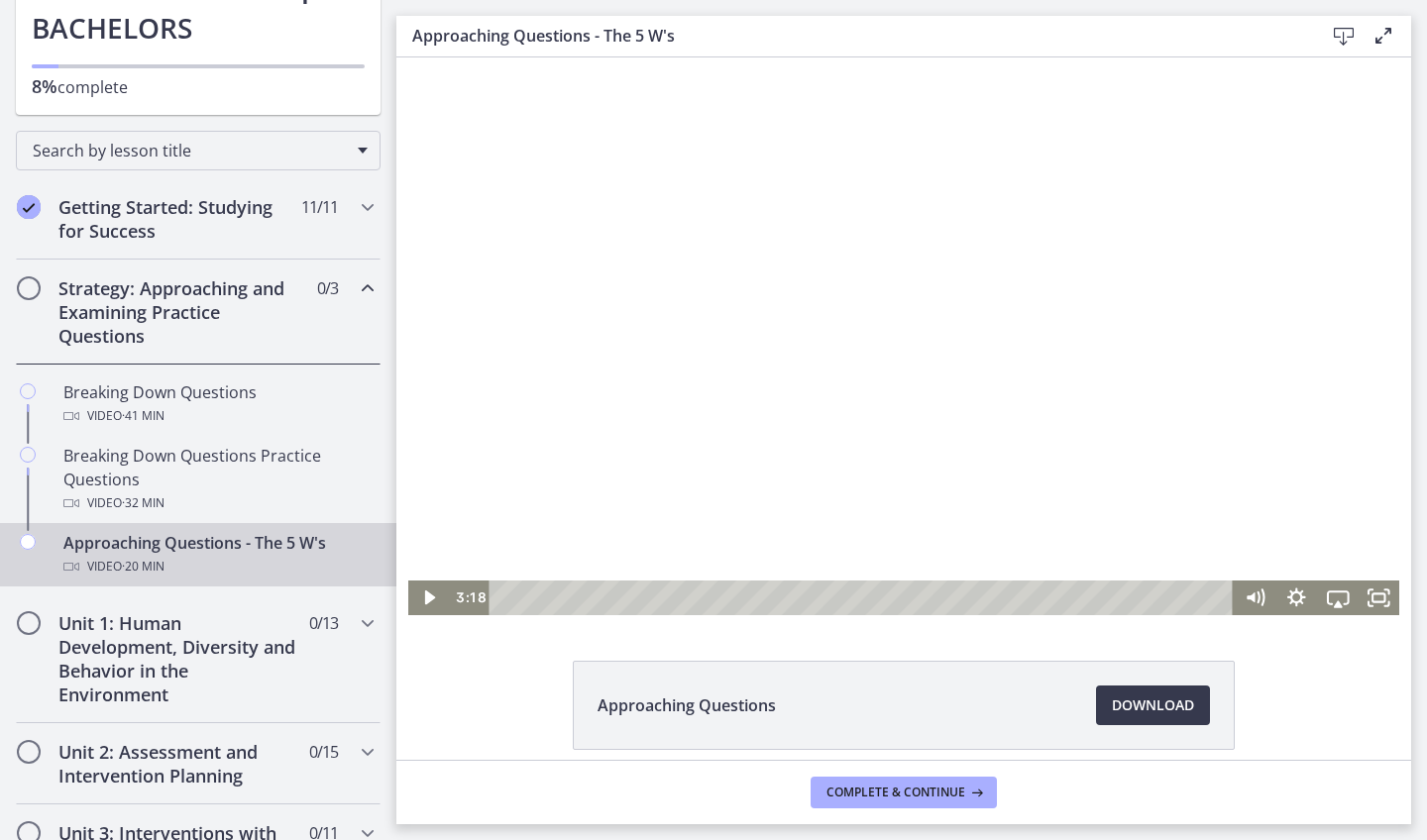 click at bounding box center [864, 597] 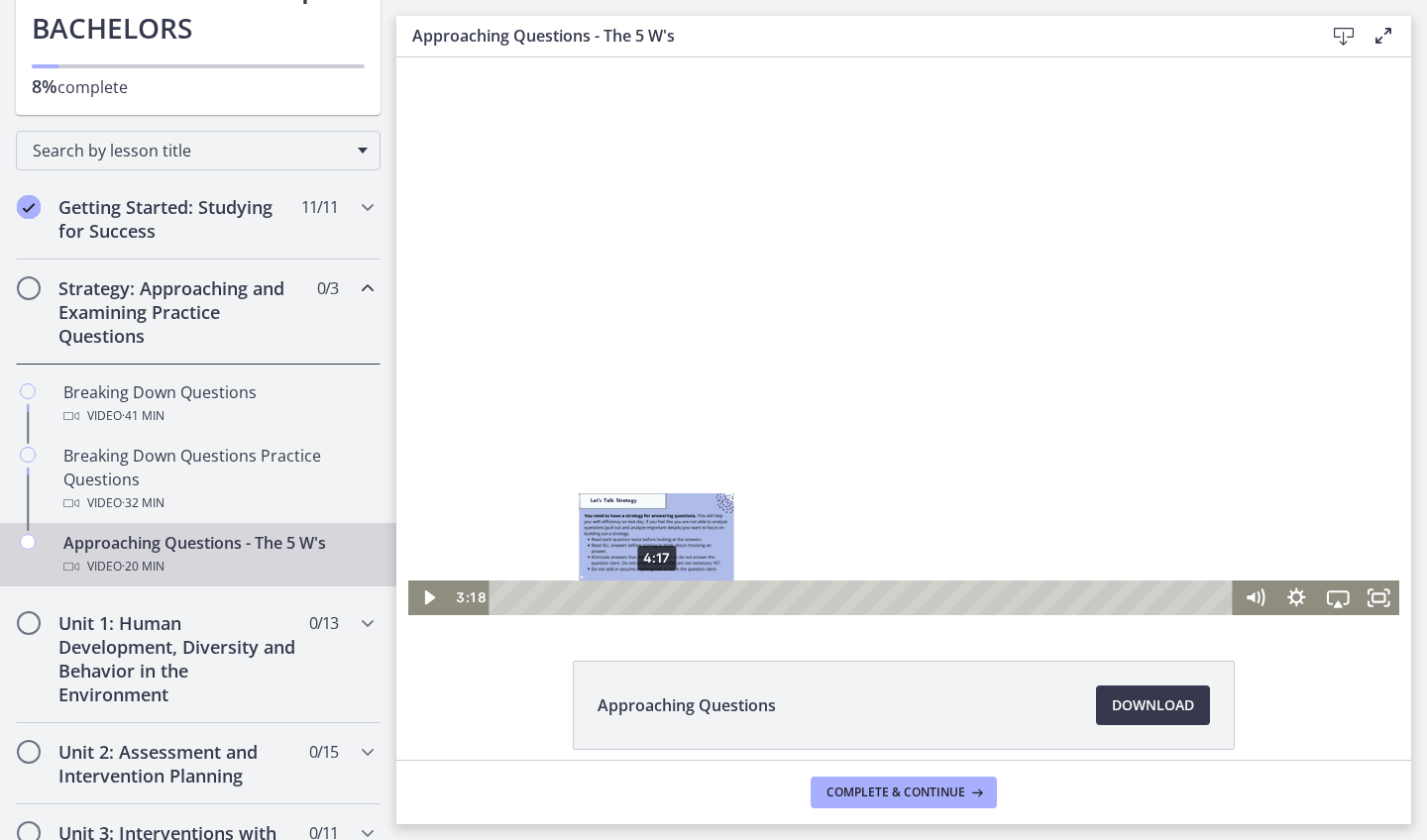 click on "4:17" at bounding box center (864, 597) 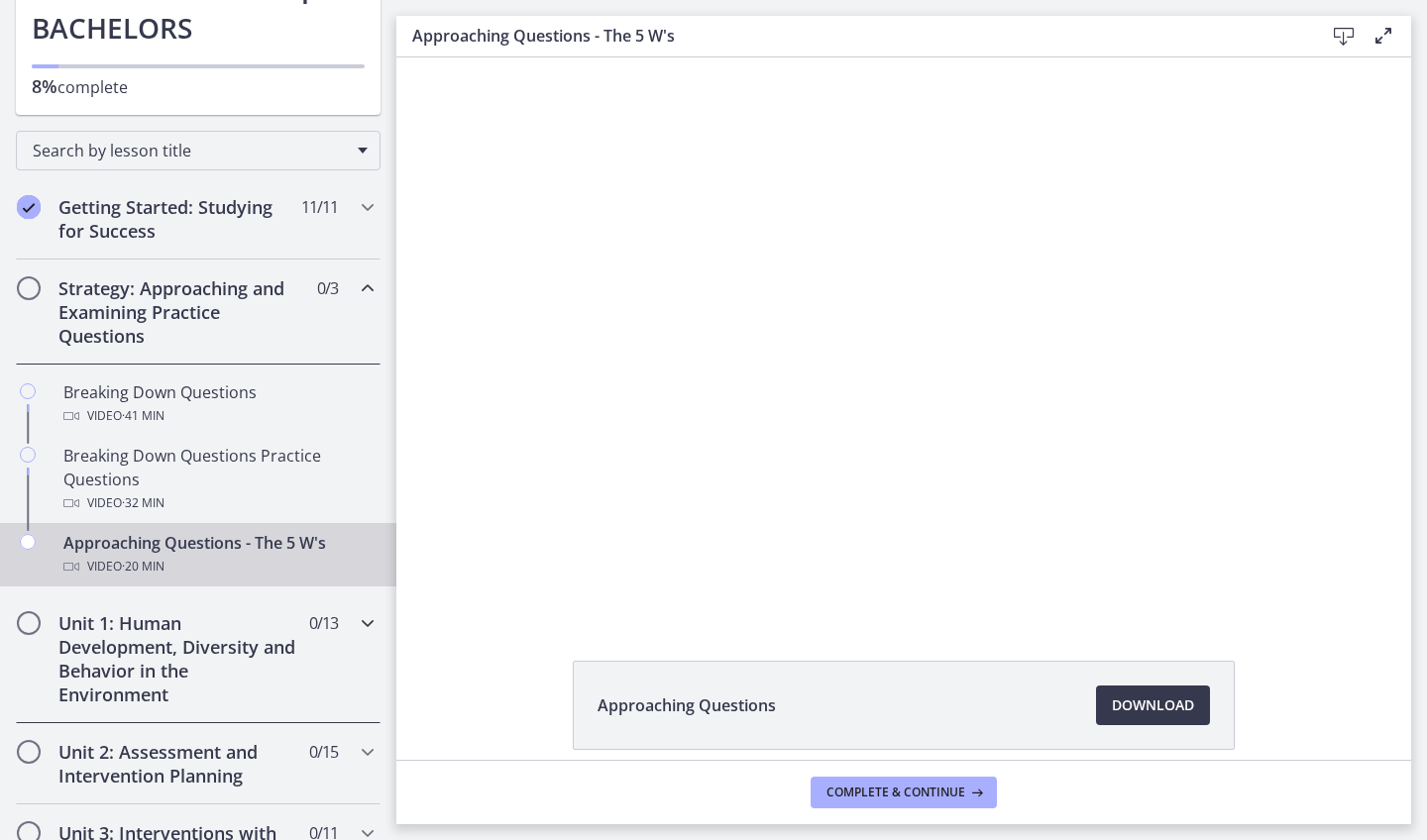click on "Unit 1: Human Development, Diversity and Behavior in the Environment" at bounding box center (179, 659) 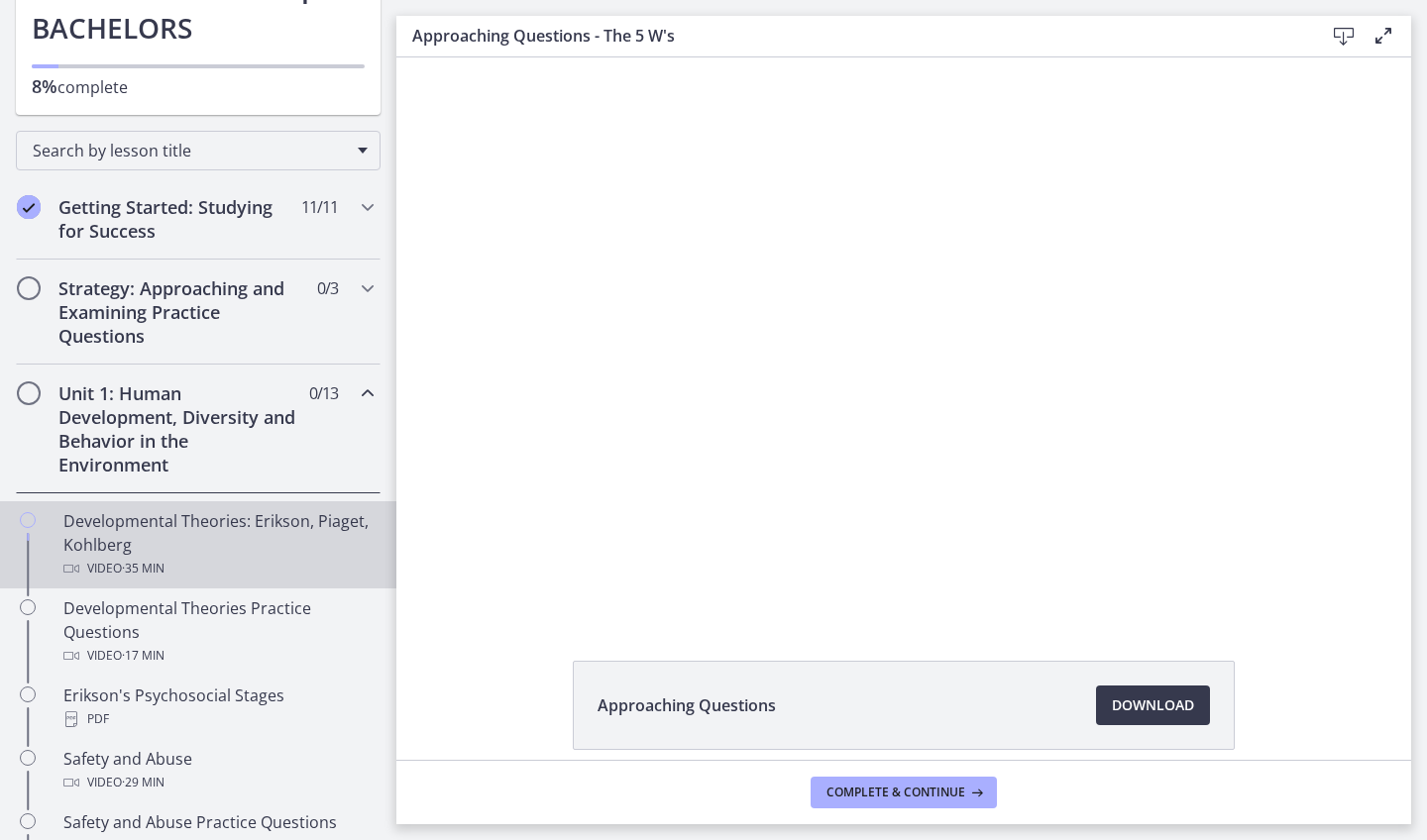 click on "Developmental Theories: Erikson, Piaget, Kohlberg
Video
·  35 min" at bounding box center [218, 545] 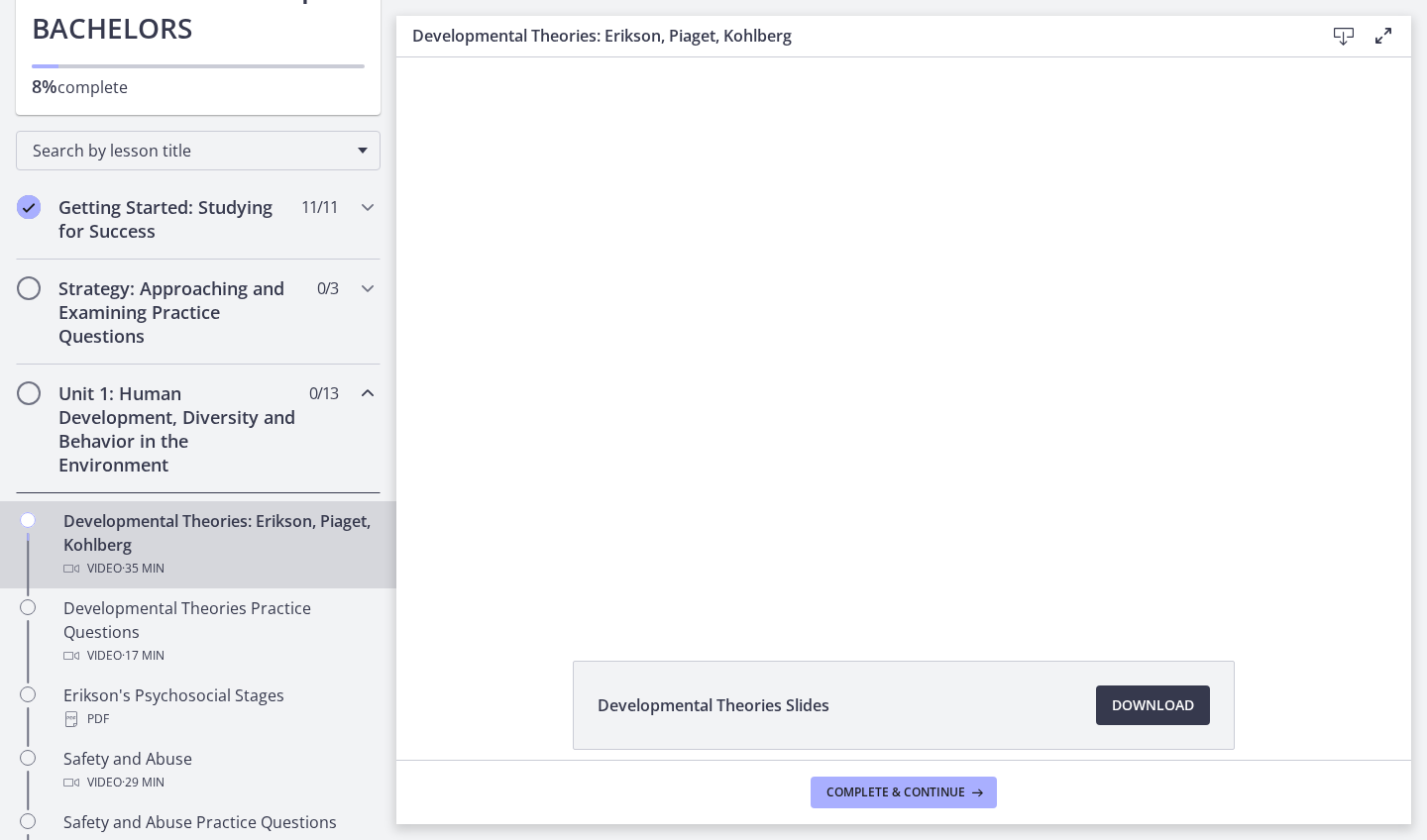 scroll, scrollTop: 0, scrollLeft: 0, axis: both 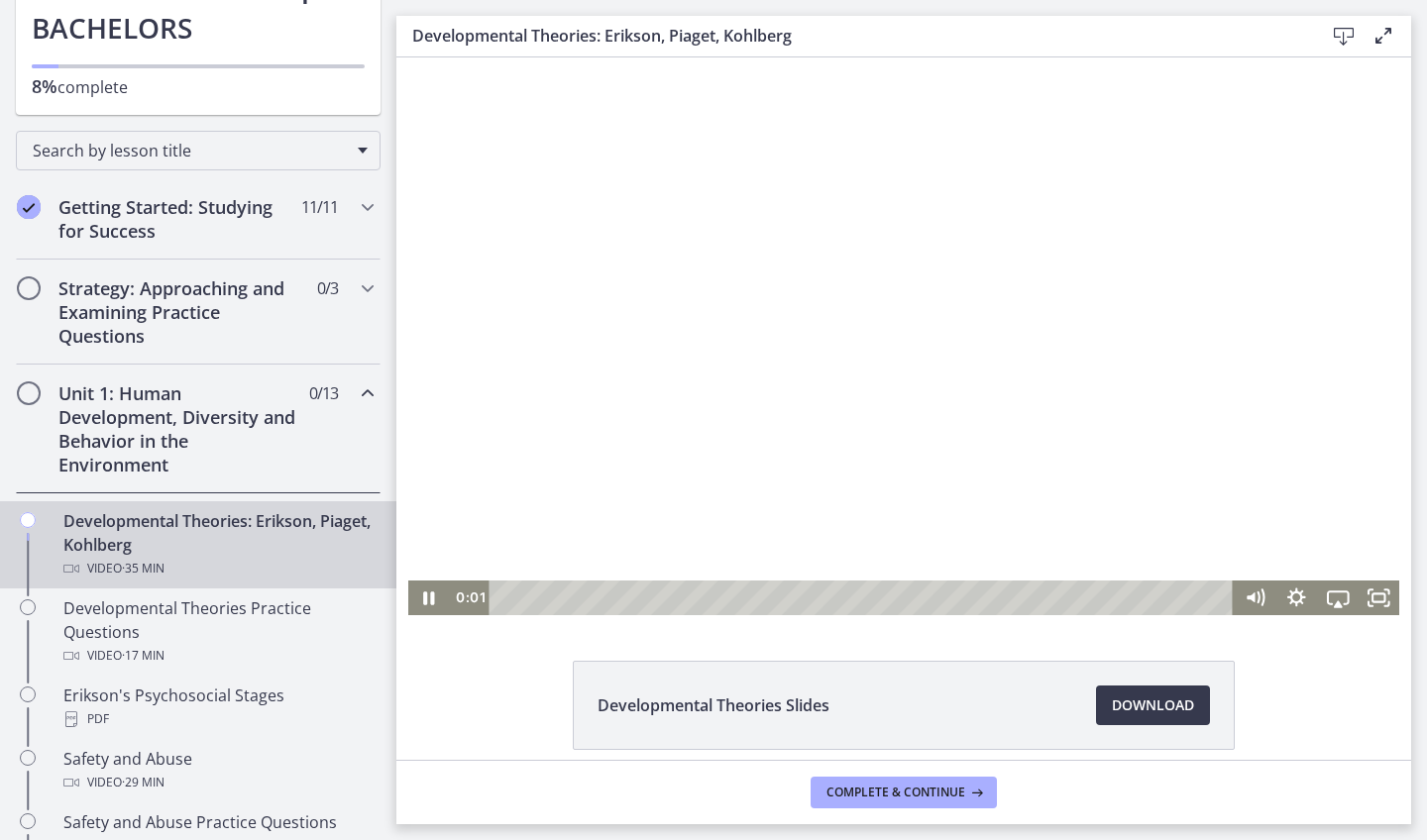 click at bounding box center [864, 597] 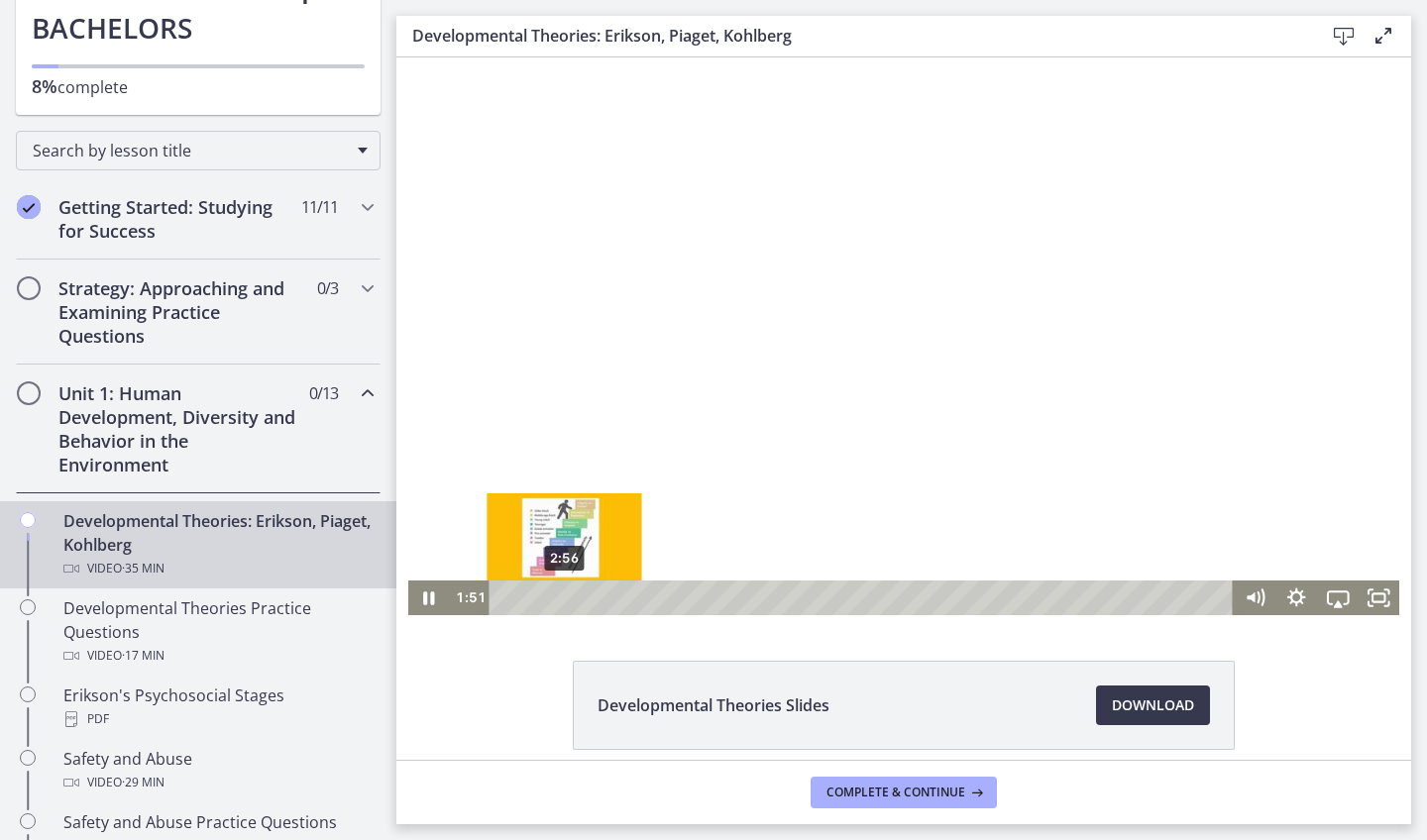 click on "2:56" at bounding box center (864, 597) 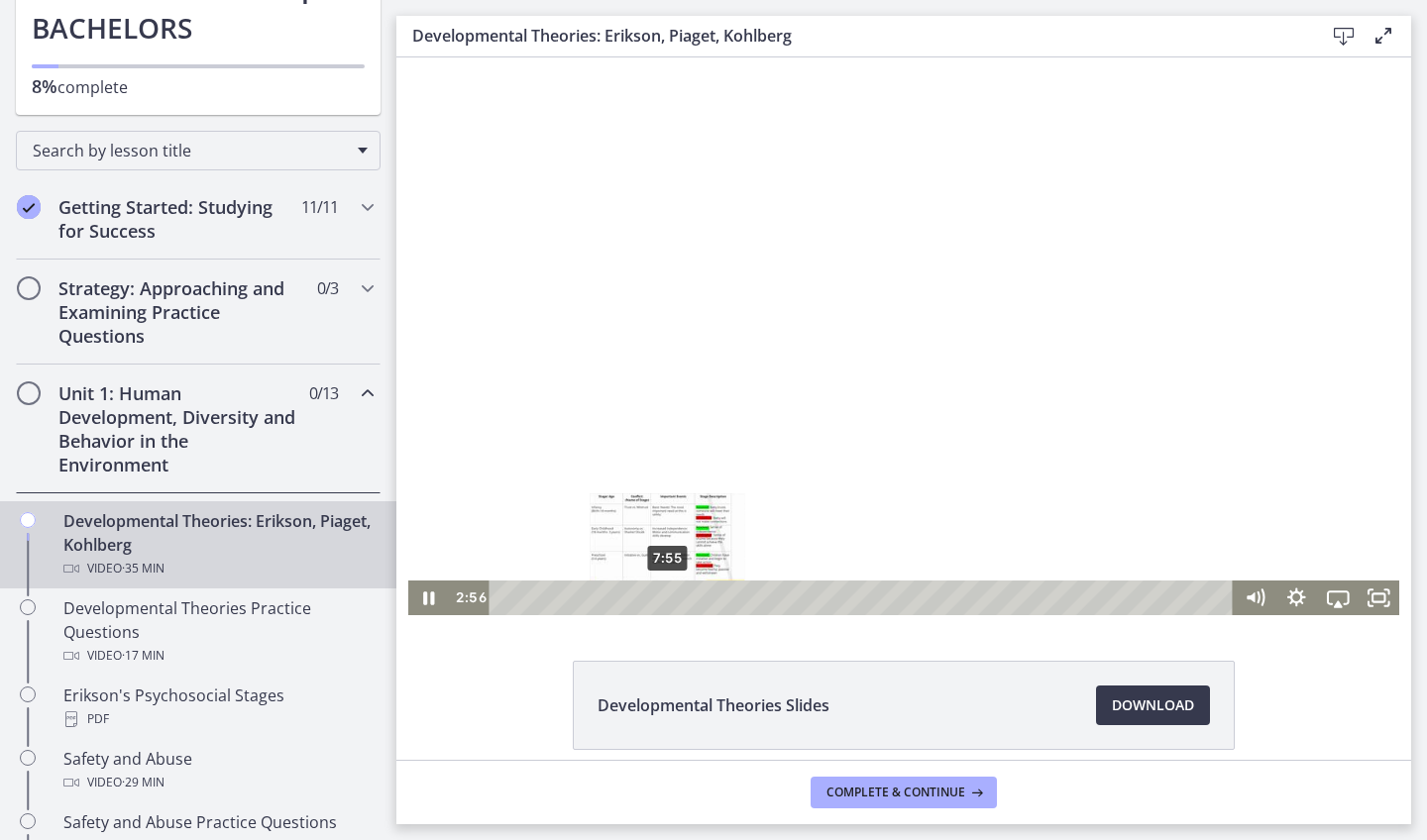 click on "7:55" at bounding box center [864, 597] 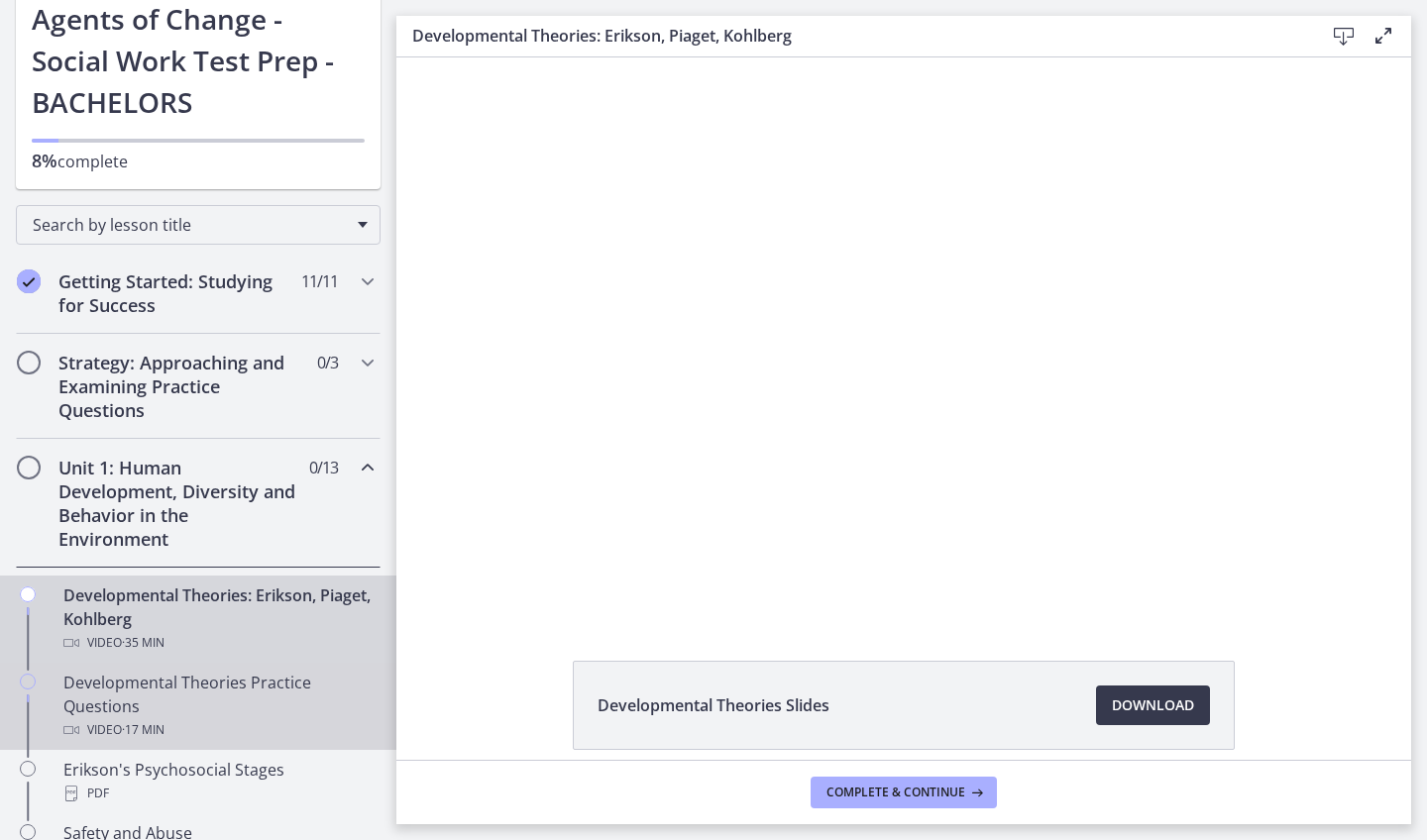 scroll, scrollTop: 146, scrollLeft: 0, axis: vertical 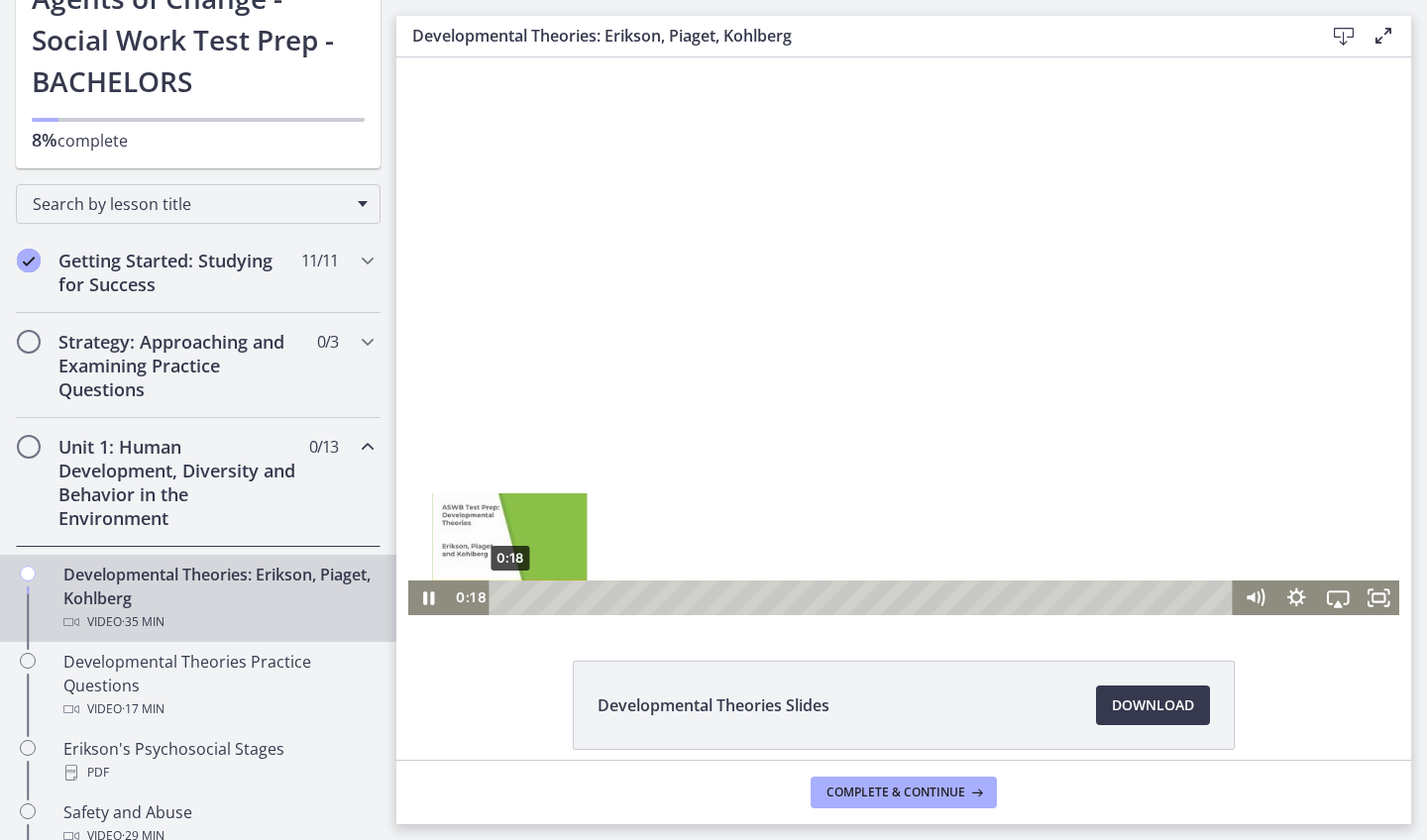 click on "0:18" at bounding box center (864, 597) 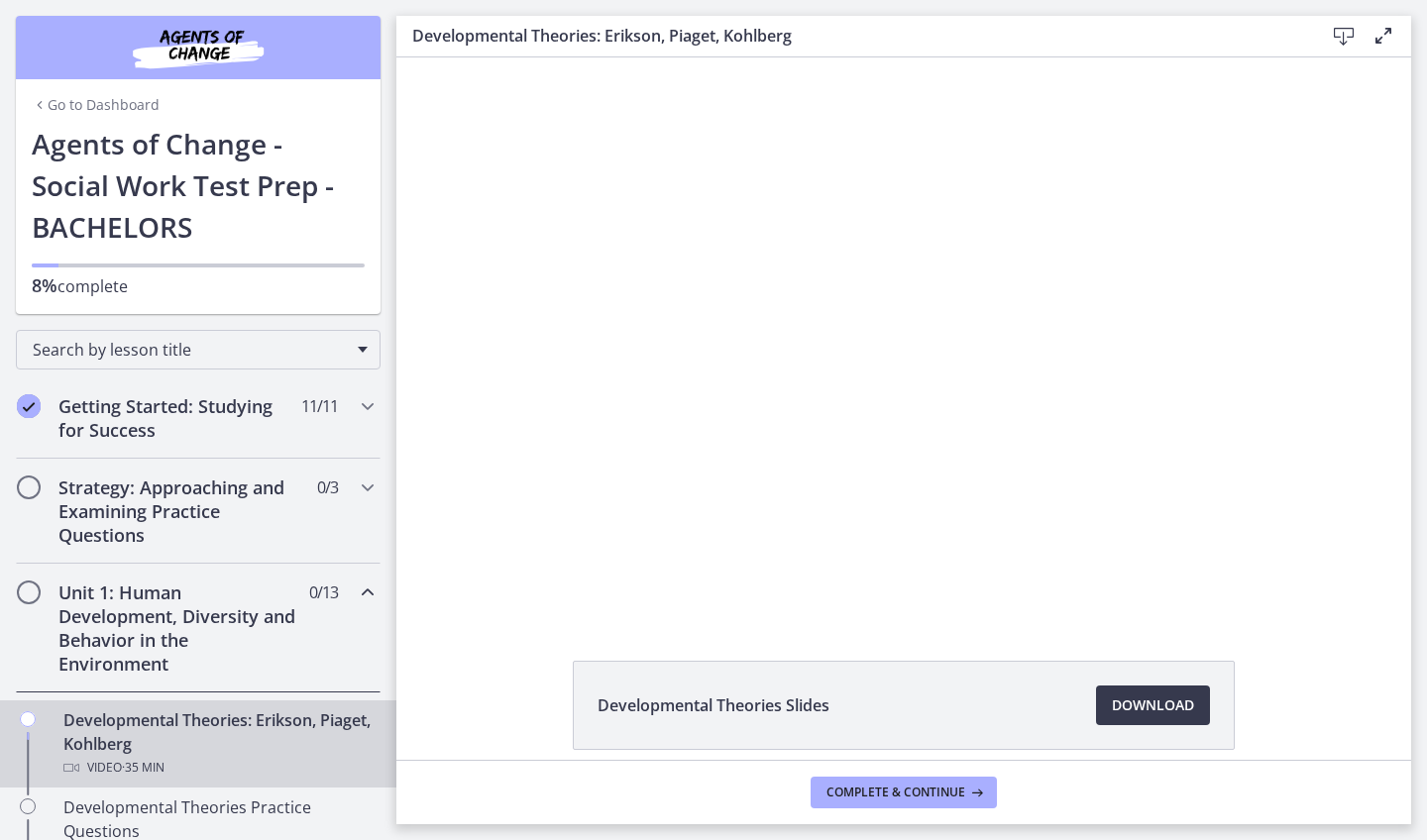 scroll, scrollTop: 0, scrollLeft: 0, axis: both 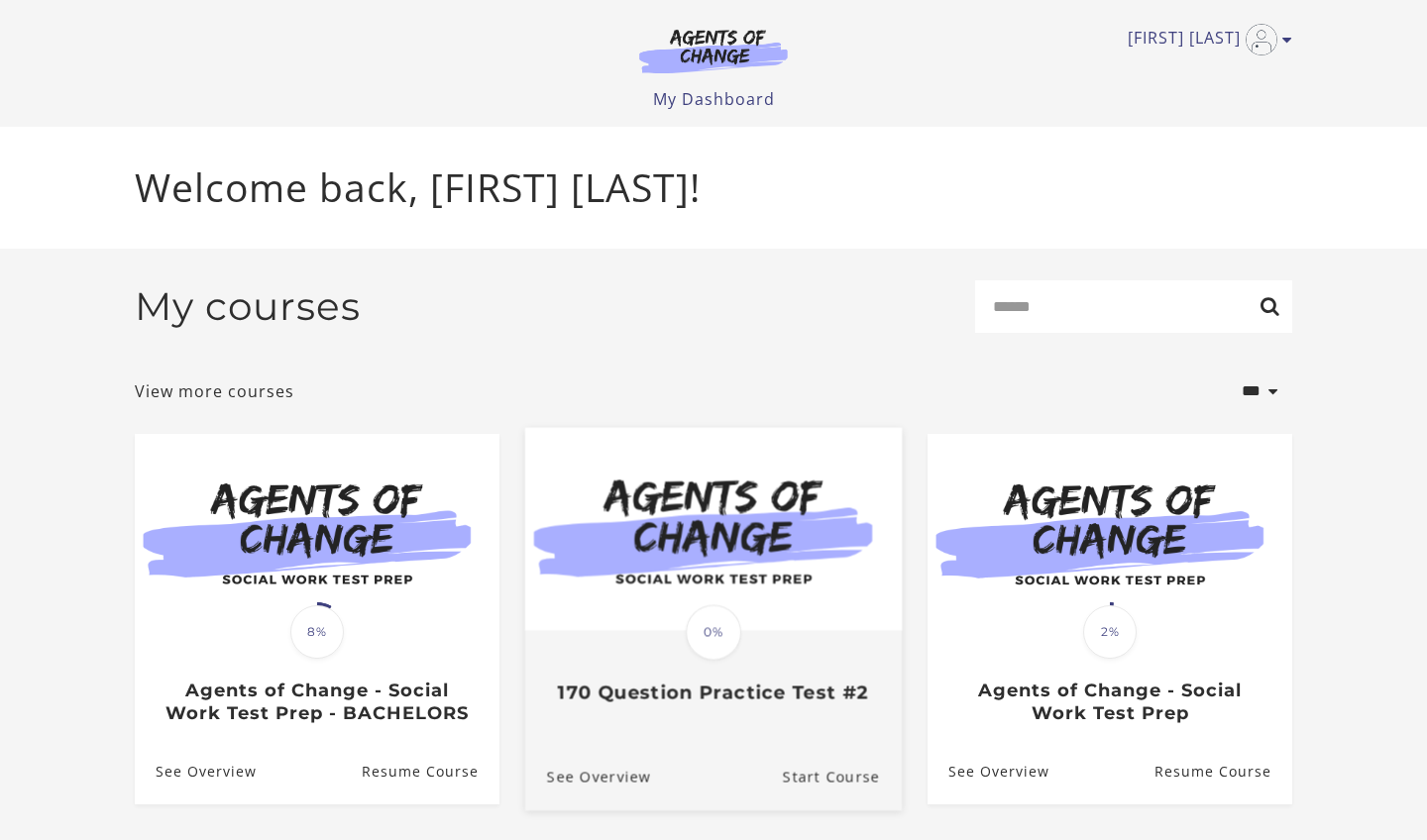 click at bounding box center (714, 528) 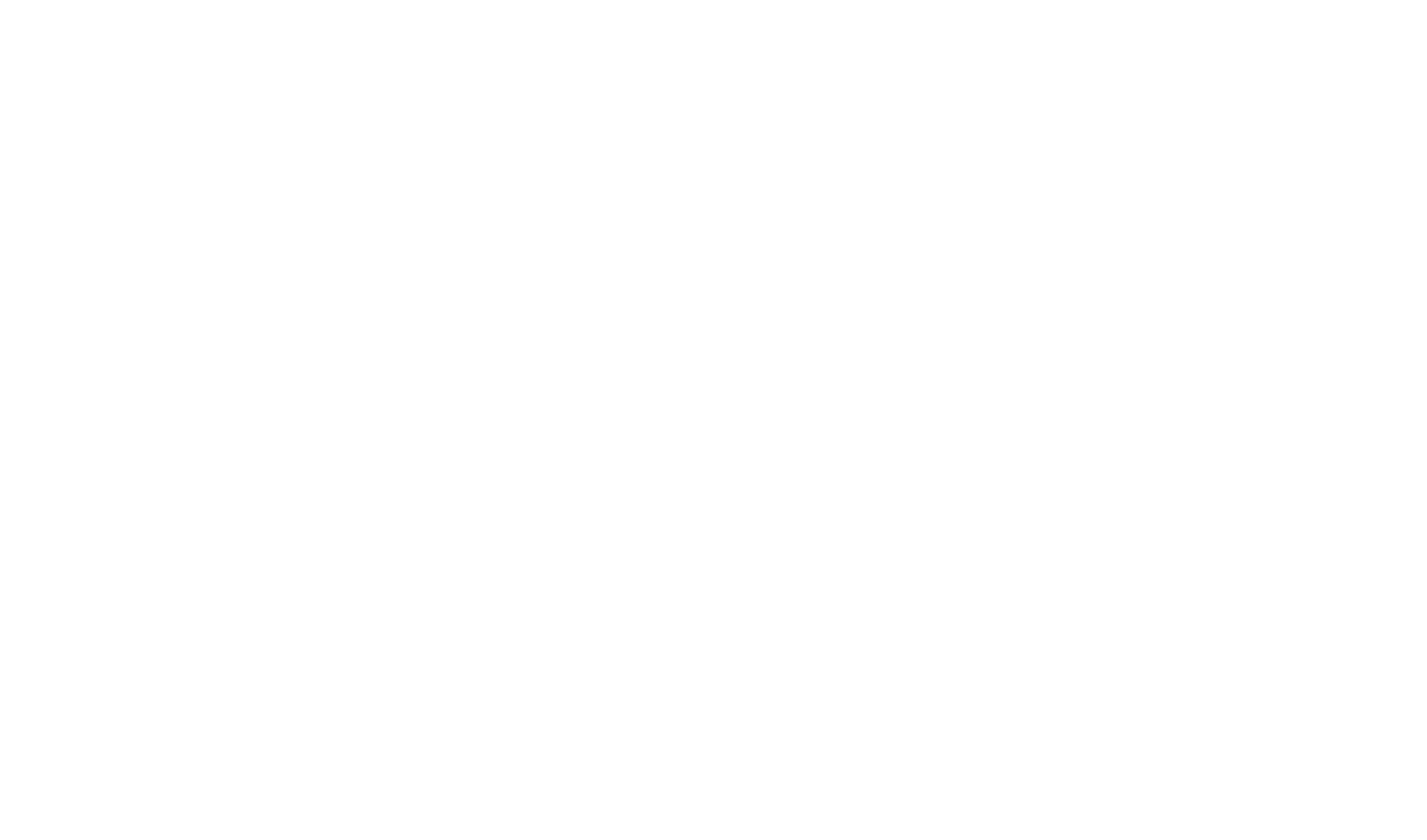 scroll, scrollTop: 0, scrollLeft: 0, axis: both 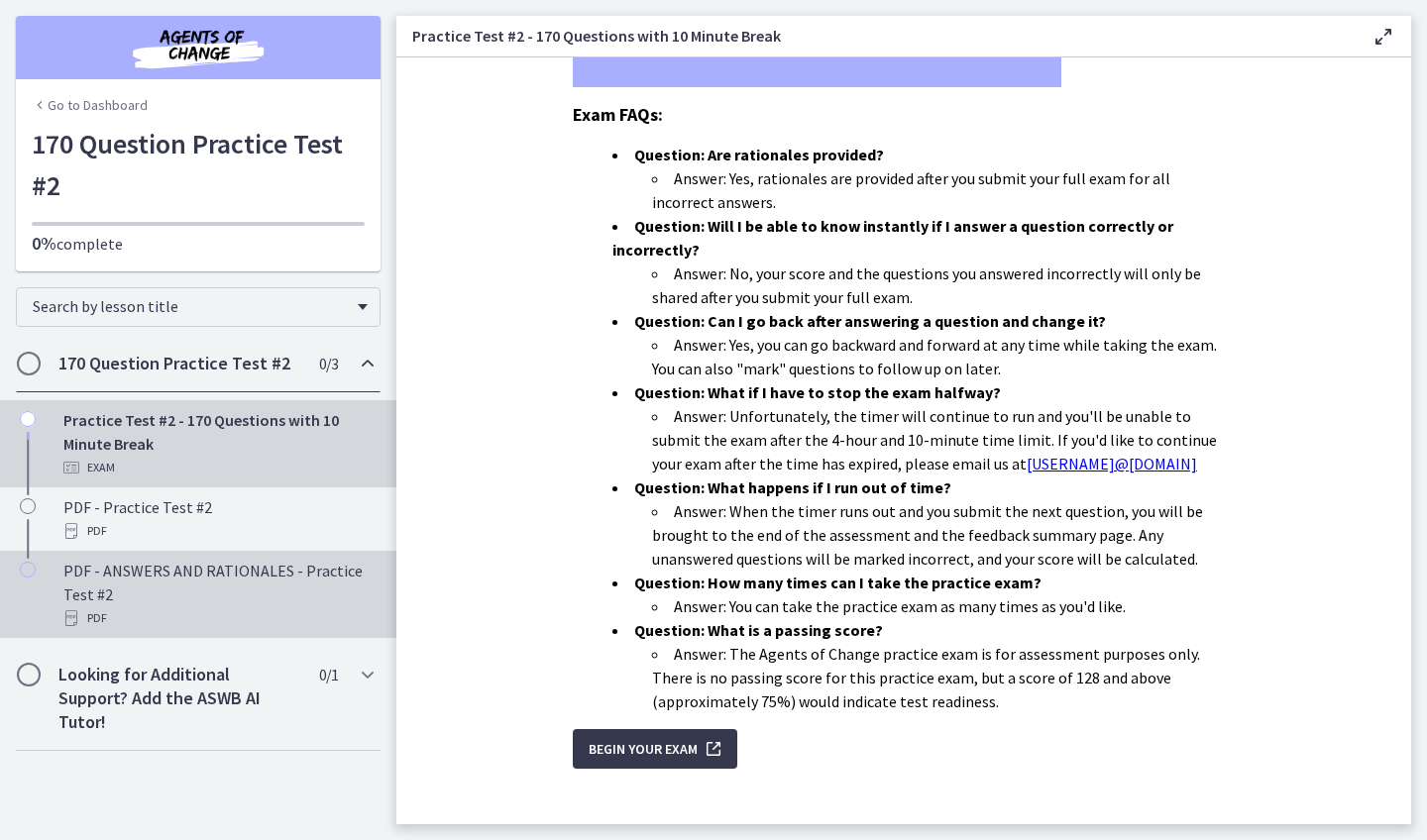click on "PDF - ANSWERS AND RATIONALES - Practice Test #2
PDF" at bounding box center (198, 594) 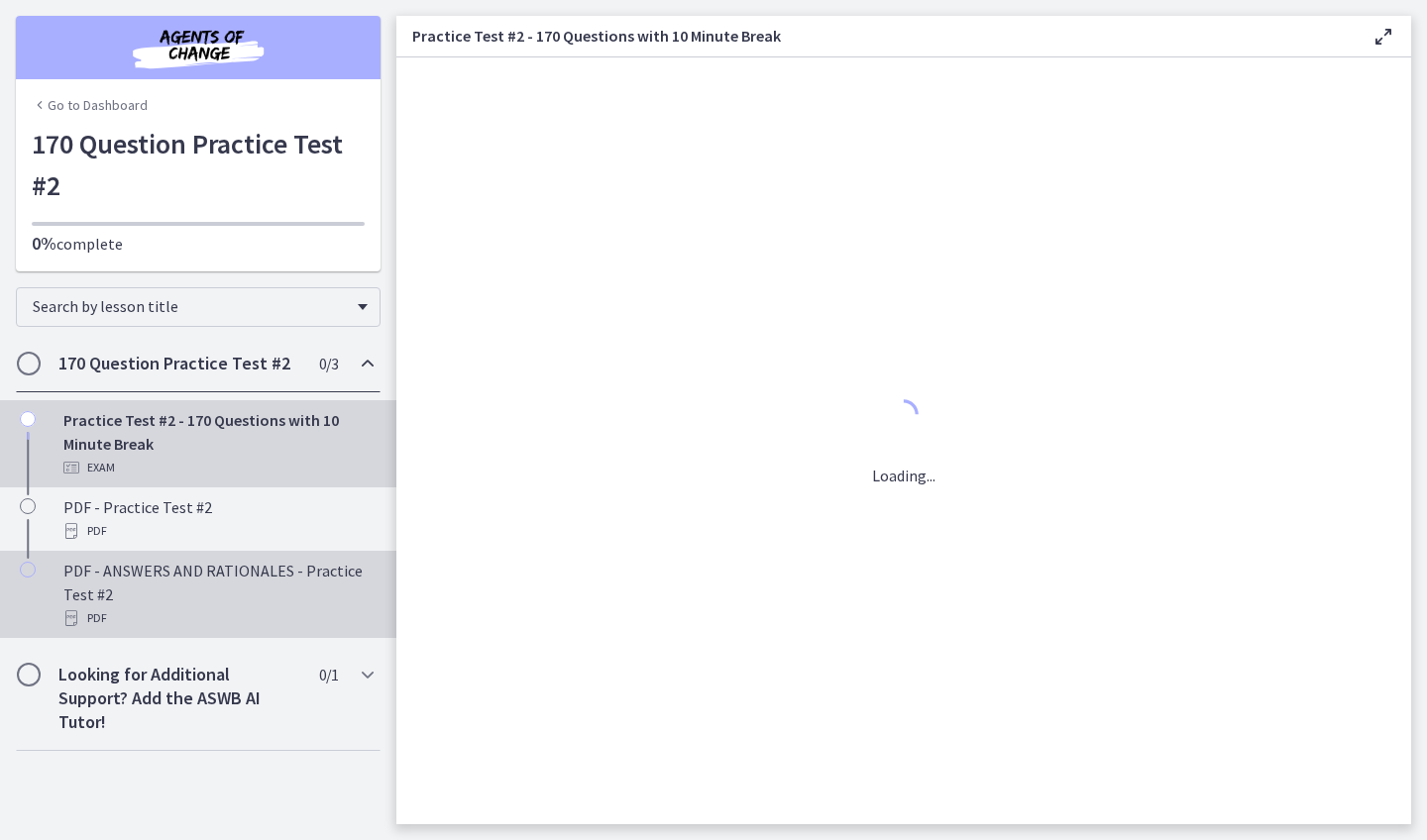 scroll, scrollTop: 0, scrollLeft: 0, axis: both 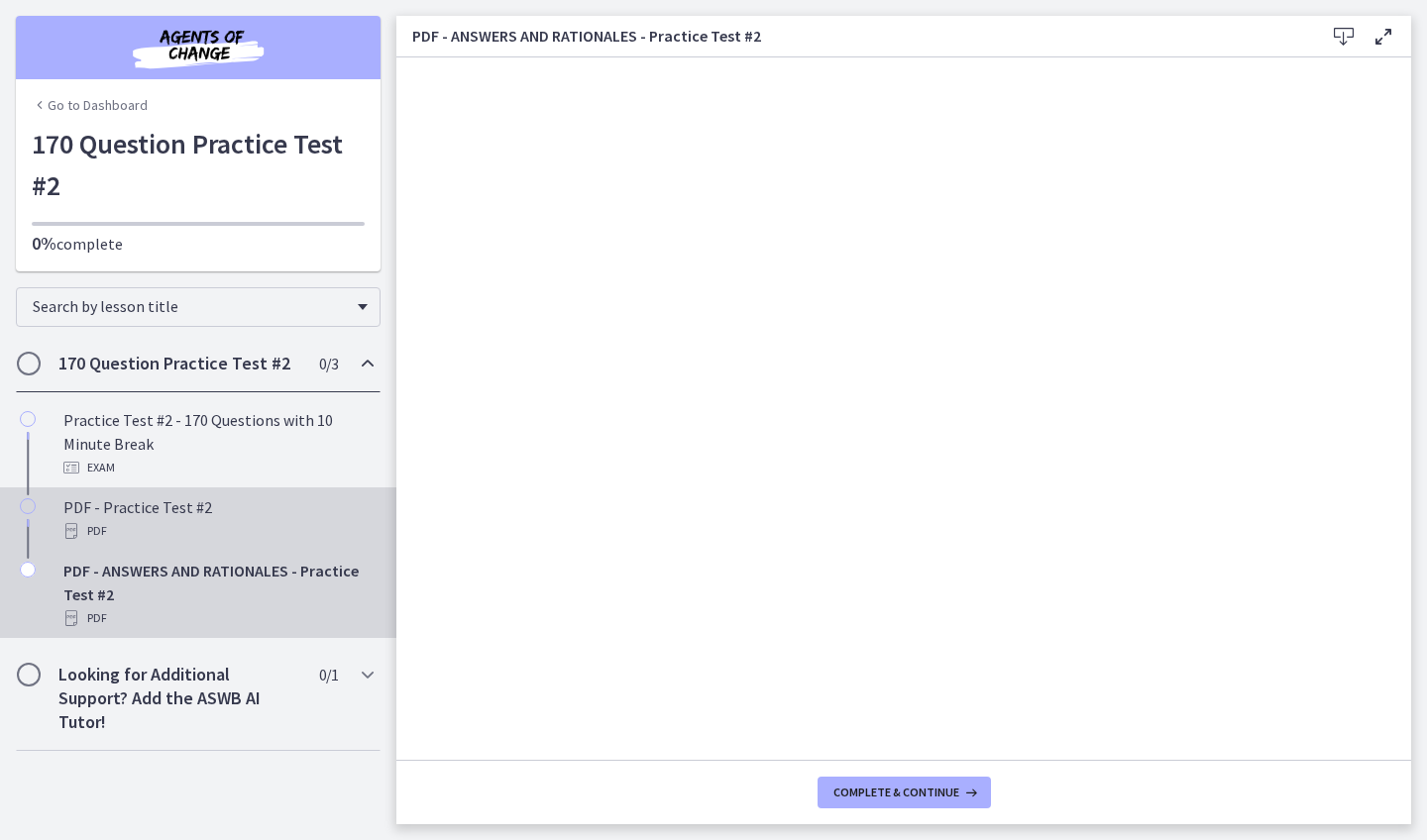 click on "PDF - Practice Test #2
PDF" at bounding box center [218, 519] 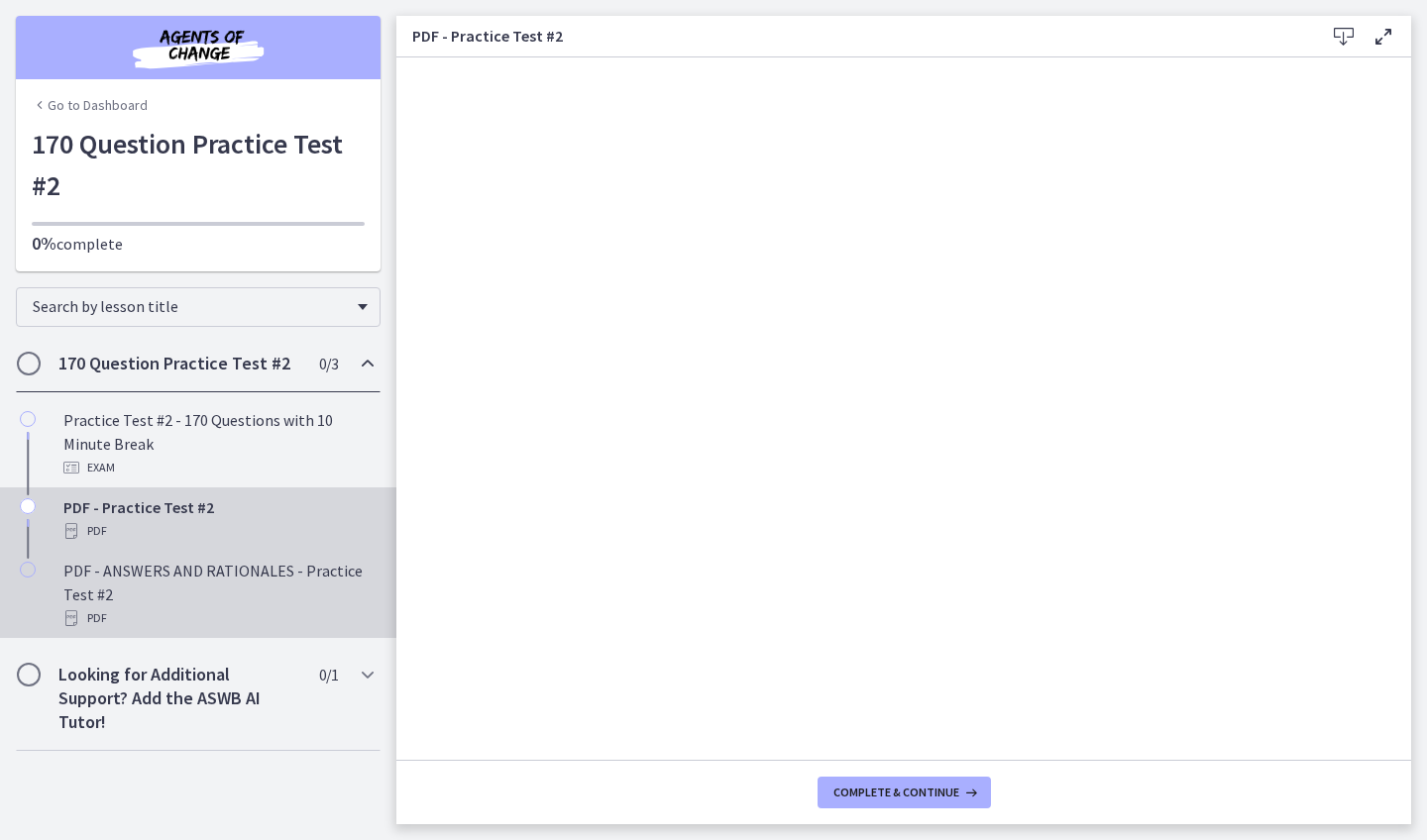 click on "PDF - ANSWERS AND RATIONALES - Practice Test #2
PDF" at bounding box center (218, 594) 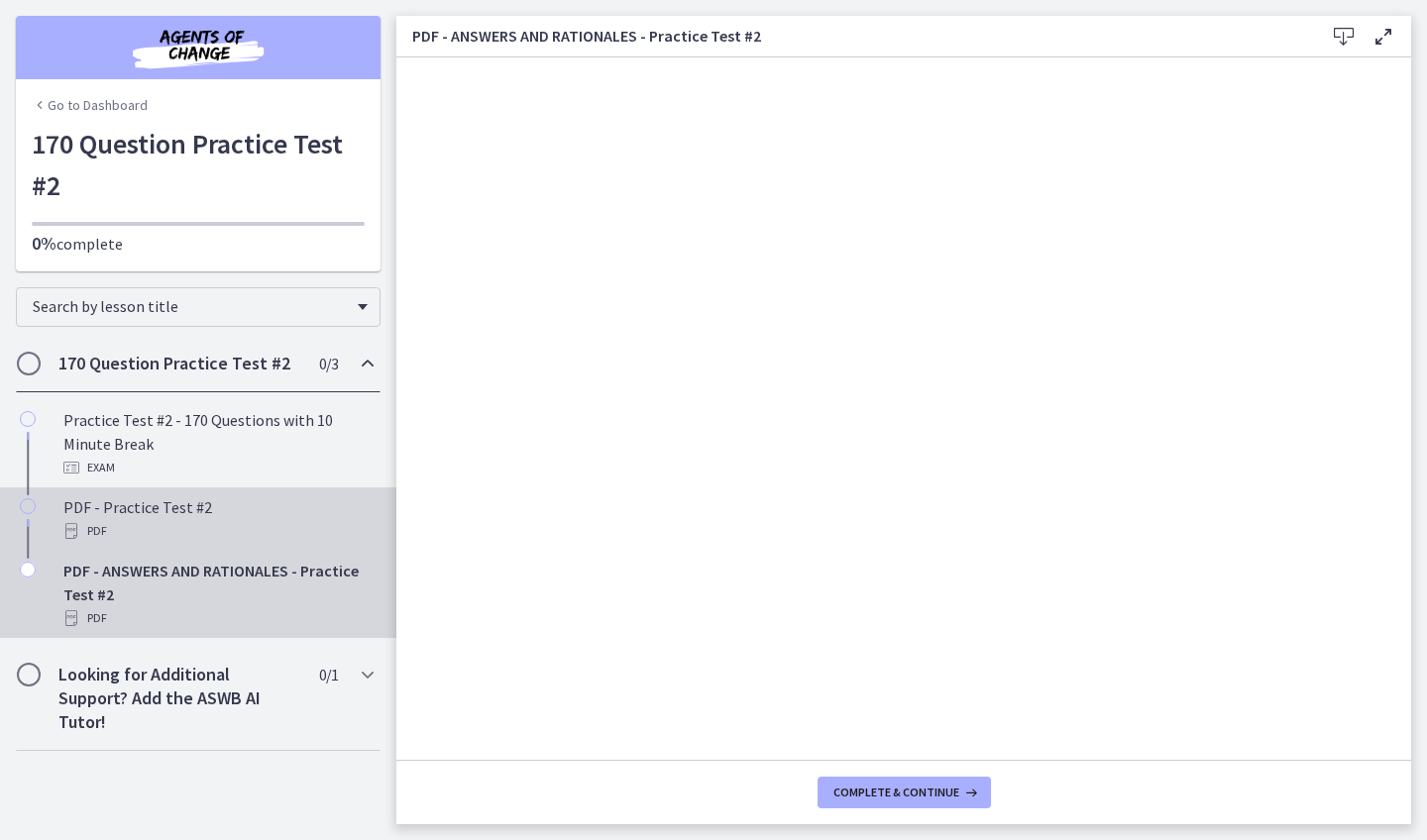 click on "PDF" at bounding box center [218, 531] 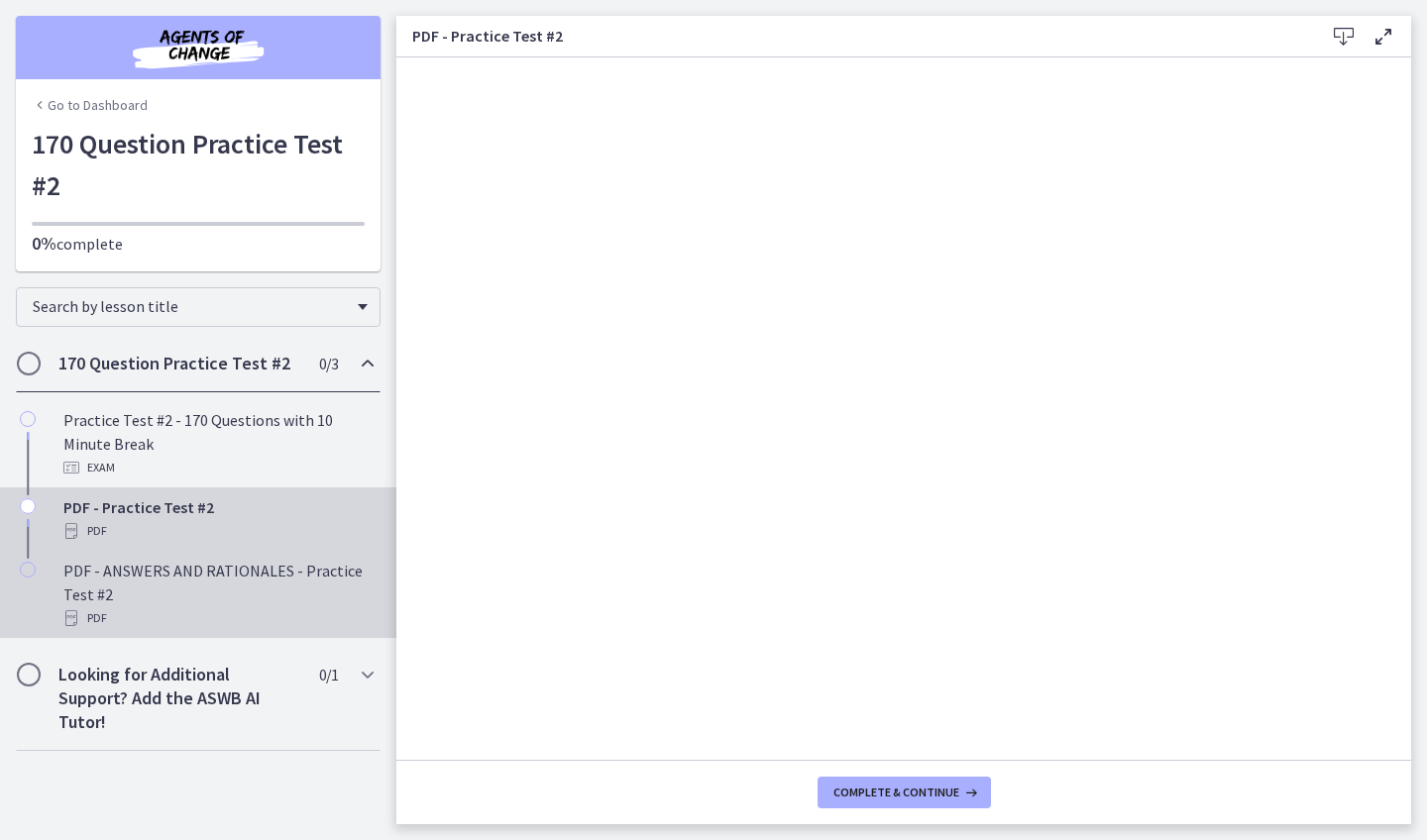 click on "PDF - ANSWERS AND RATIONALES - Practice Test #2
PDF" at bounding box center [218, 594] 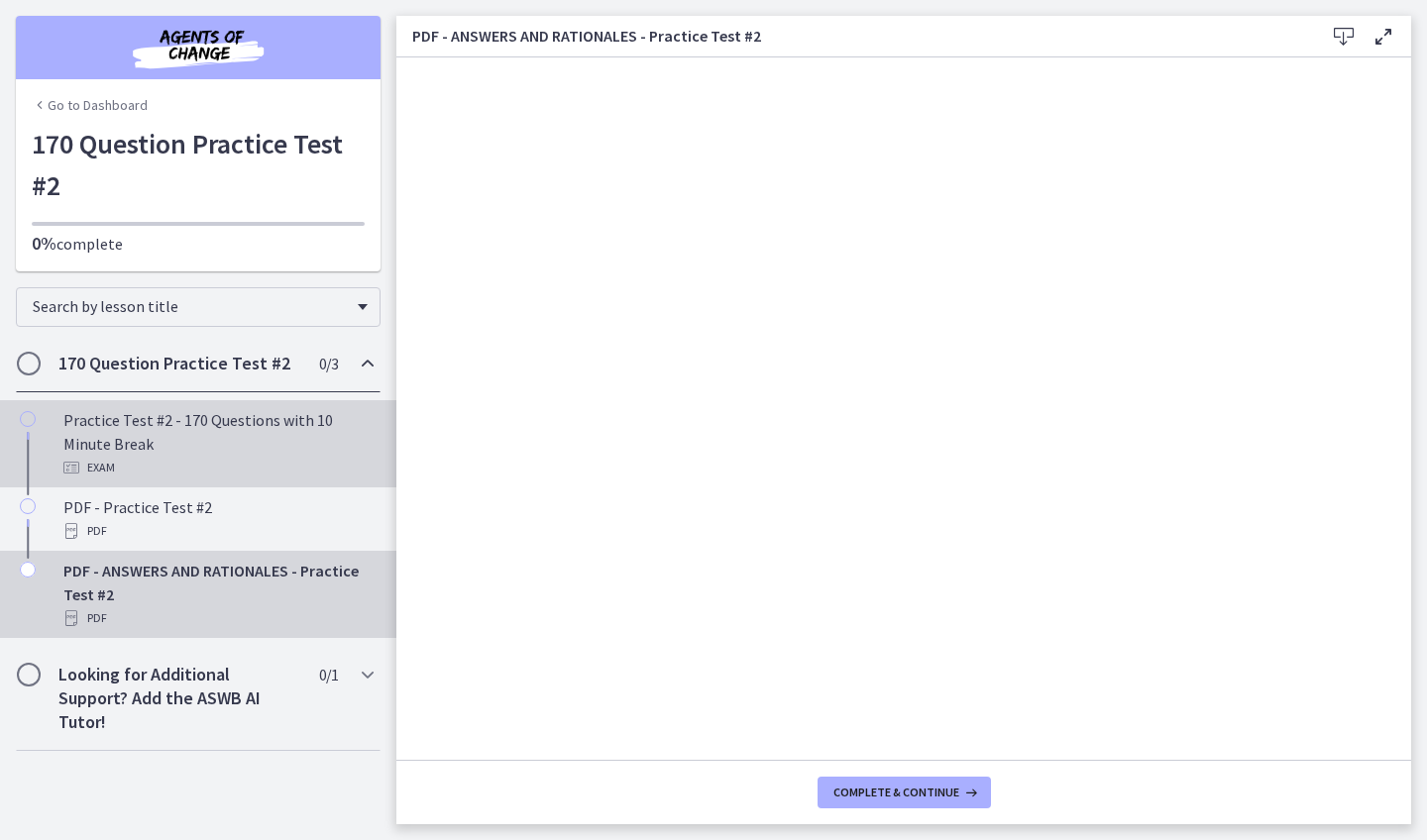 scroll, scrollTop: 0, scrollLeft: 0, axis: both 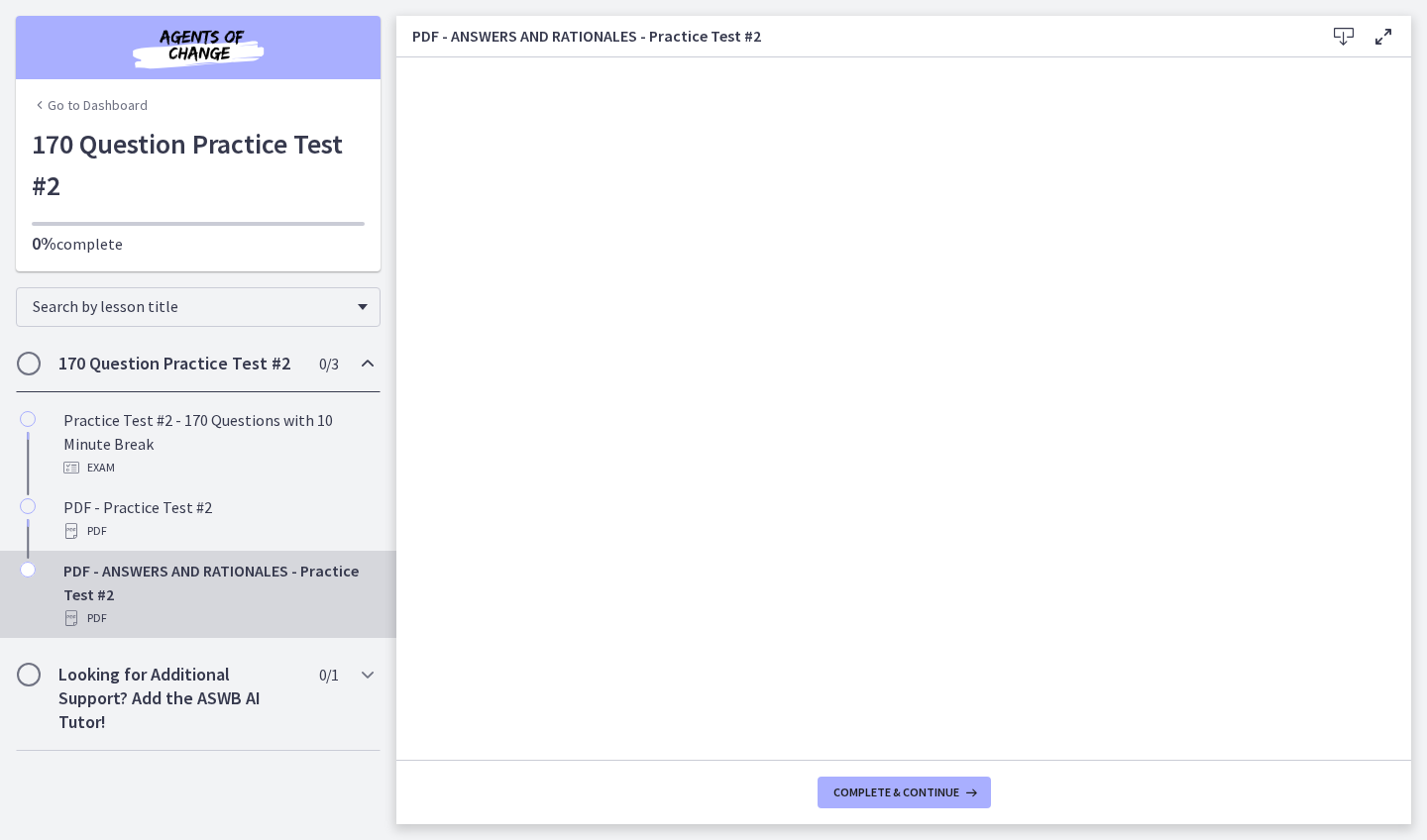 click on "170 Question Practice Test #2" at bounding box center (179, 364) 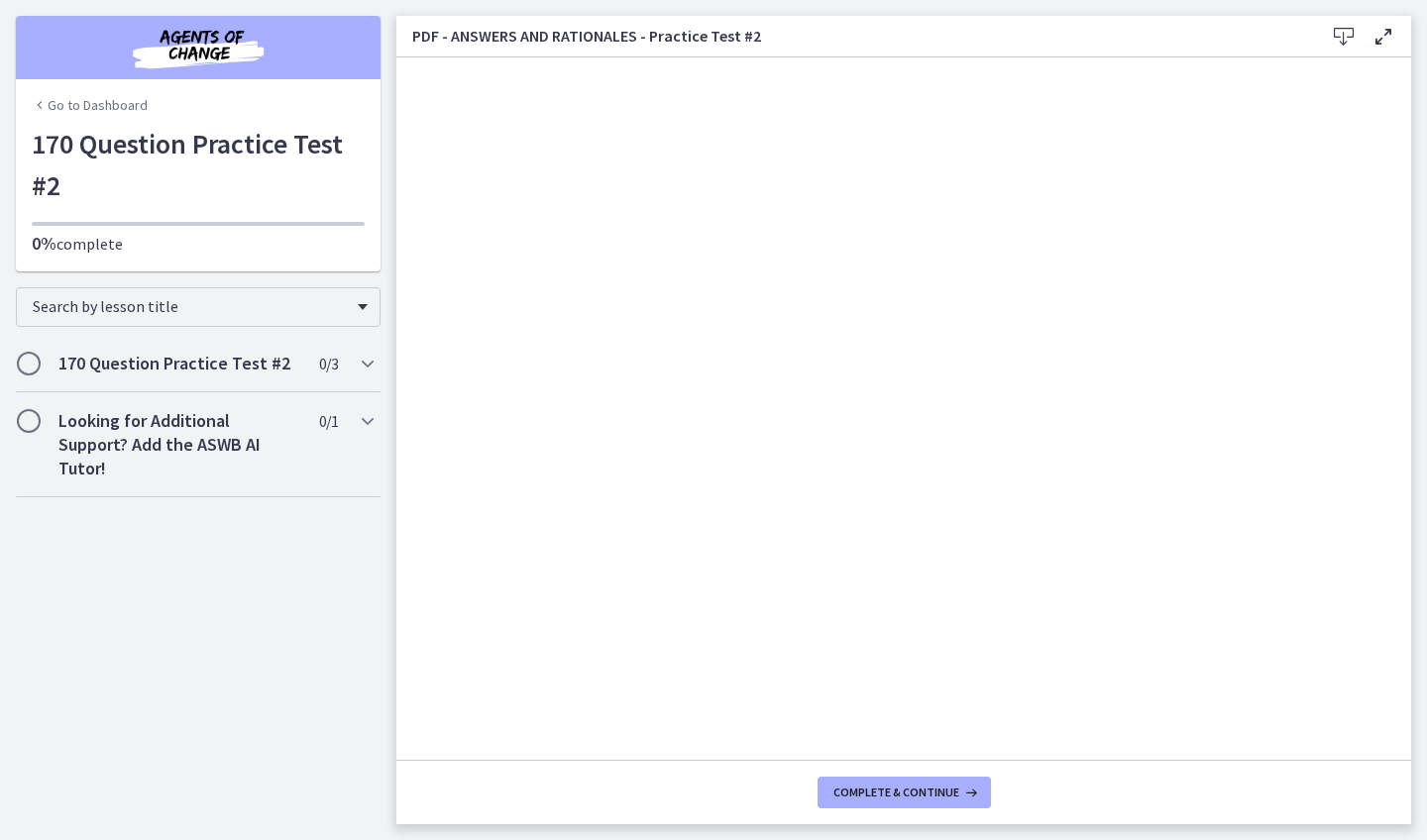 click at bounding box center (198, 48) 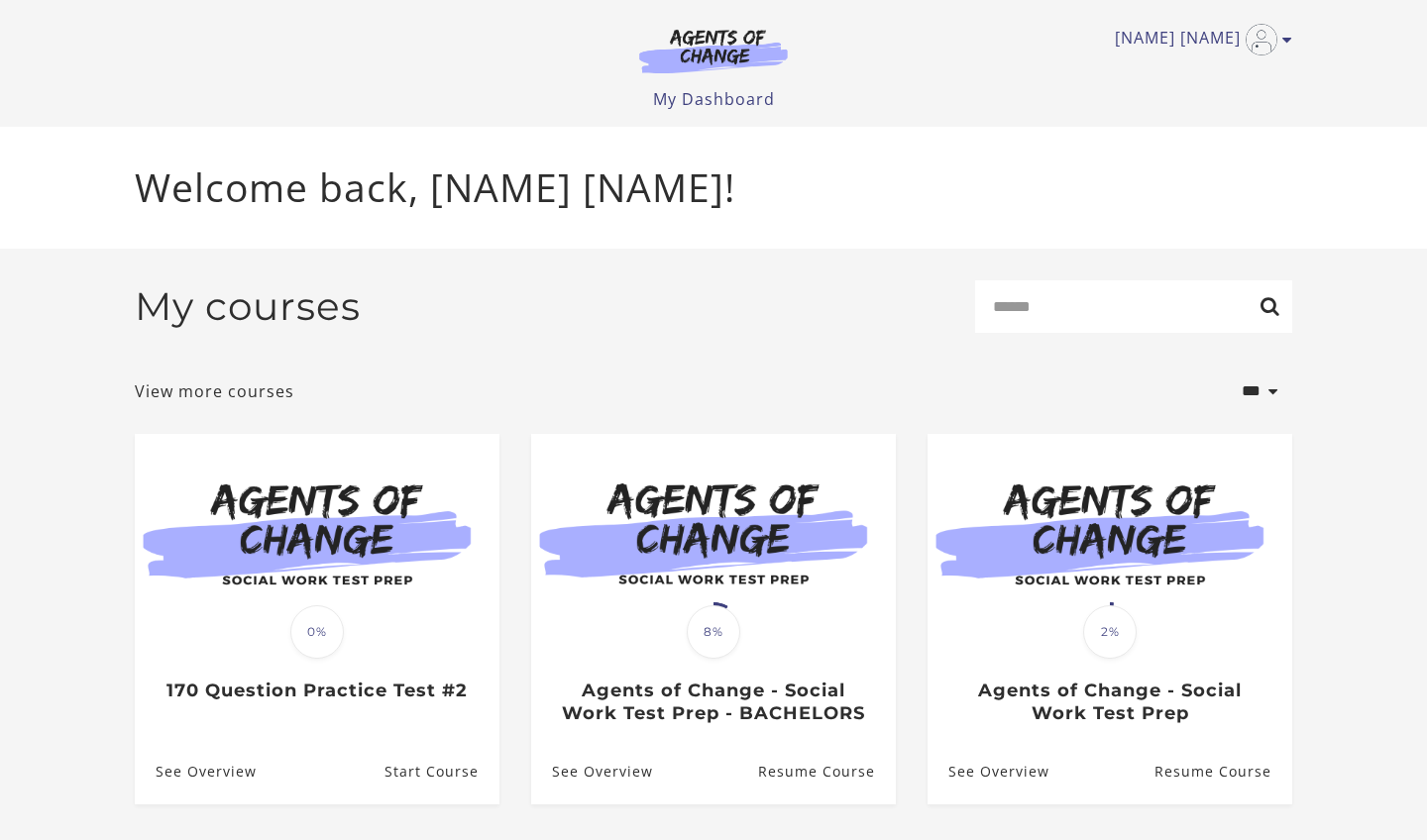 scroll, scrollTop: 0, scrollLeft: 0, axis: both 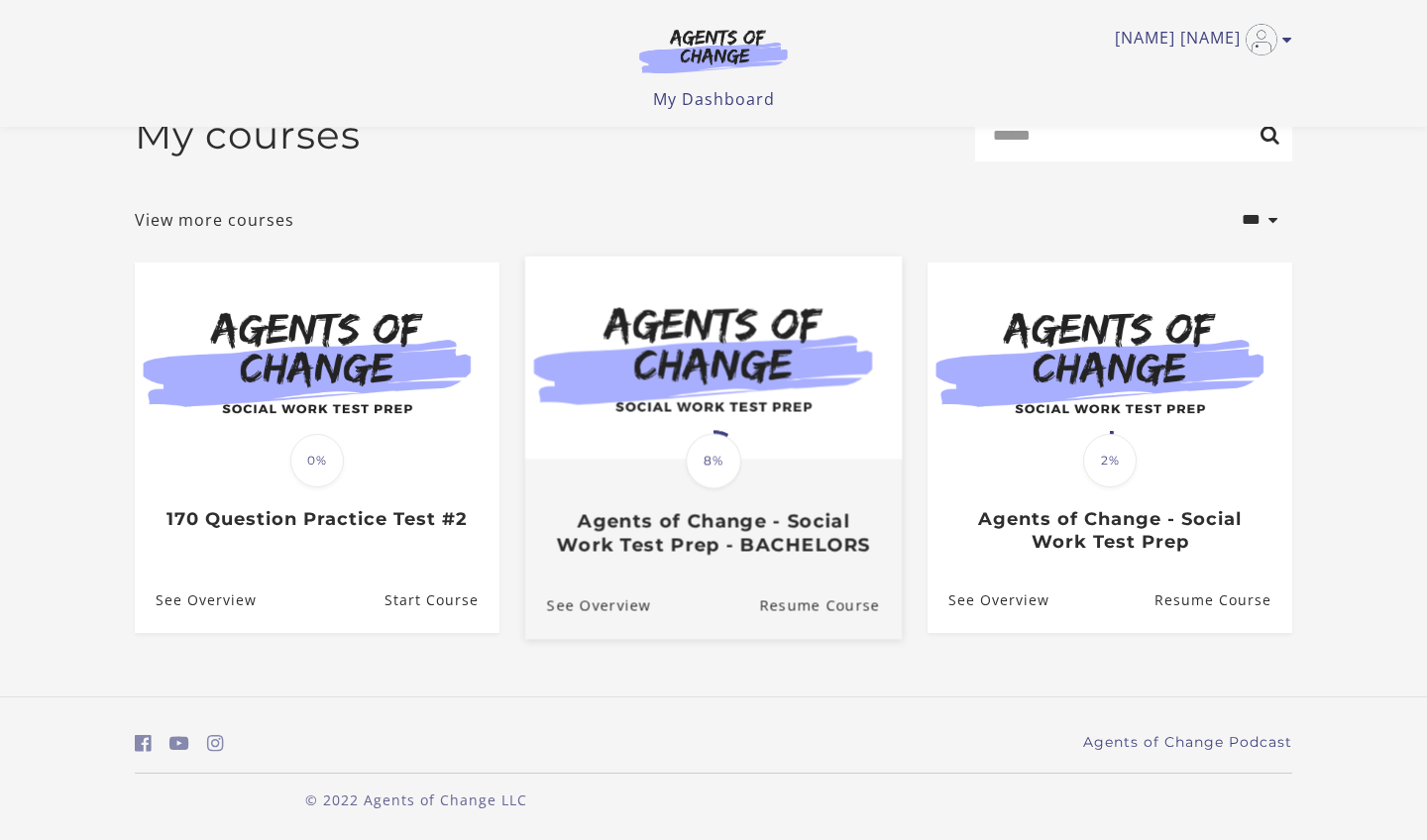 click at bounding box center [714, 357] 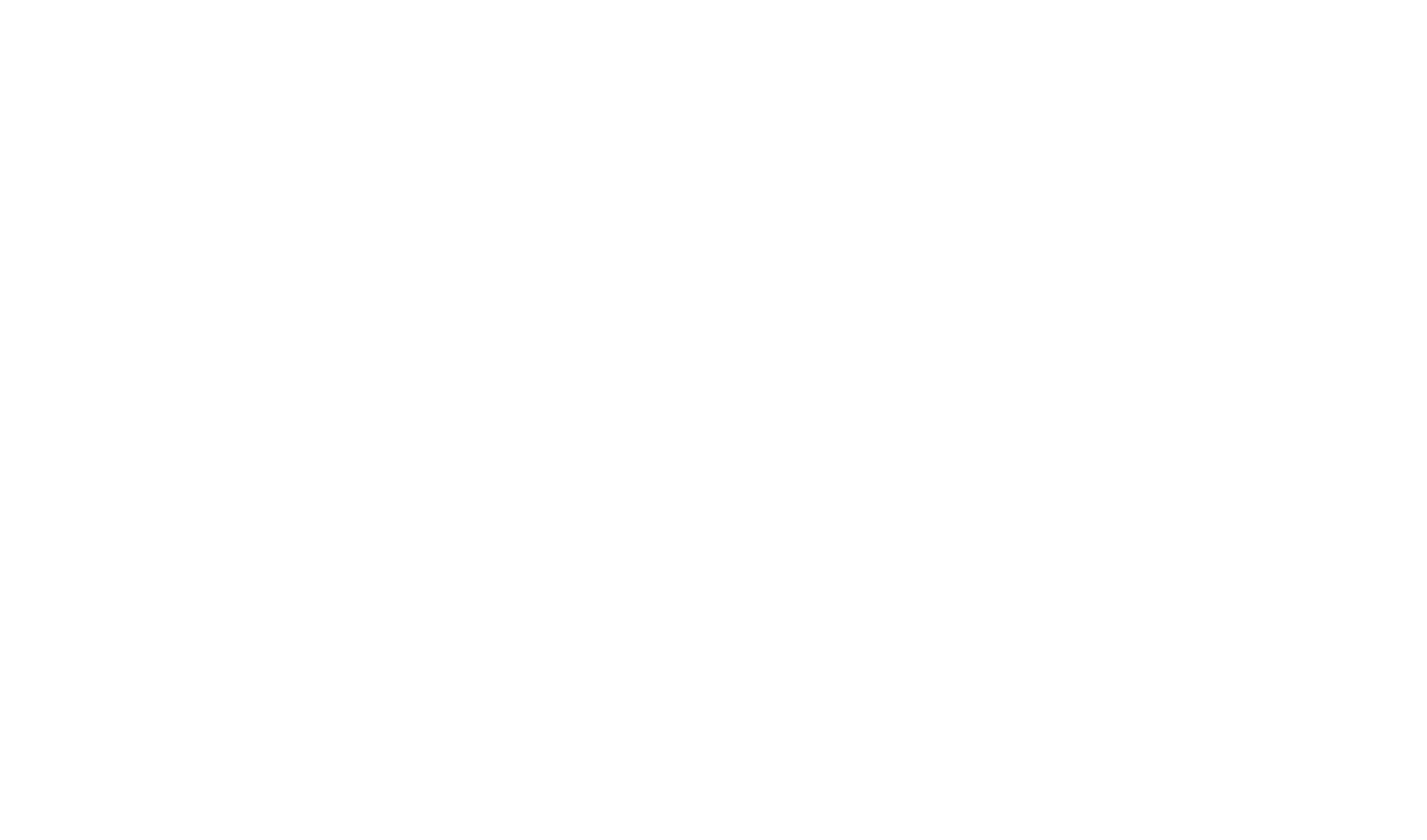 scroll, scrollTop: 0, scrollLeft: 0, axis: both 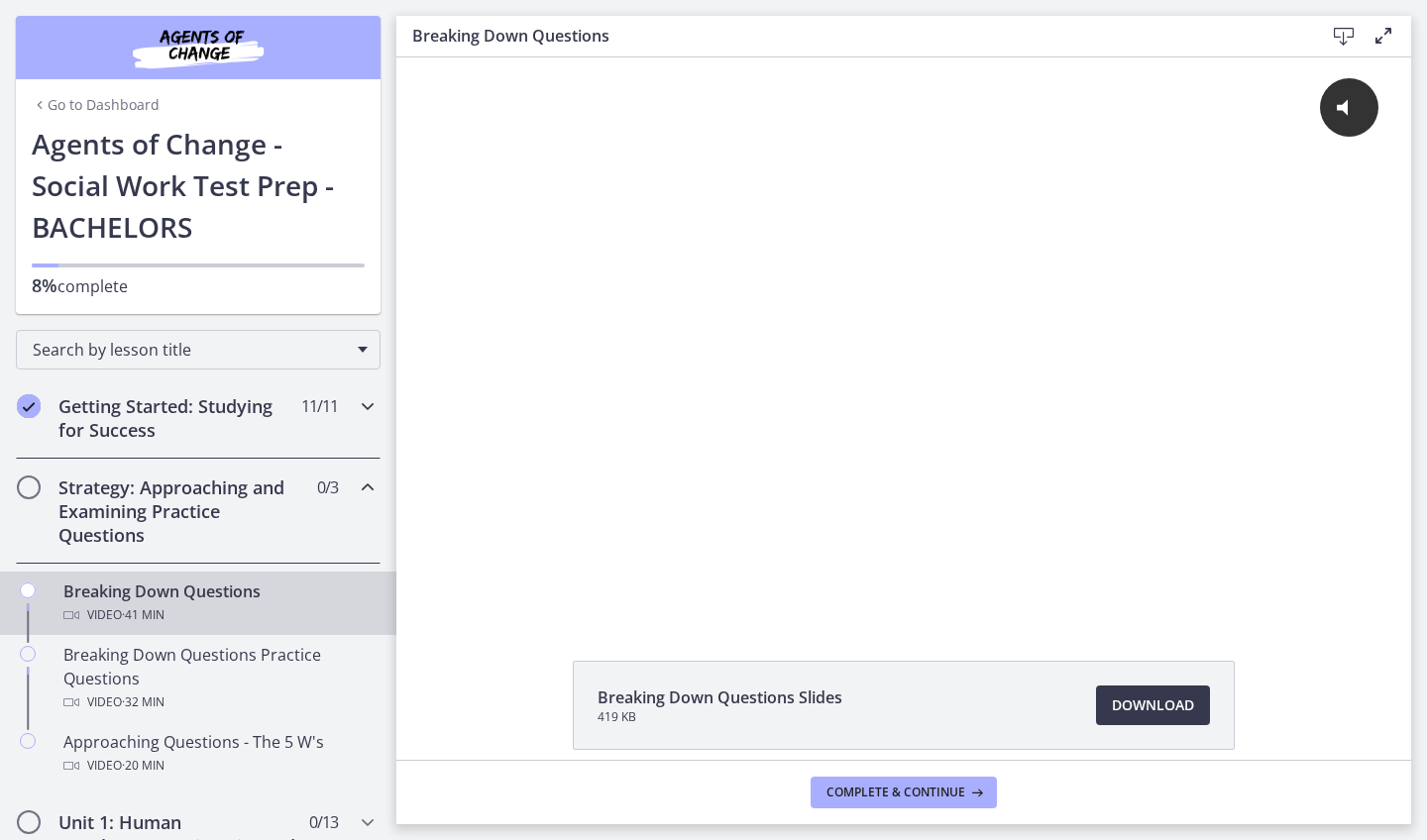 click on "Getting Started: Studying for Success" at bounding box center (179, 418) 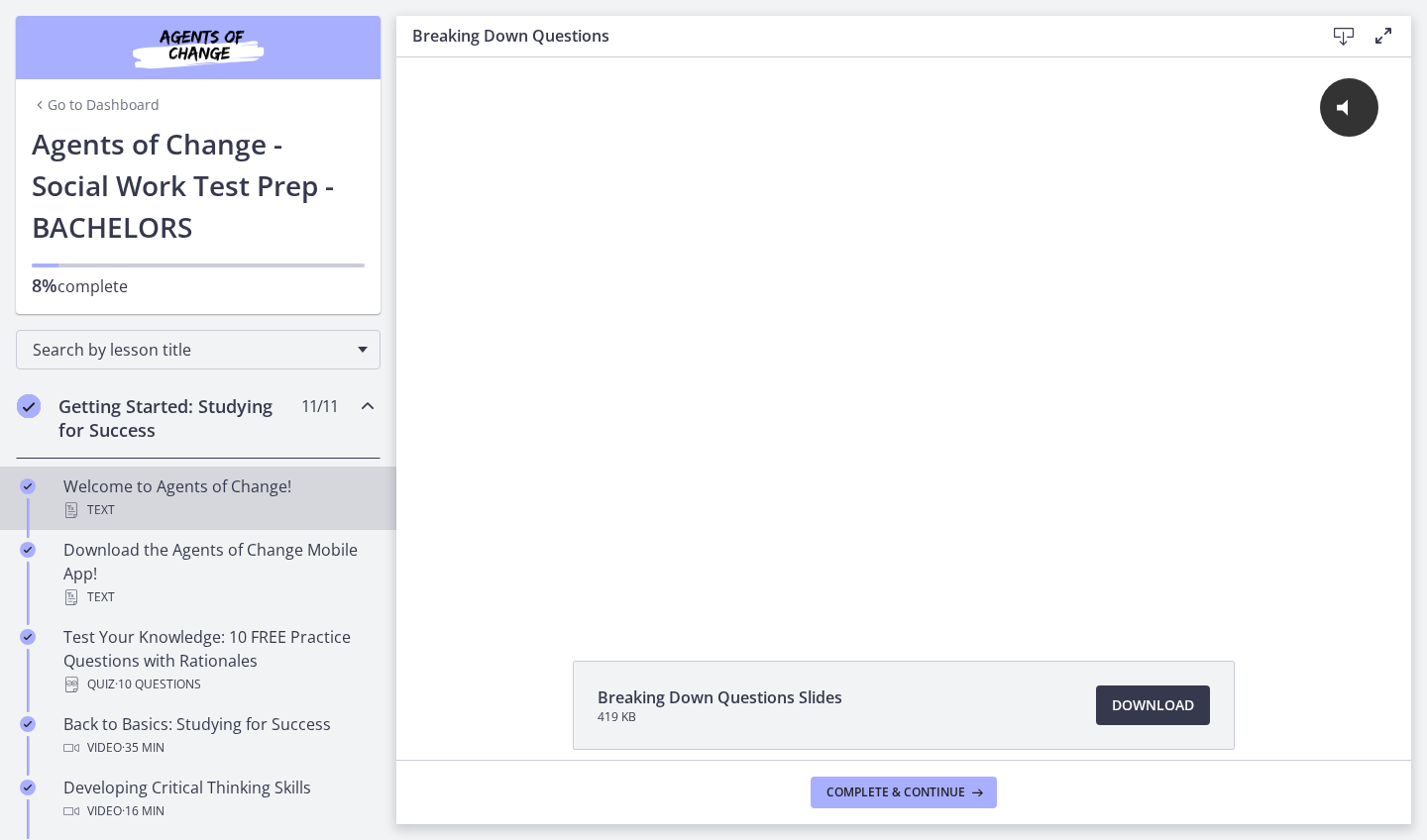 click on "Welcome to Agents of Change!
Text" at bounding box center [218, 498] 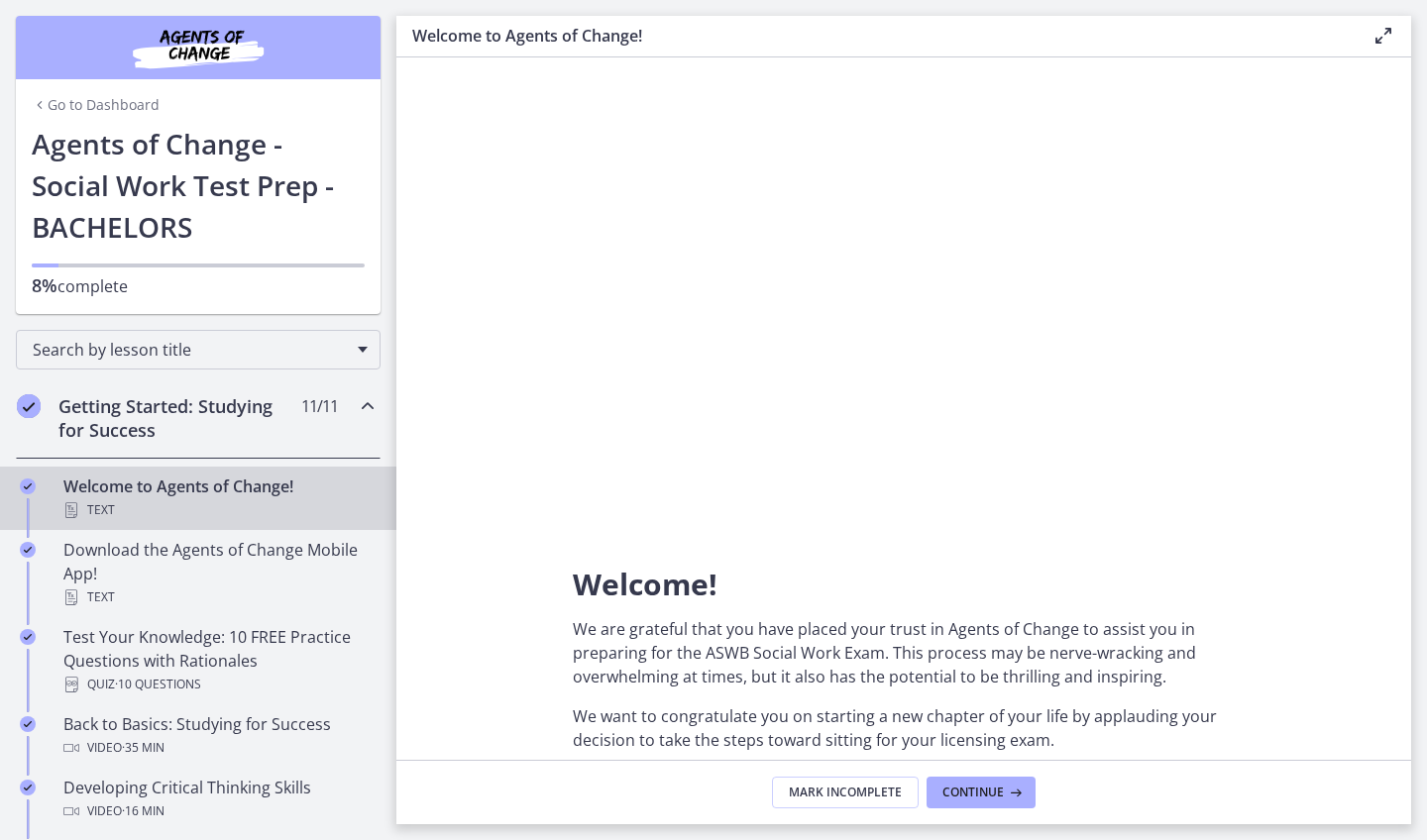 scroll, scrollTop: 0, scrollLeft: 0, axis: both 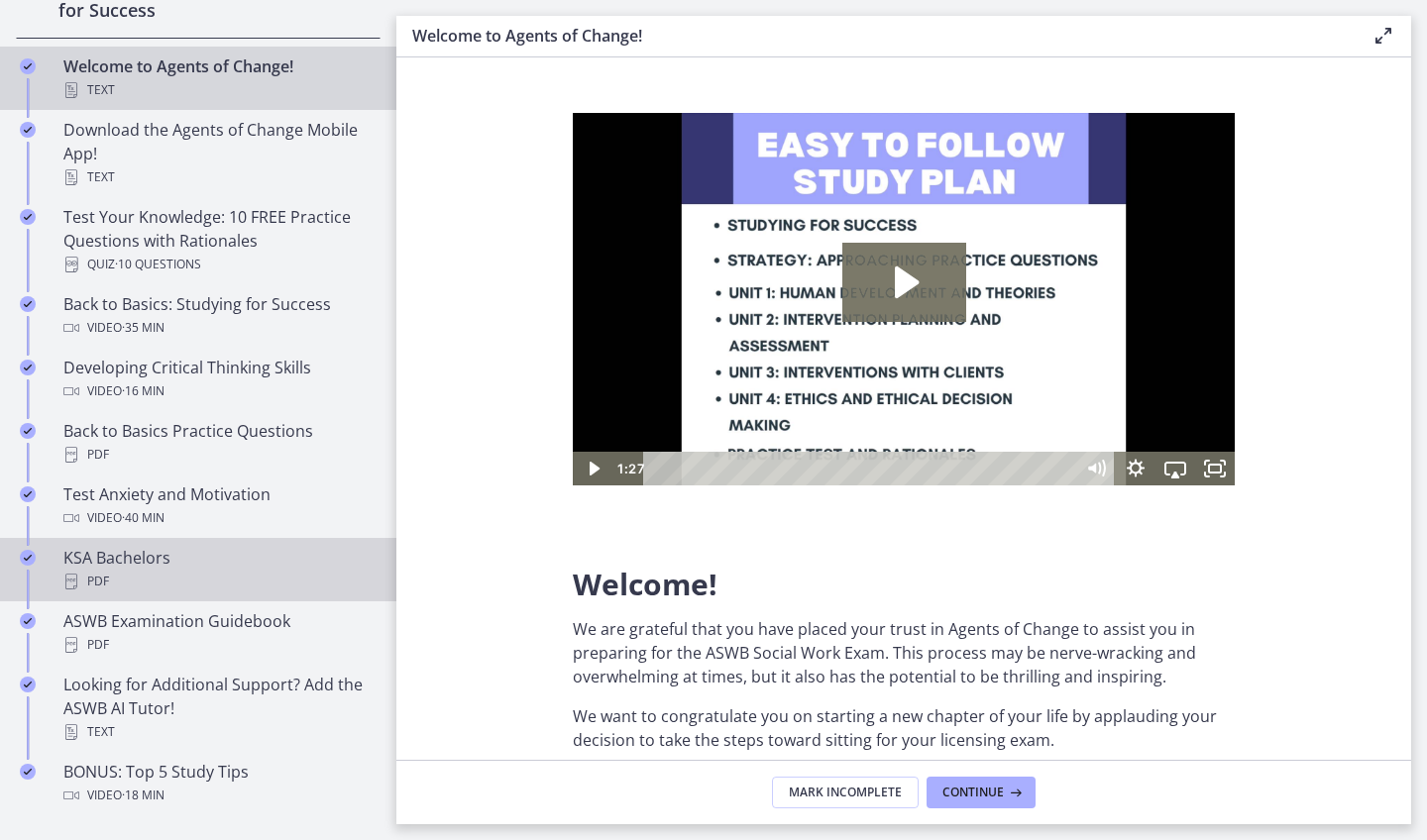 click on "PDF" at bounding box center (218, 581) 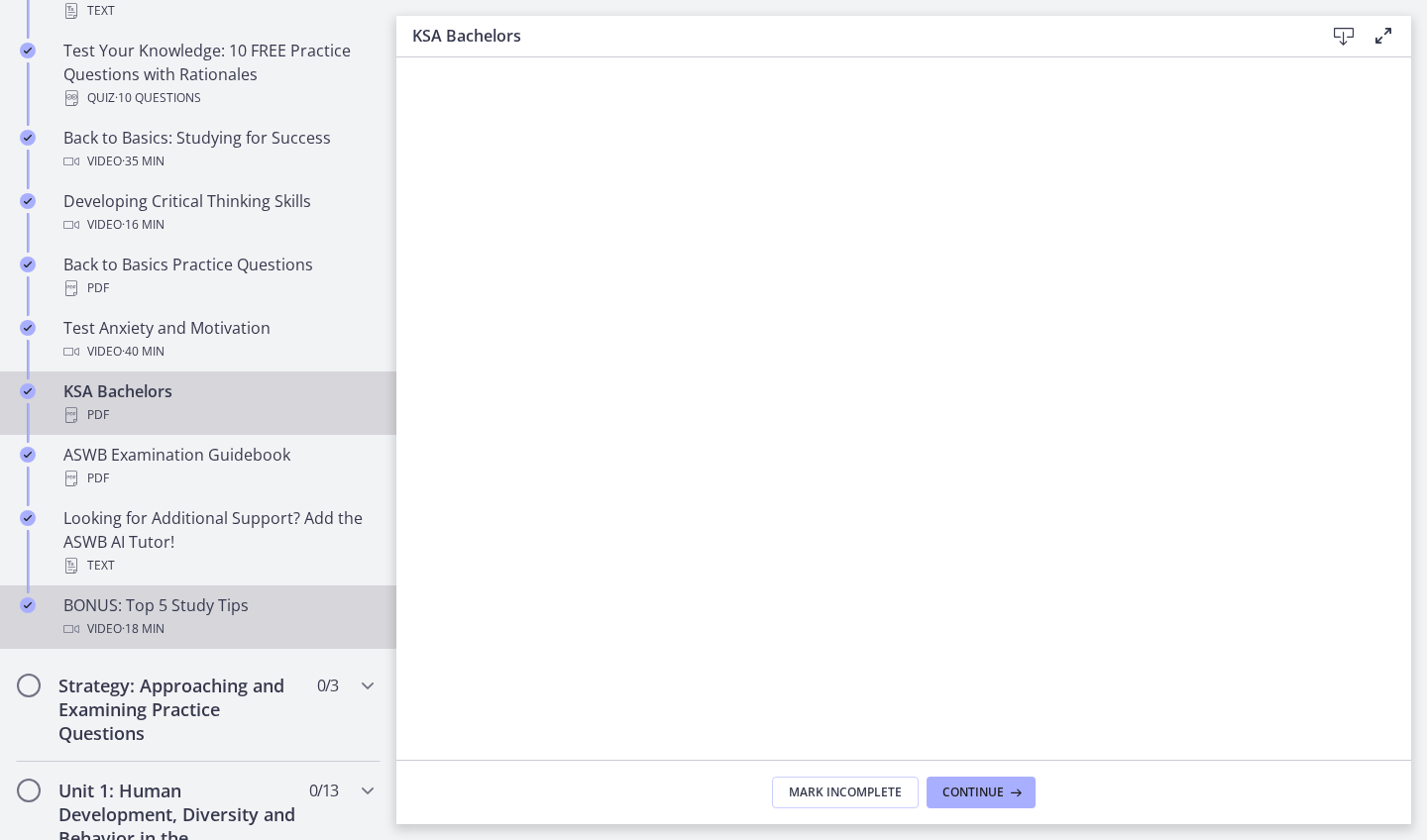 scroll, scrollTop: 587, scrollLeft: 0, axis: vertical 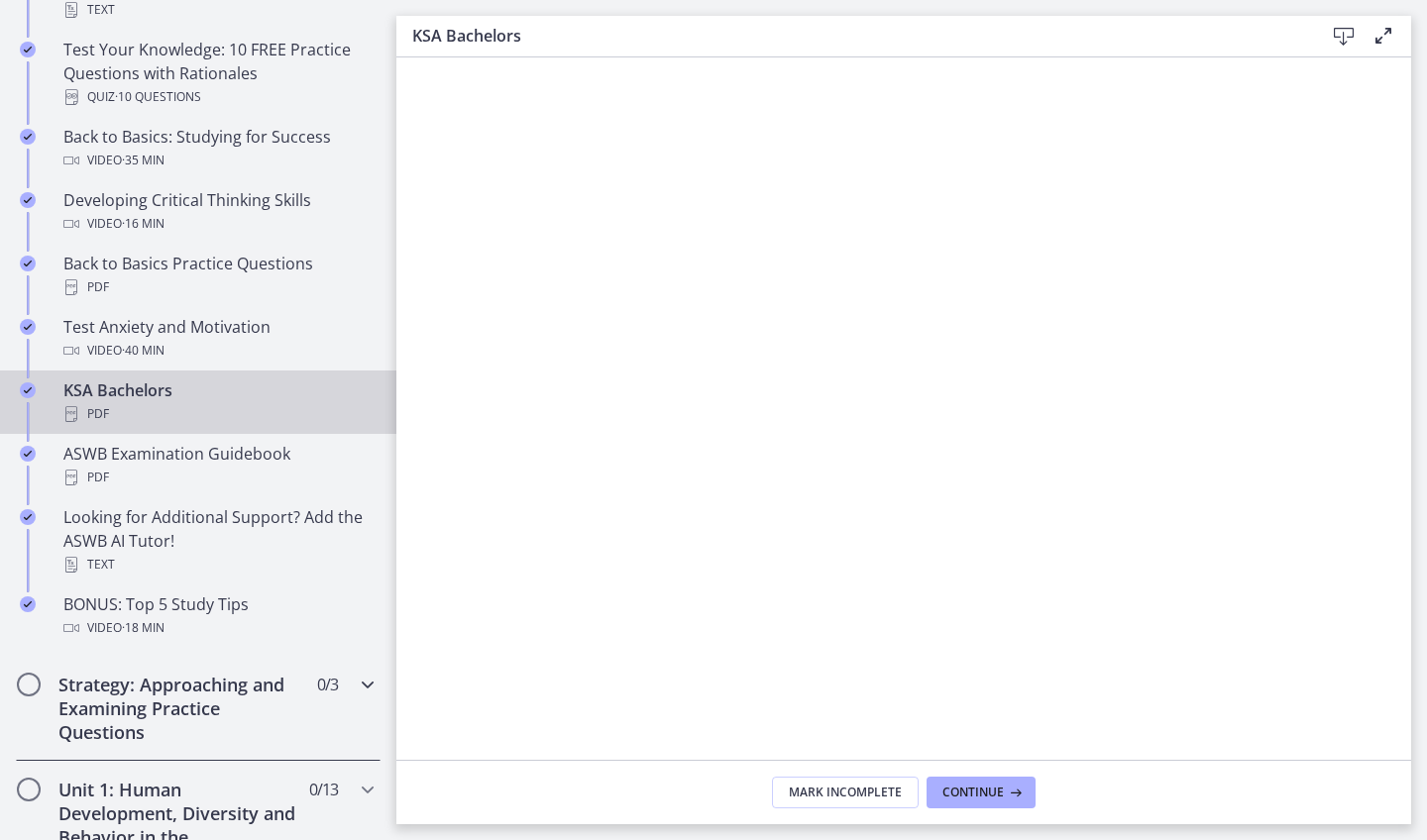 click on "Strategy: Approaching and Examining Practice Questions" at bounding box center (179, 708) 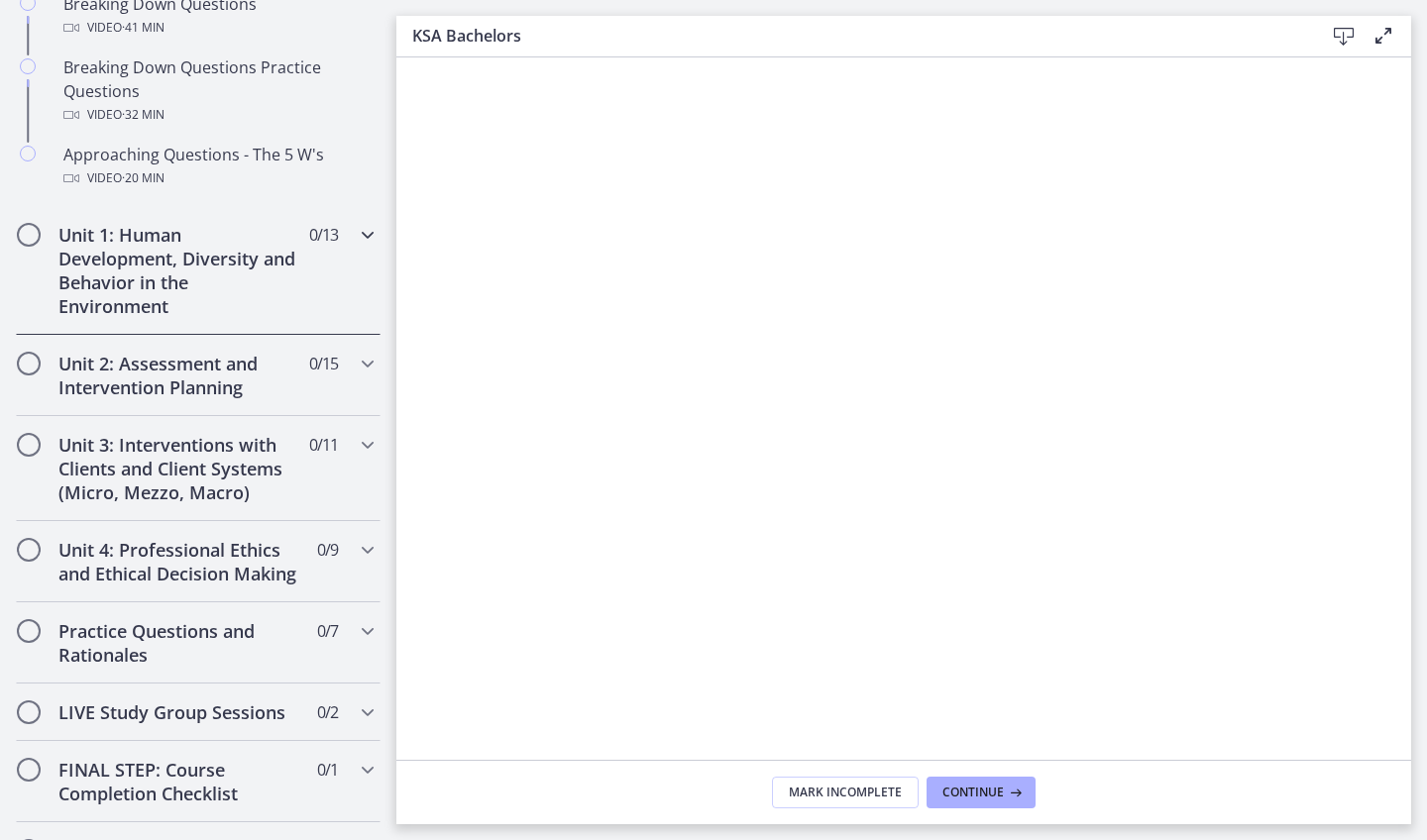click on "Unit 1: Human Development, Diversity and Behavior in the Environment" at bounding box center [179, 270] 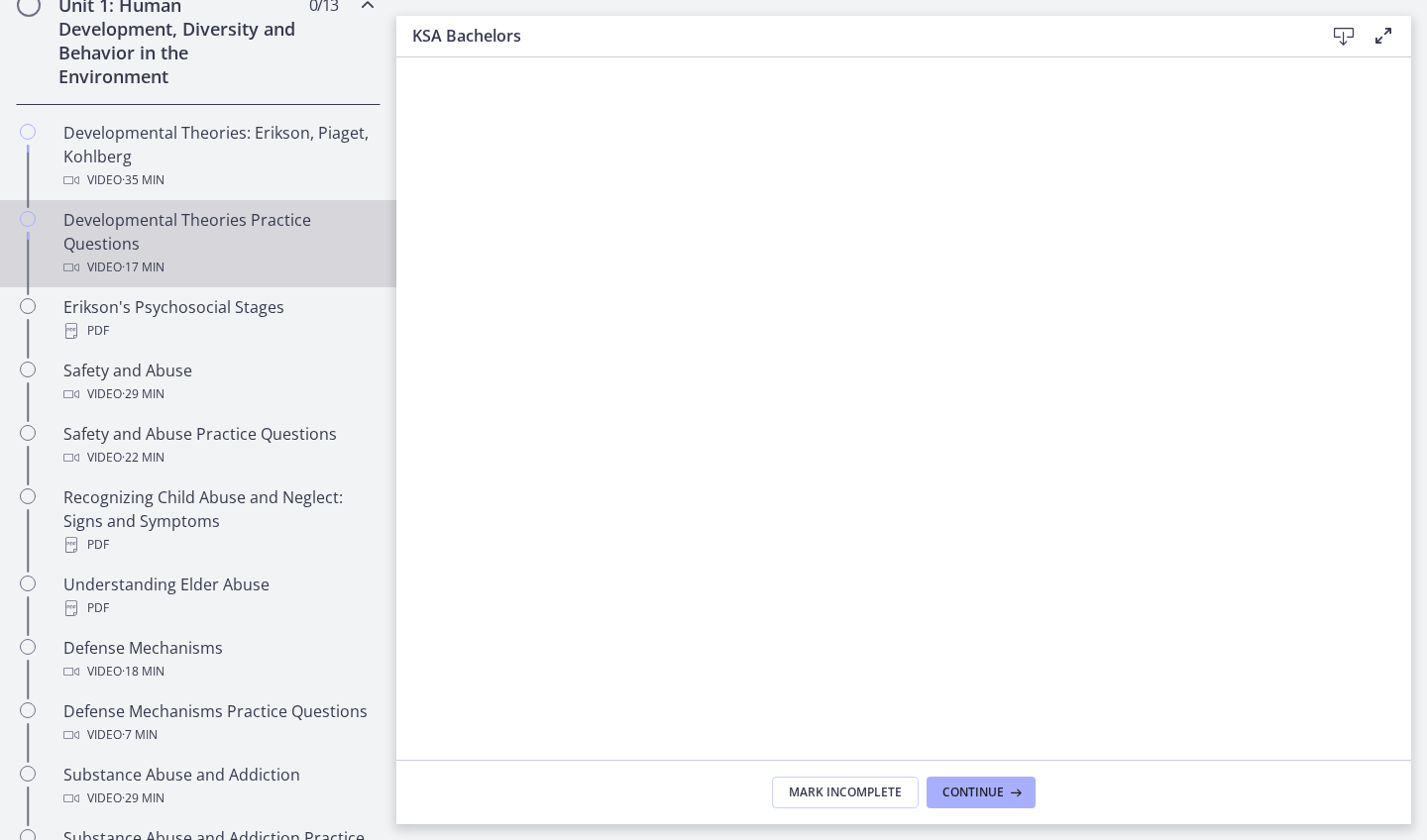 click on "Developmental Theories Practice Questions
Video
·  17 min" at bounding box center [218, 244] 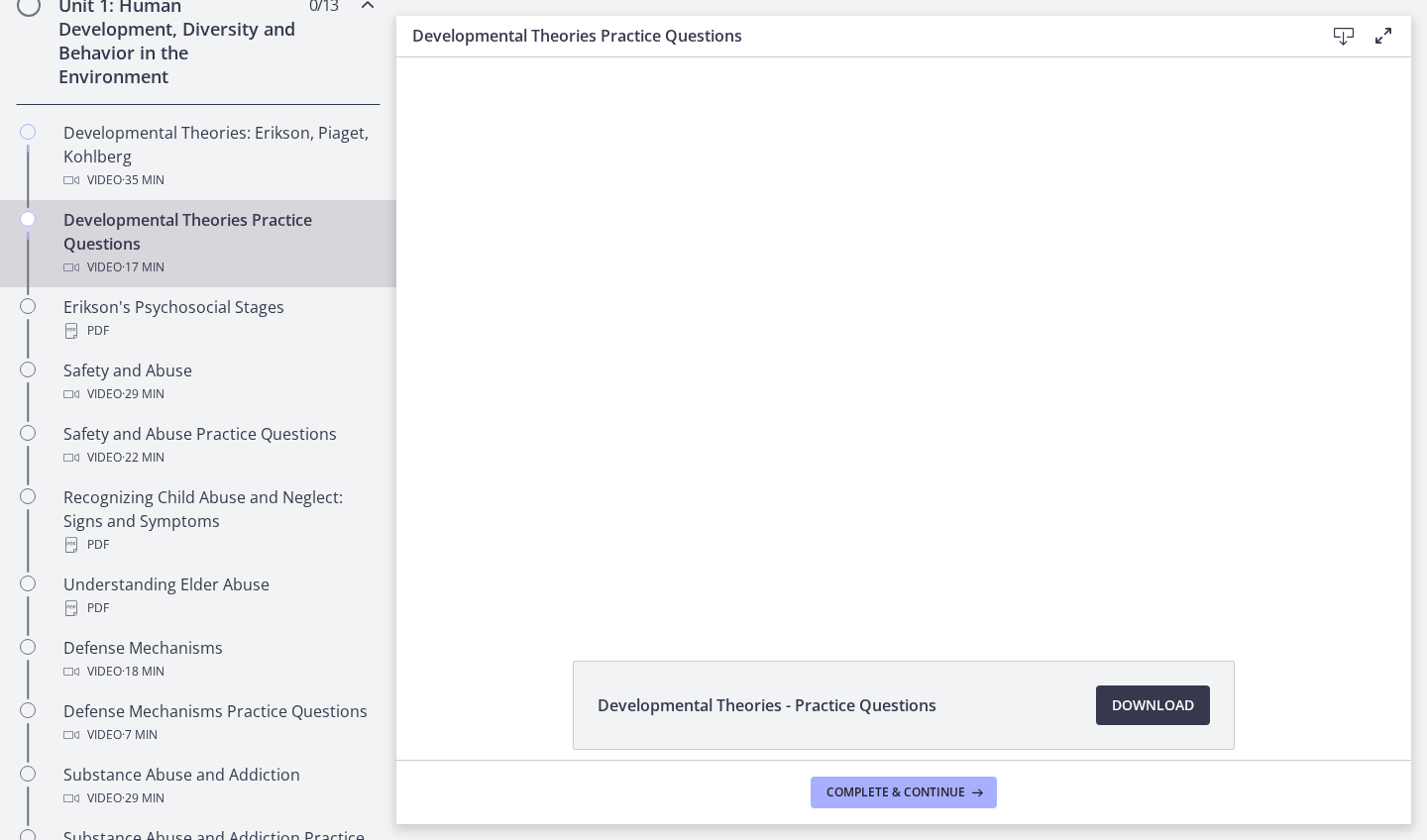 scroll, scrollTop: 0, scrollLeft: 0, axis: both 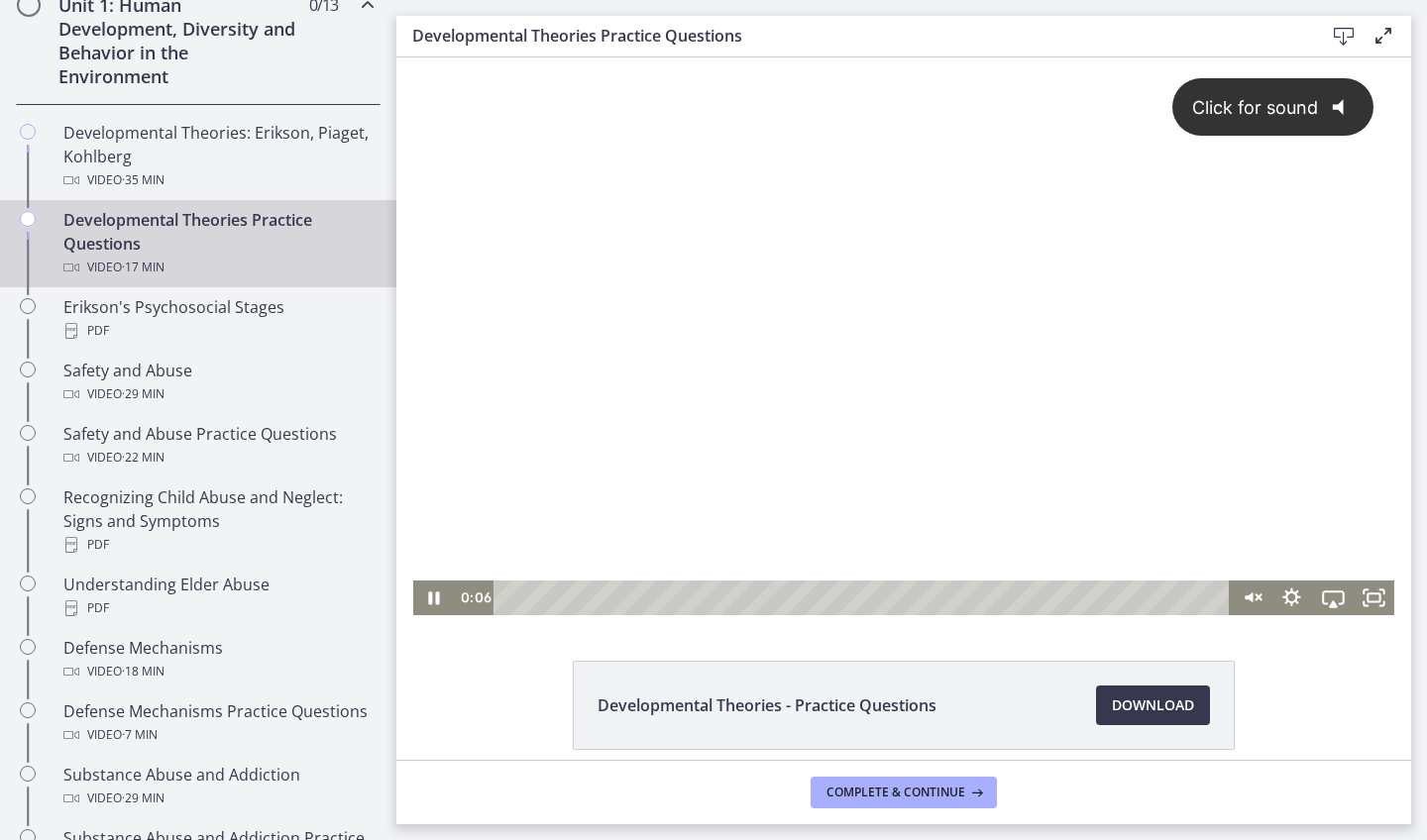 click on "Click for sound
@keyframes VOLUME_SMALL_WAVE_FLASH {
0% { opacity: 0; }
33% { opacity: 1; }
66% { opacity: 1; }
100% { opacity: 0; }
}
@keyframes VOLUME_LARGE_WAVE_FLASH {
0% { opacity: 0; }
33% { opacity: 1; }
66% { opacity: 1; }
100% { opacity: 0; }
}
.volume__small-wave {
animation: VOLUME_SMALL_WAVE_FLASH 2s infinite;
opacity: 0;
}
.volume__large-wave {
animation: VOLUME_LARGE_WAVE_FLASH 2s infinite .3s;
opacity: 0;
}" at bounding box center (904, 319) 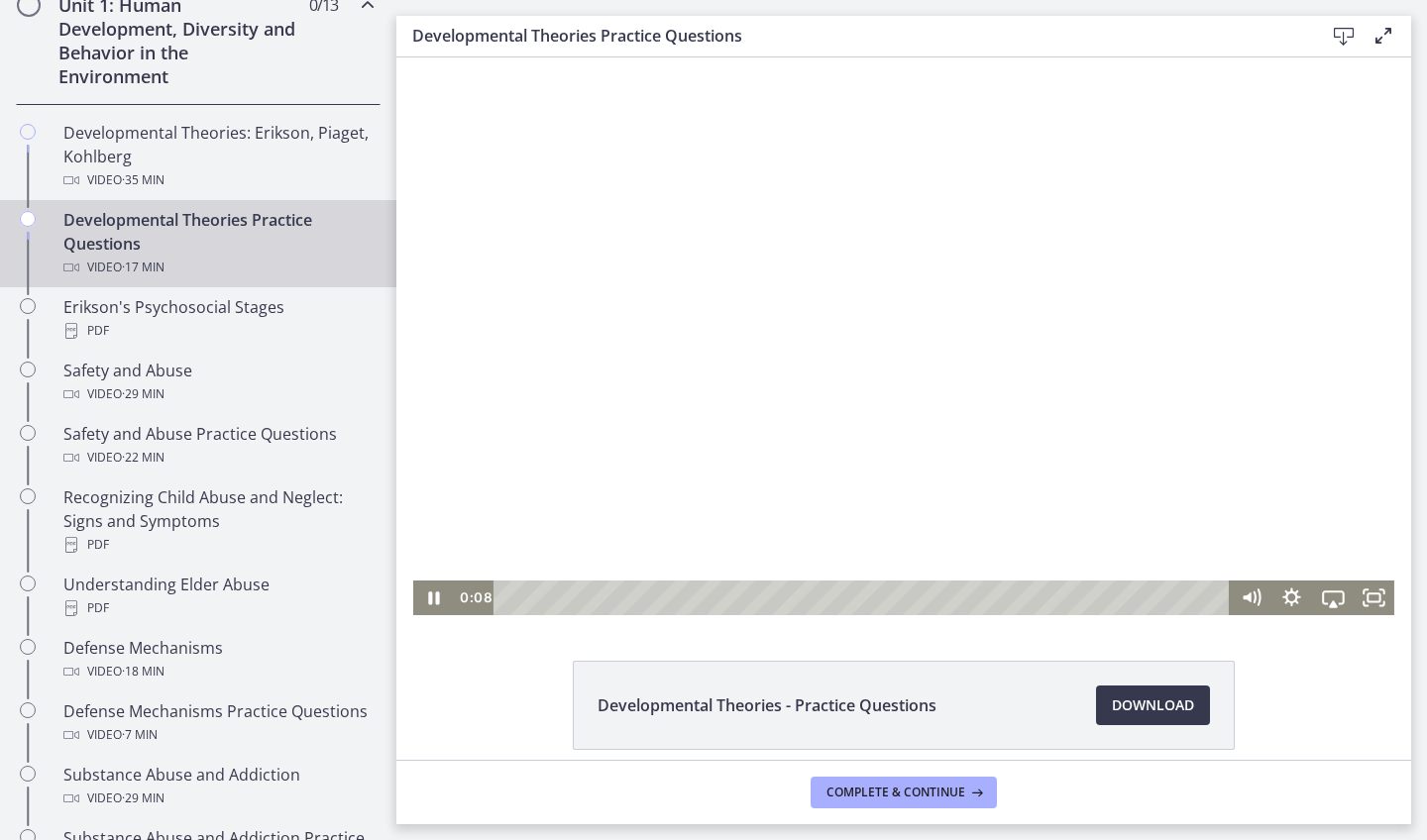 scroll, scrollTop: 0, scrollLeft: 0, axis: both 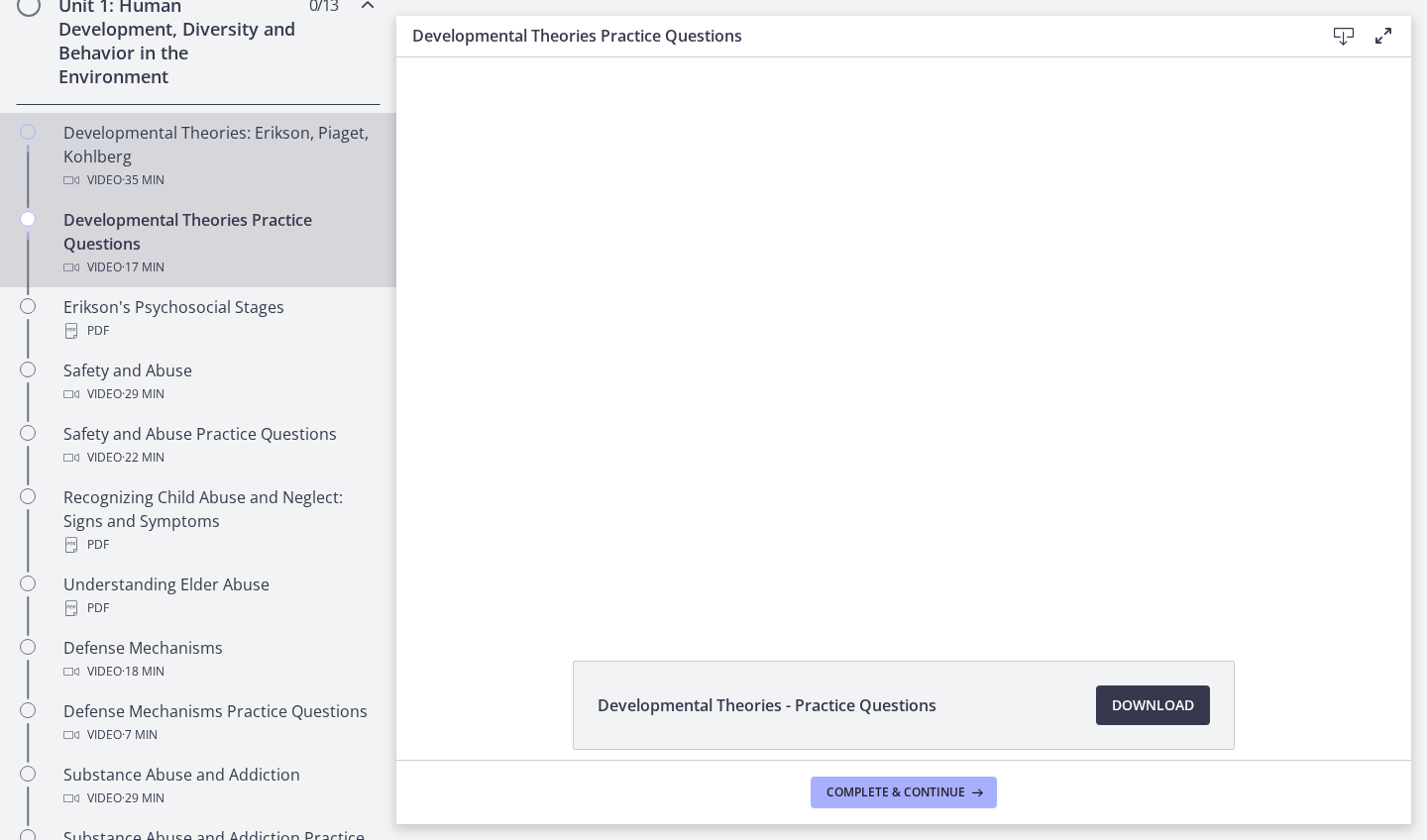 click on "Developmental Theories: Erikson, Piaget, Kohlberg
Video
·  35 min" at bounding box center (218, 157) 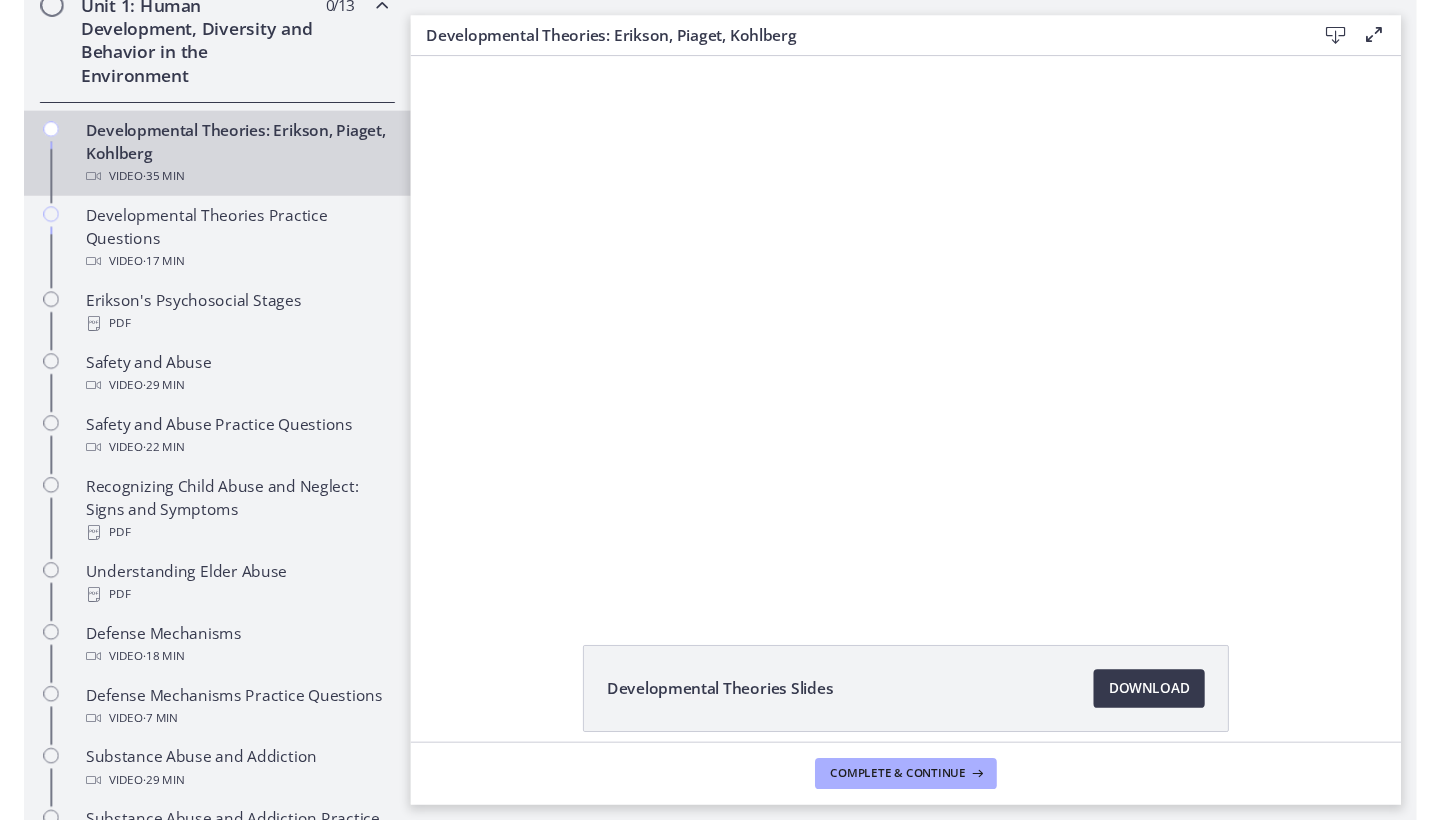 scroll, scrollTop: 0, scrollLeft: 0, axis: both 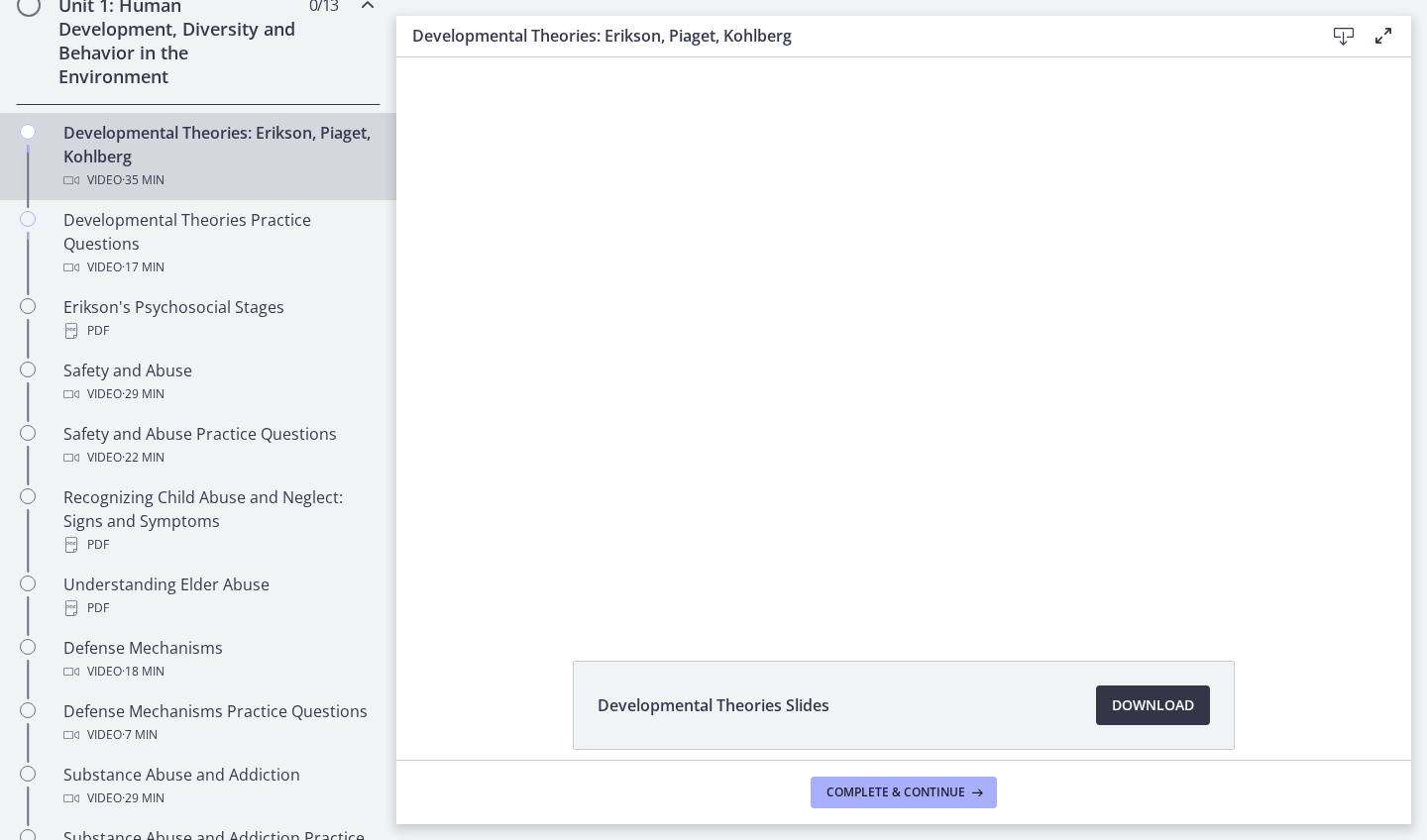click on "Download
Opens in a new window" at bounding box center [1153, 705] 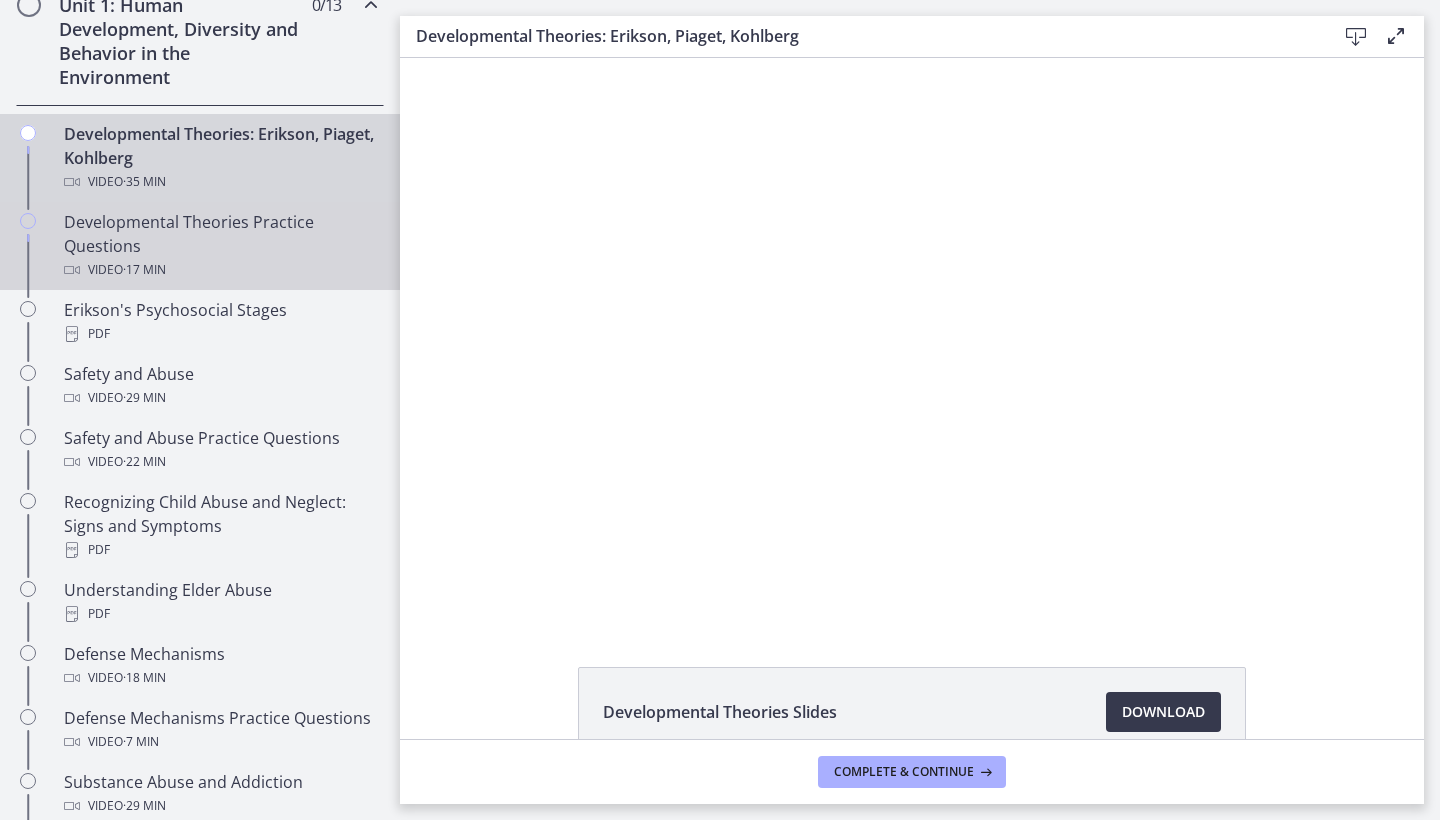 click on "Developmental Theories Practice Questions
Video
·  17 min" at bounding box center [220, 246] 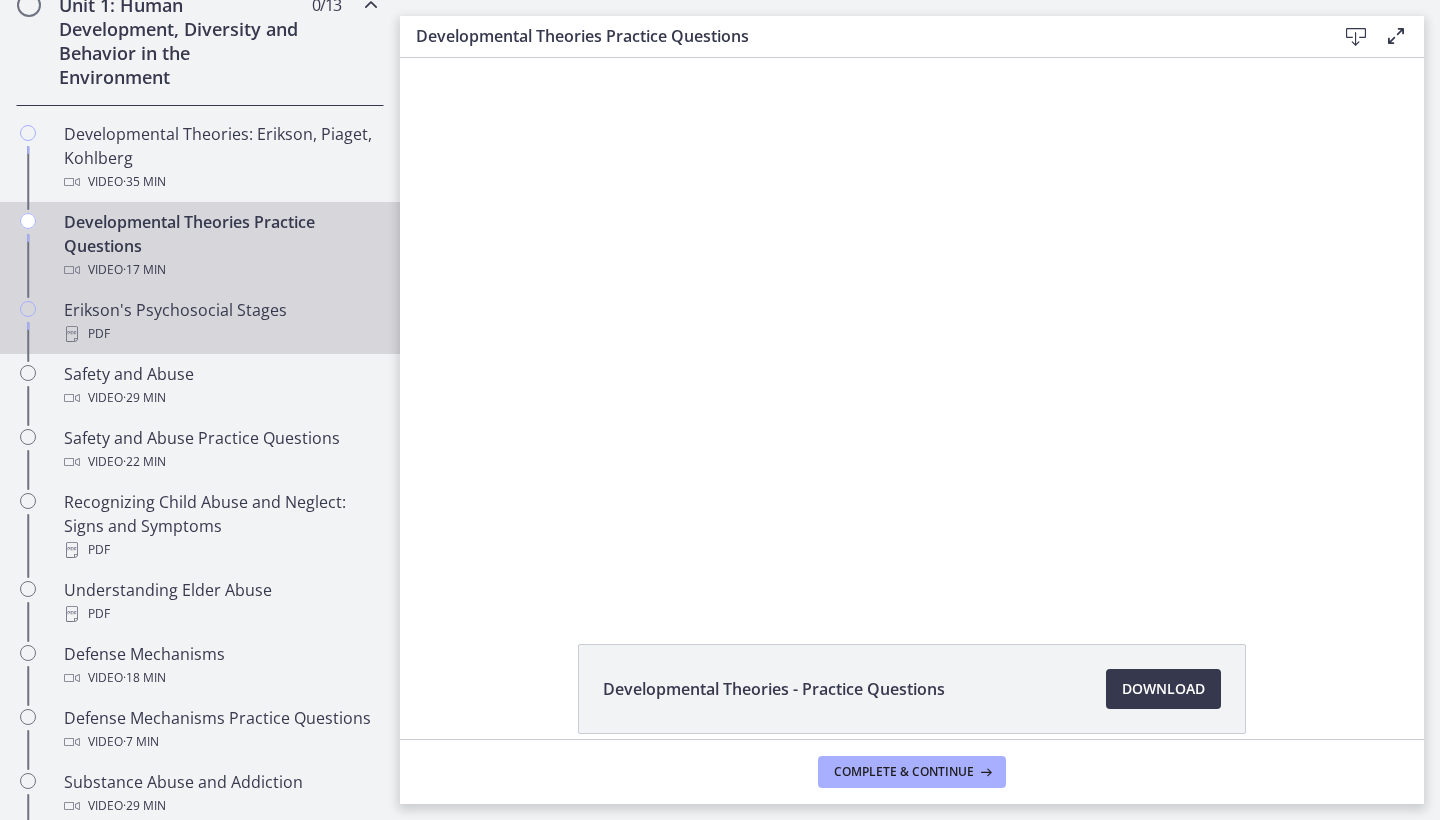 scroll, scrollTop: 0, scrollLeft: 0, axis: both 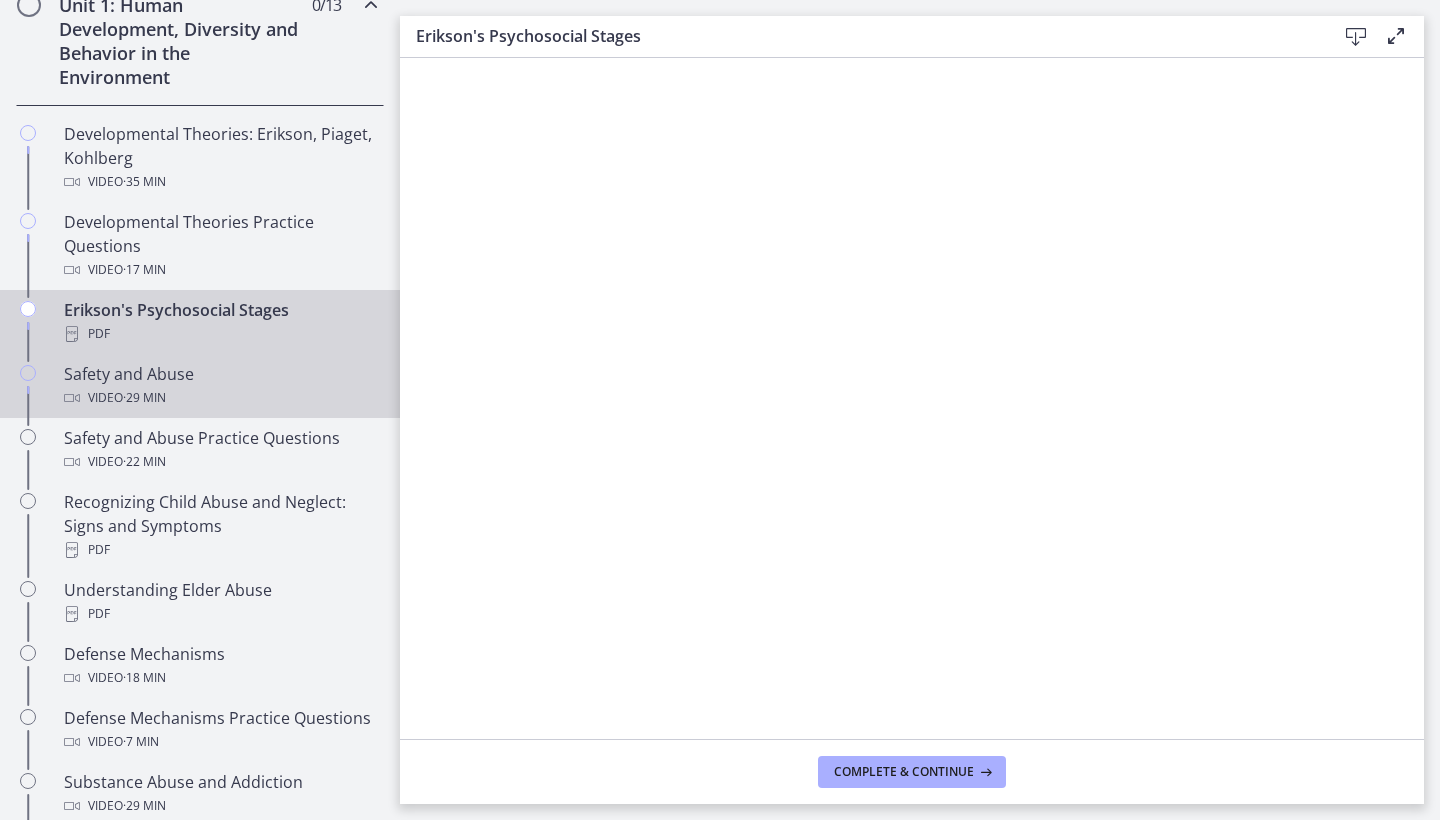 click on "Video
·  29 min" at bounding box center (220, 398) 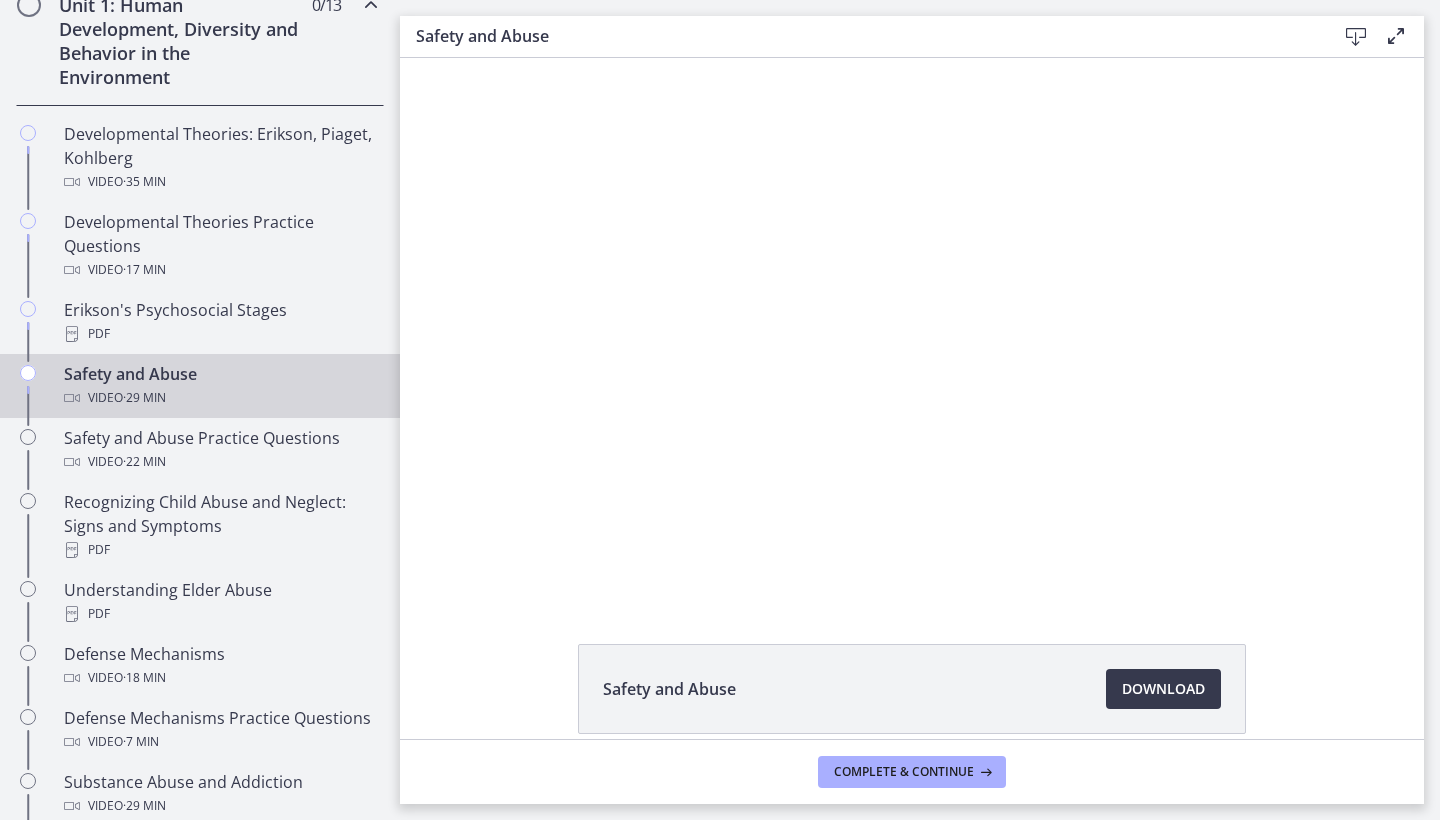 scroll, scrollTop: 0, scrollLeft: 0, axis: both 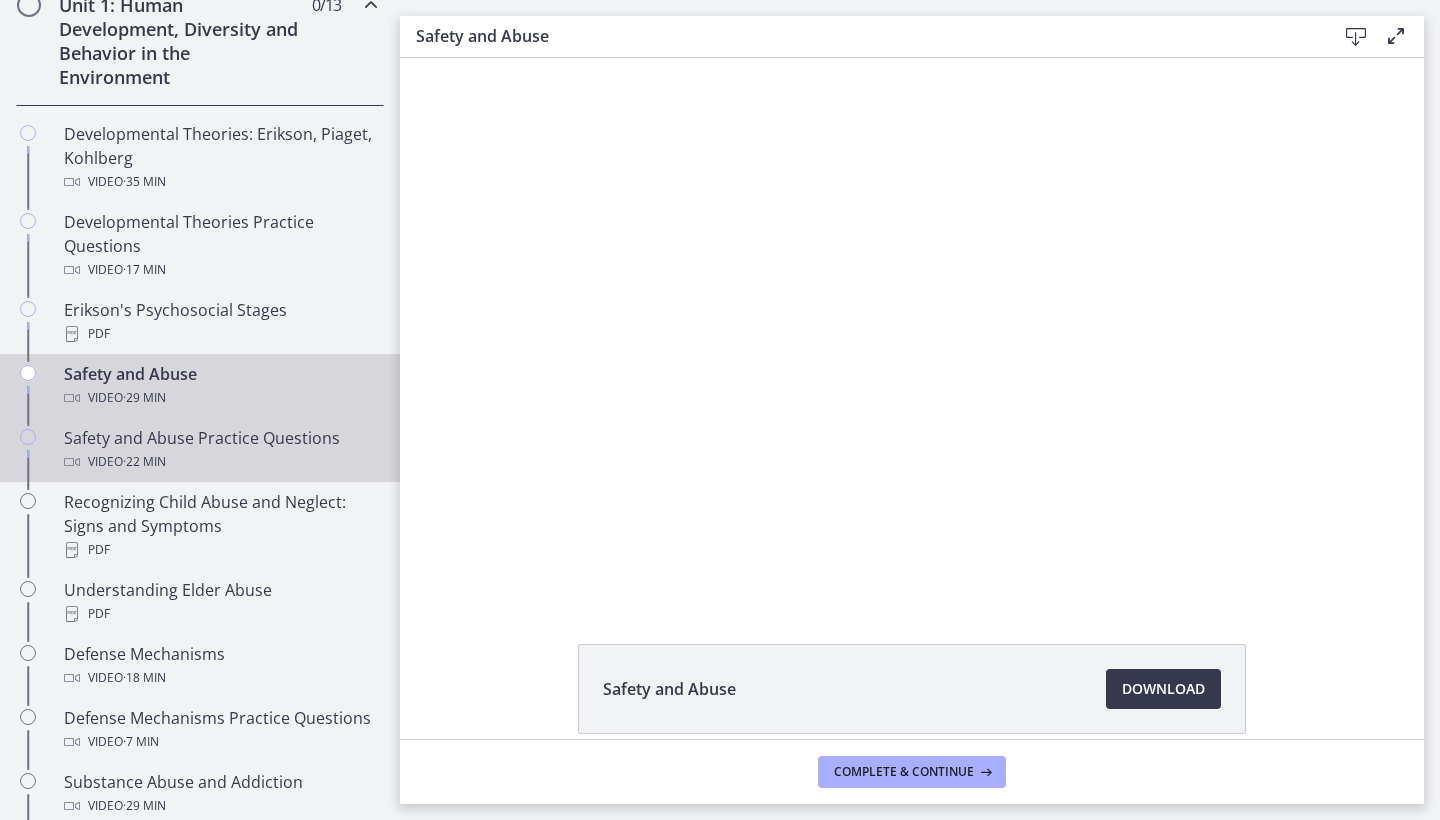 click on "Safety and Abuse Practice Questions
Video
·  22 min" at bounding box center [200, 450] 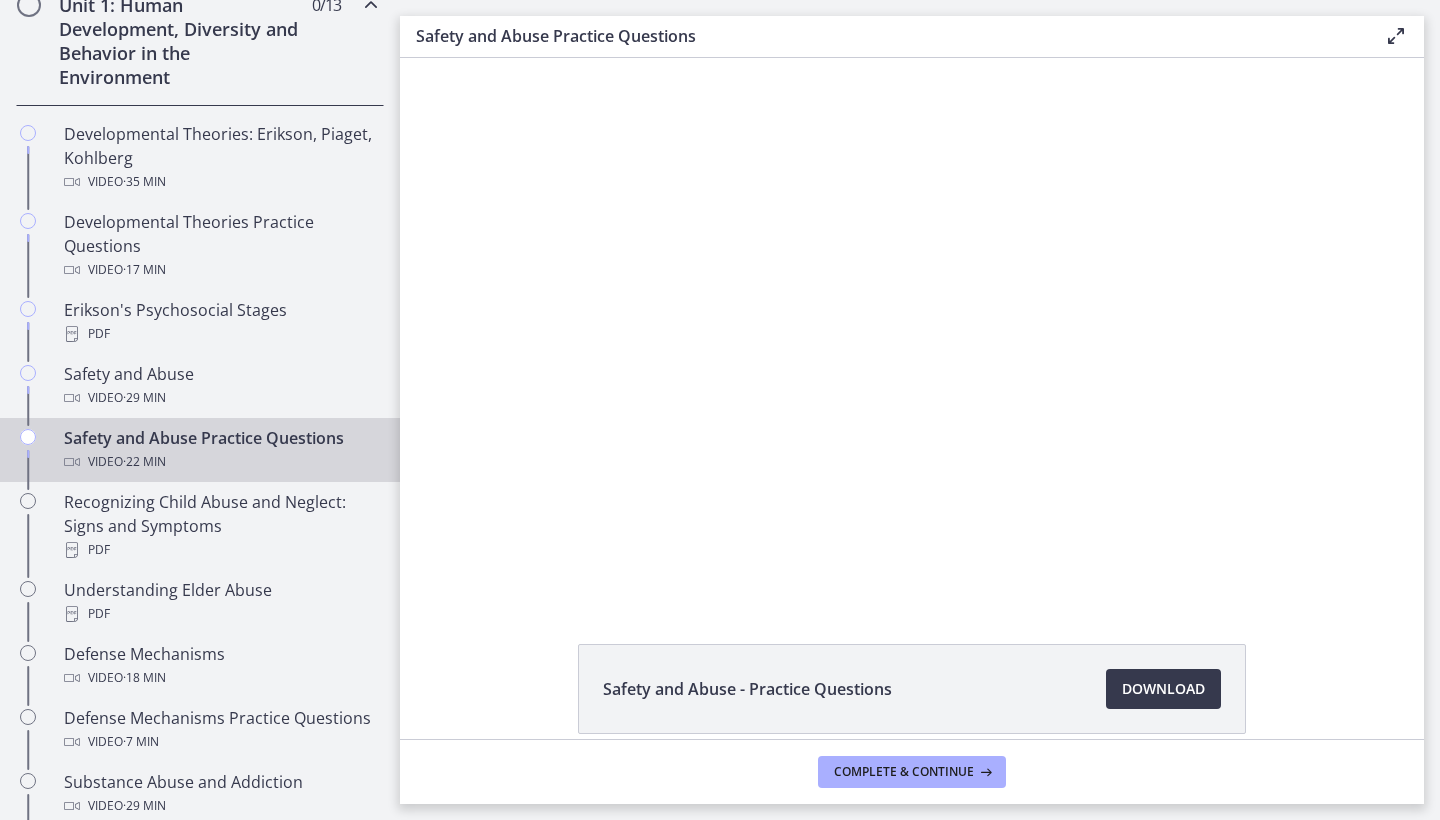 scroll, scrollTop: 0, scrollLeft: 0, axis: both 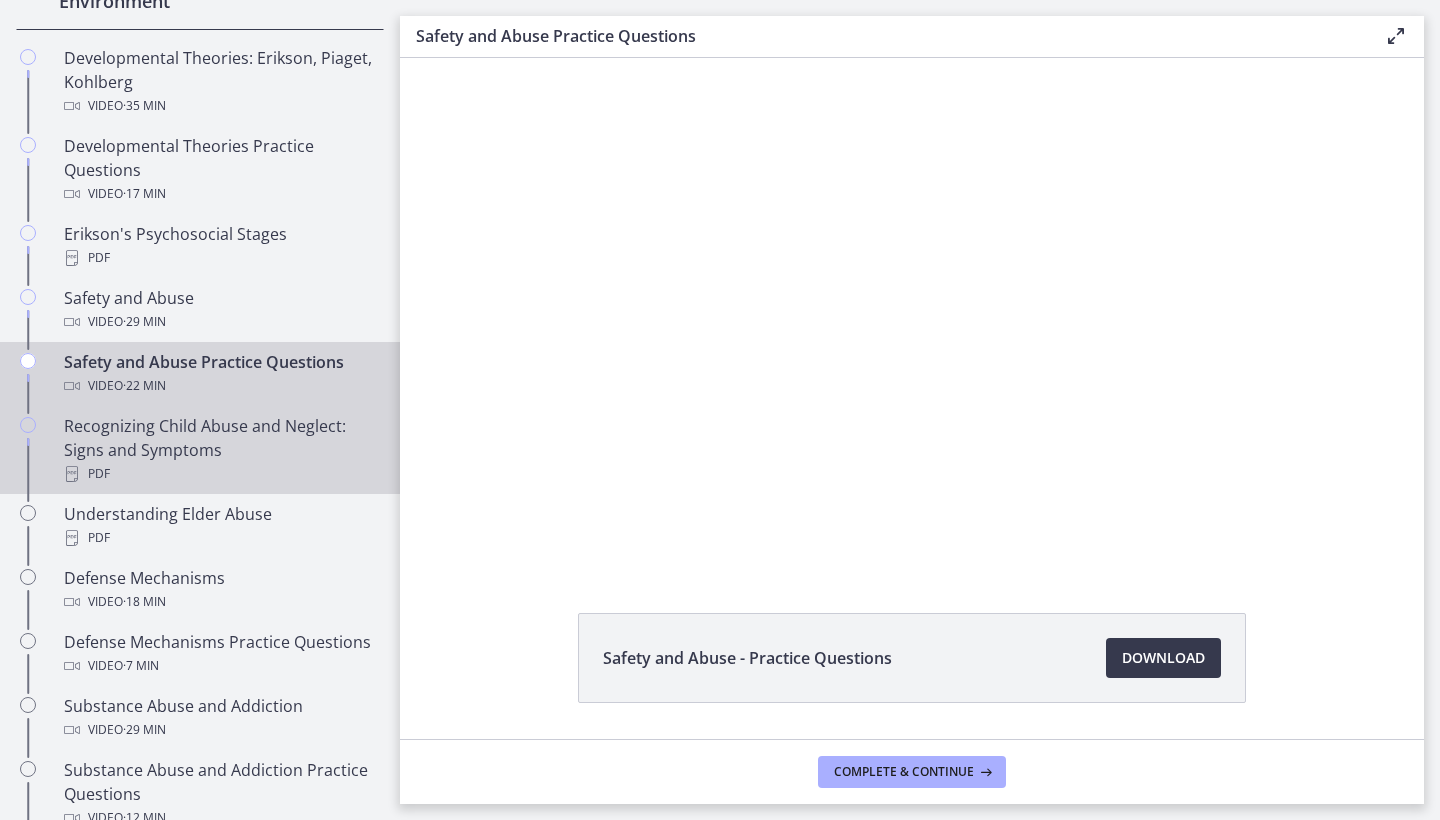 click on "PDF" at bounding box center (220, 474) 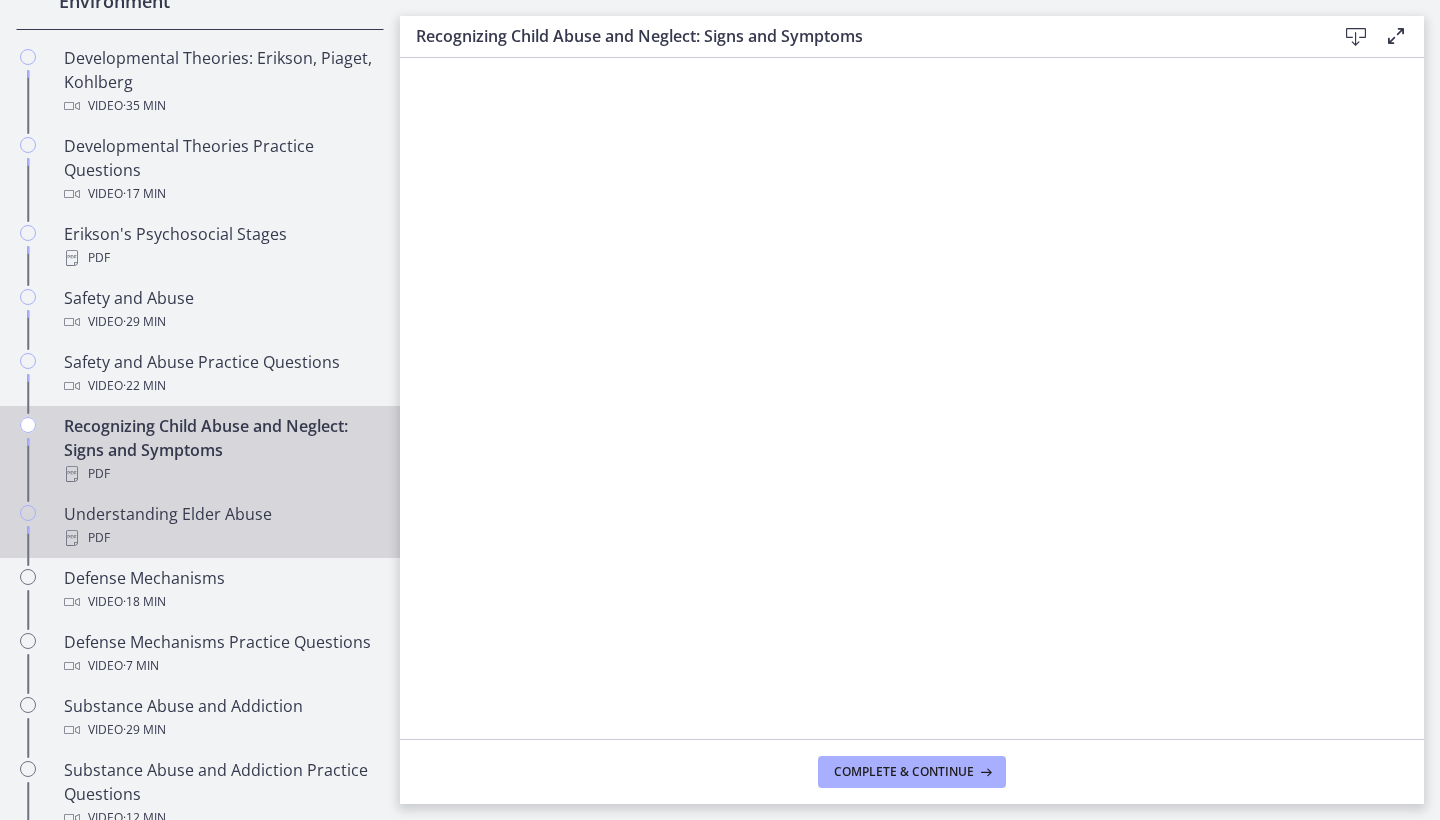 click on "PDF" at bounding box center (220, 538) 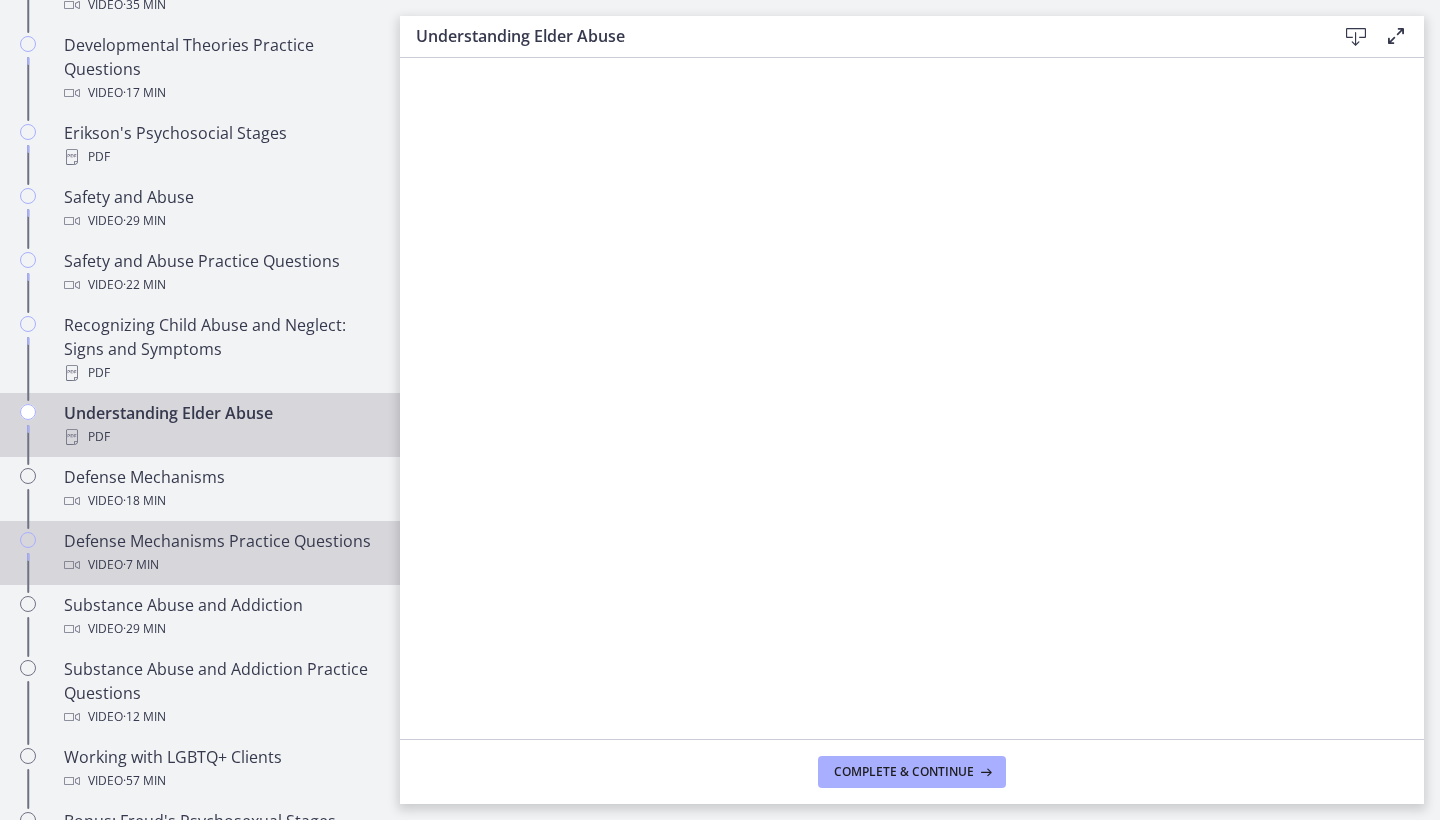 scroll, scrollTop: 785, scrollLeft: 0, axis: vertical 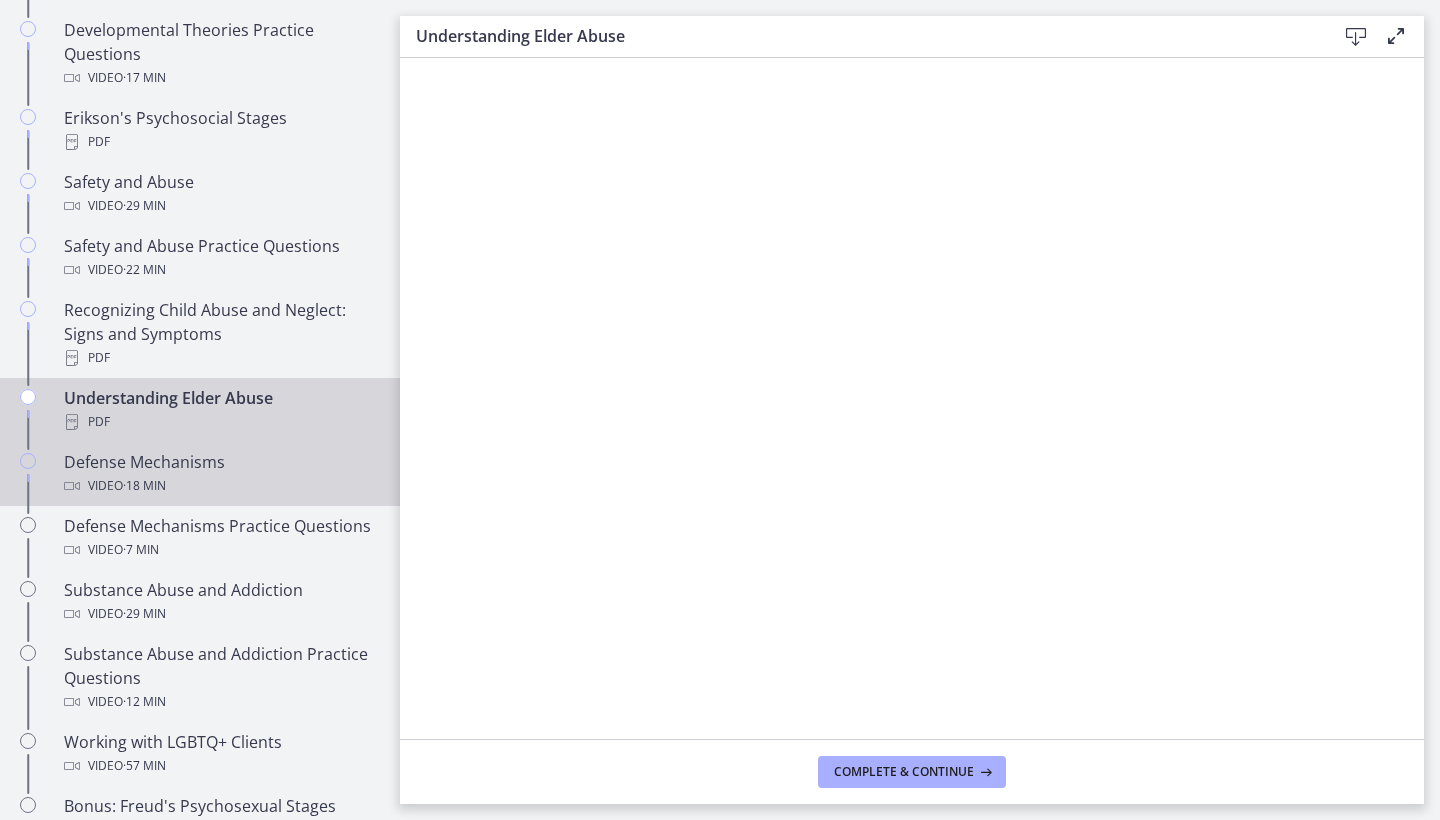 click on "·  18 min" at bounding box center (144, 486) 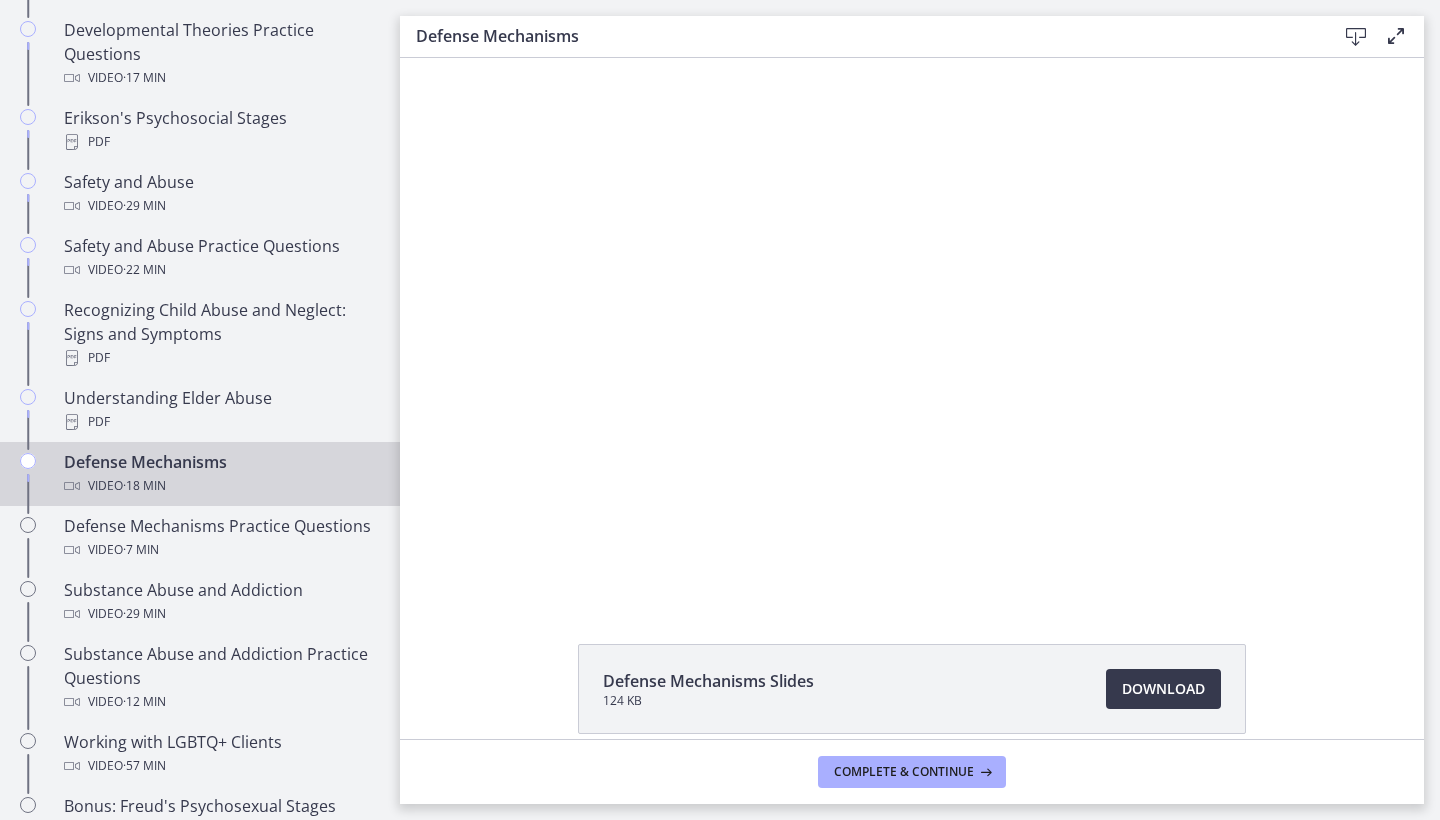 scroll, scrollTop: 0, scrollLeft: 0, axis: both 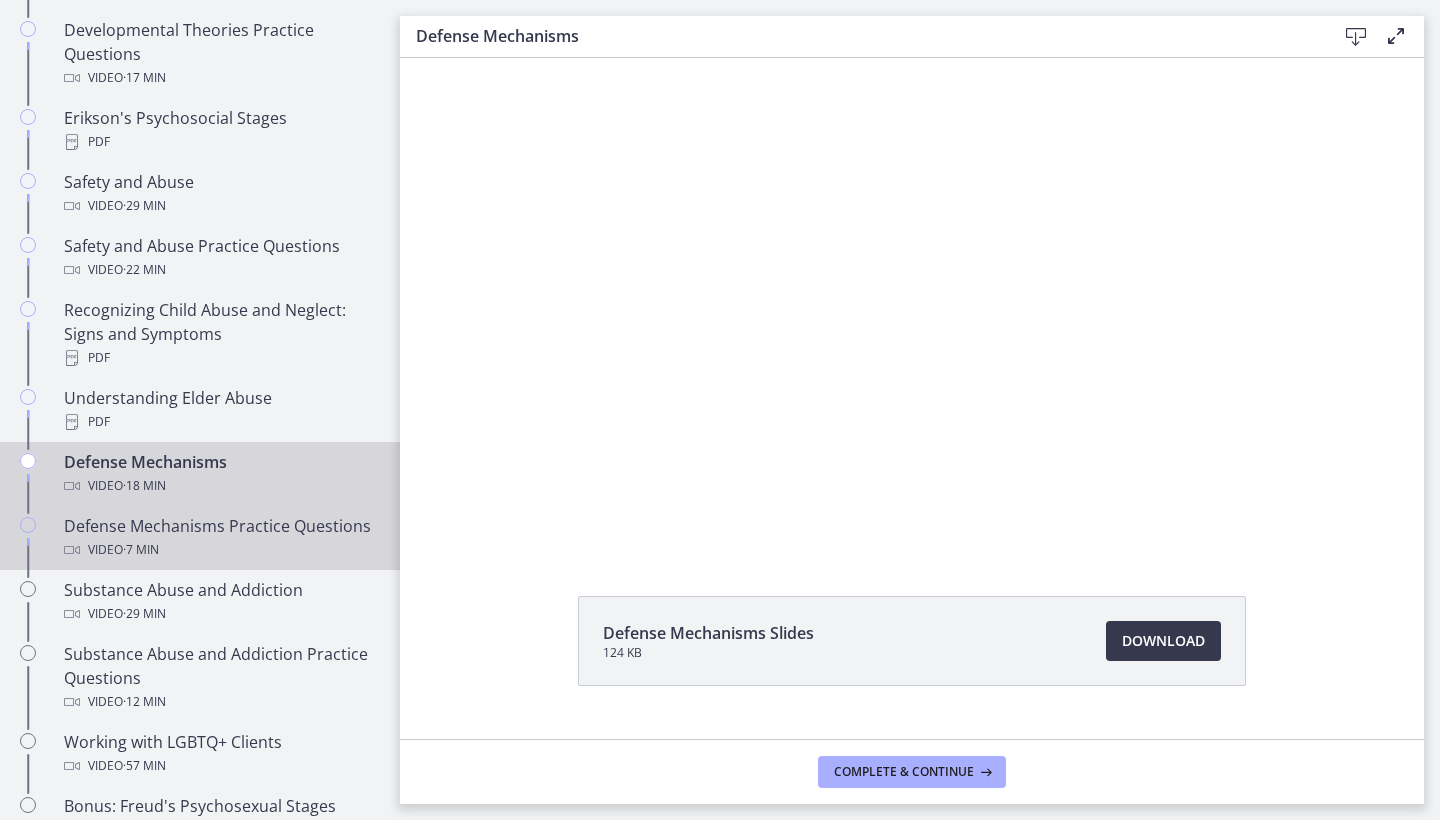 click on "Defense Mechanisms Practice Questions
Video
·  7 min" at bounding box center (200, 538) 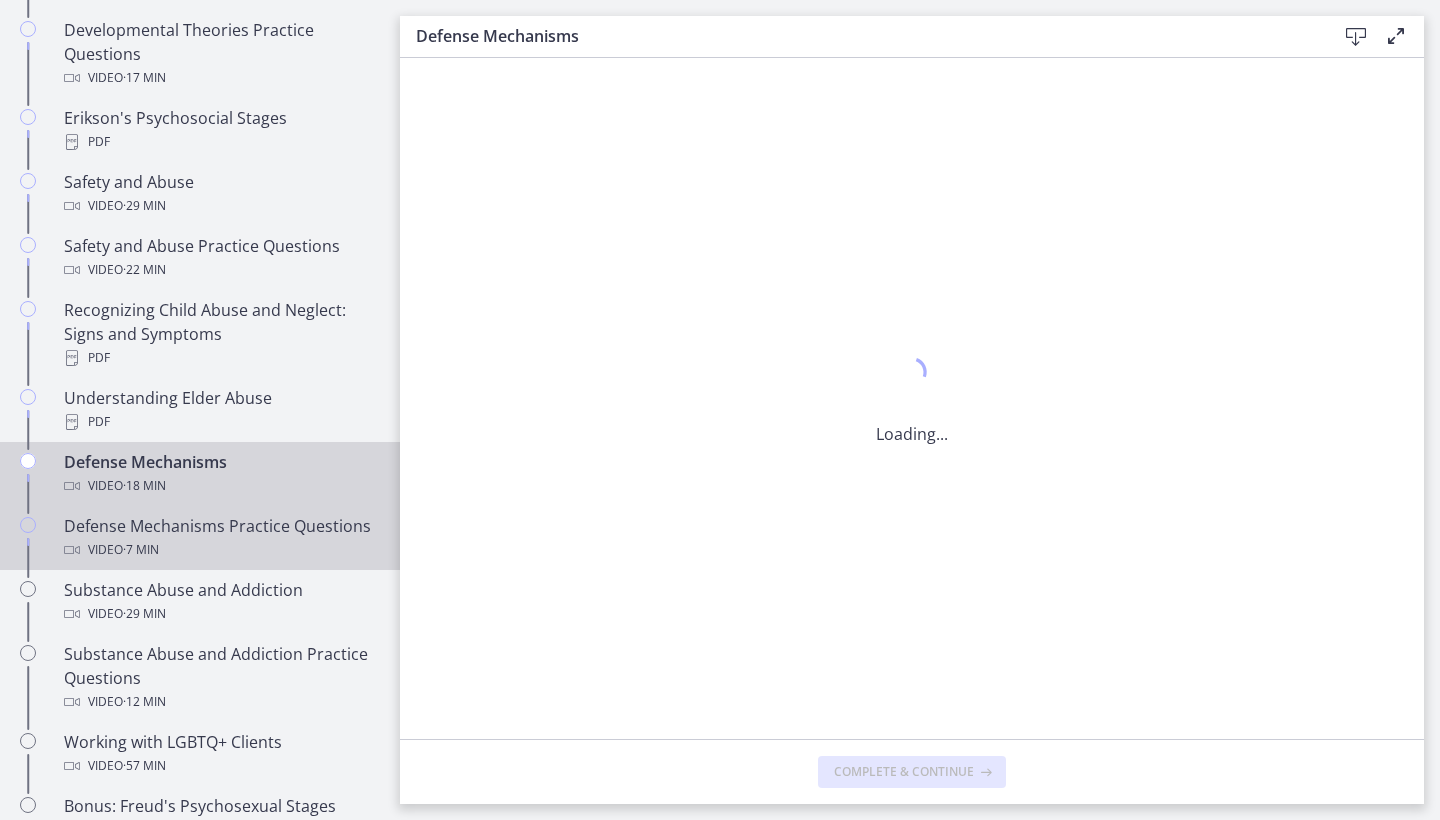 scroll, scrollTop: 0, scrollLeft: 0, axis: both 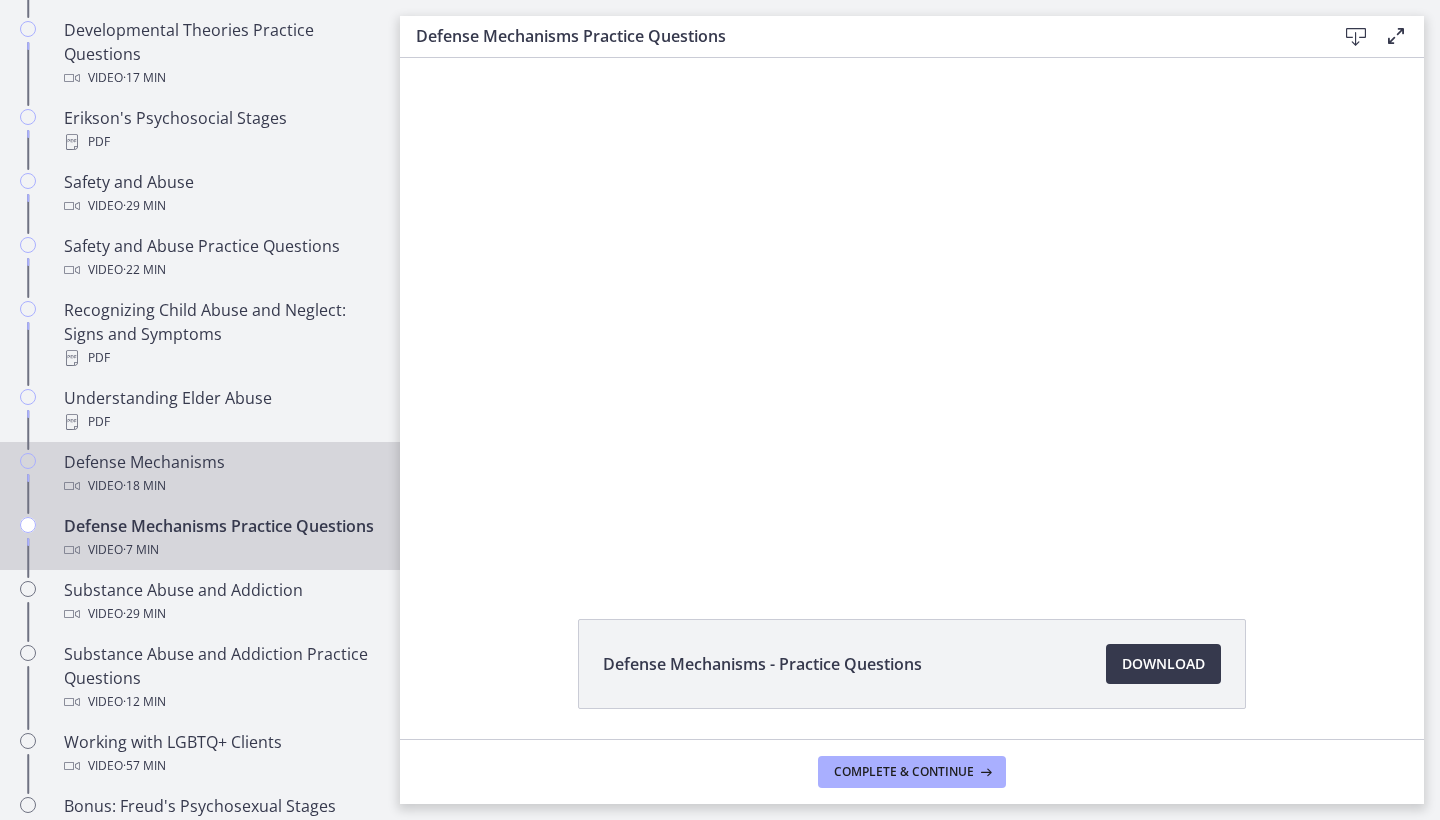 click on "Defense Mechanisms
Video
·  18 min" at bounding box center (220, 474) 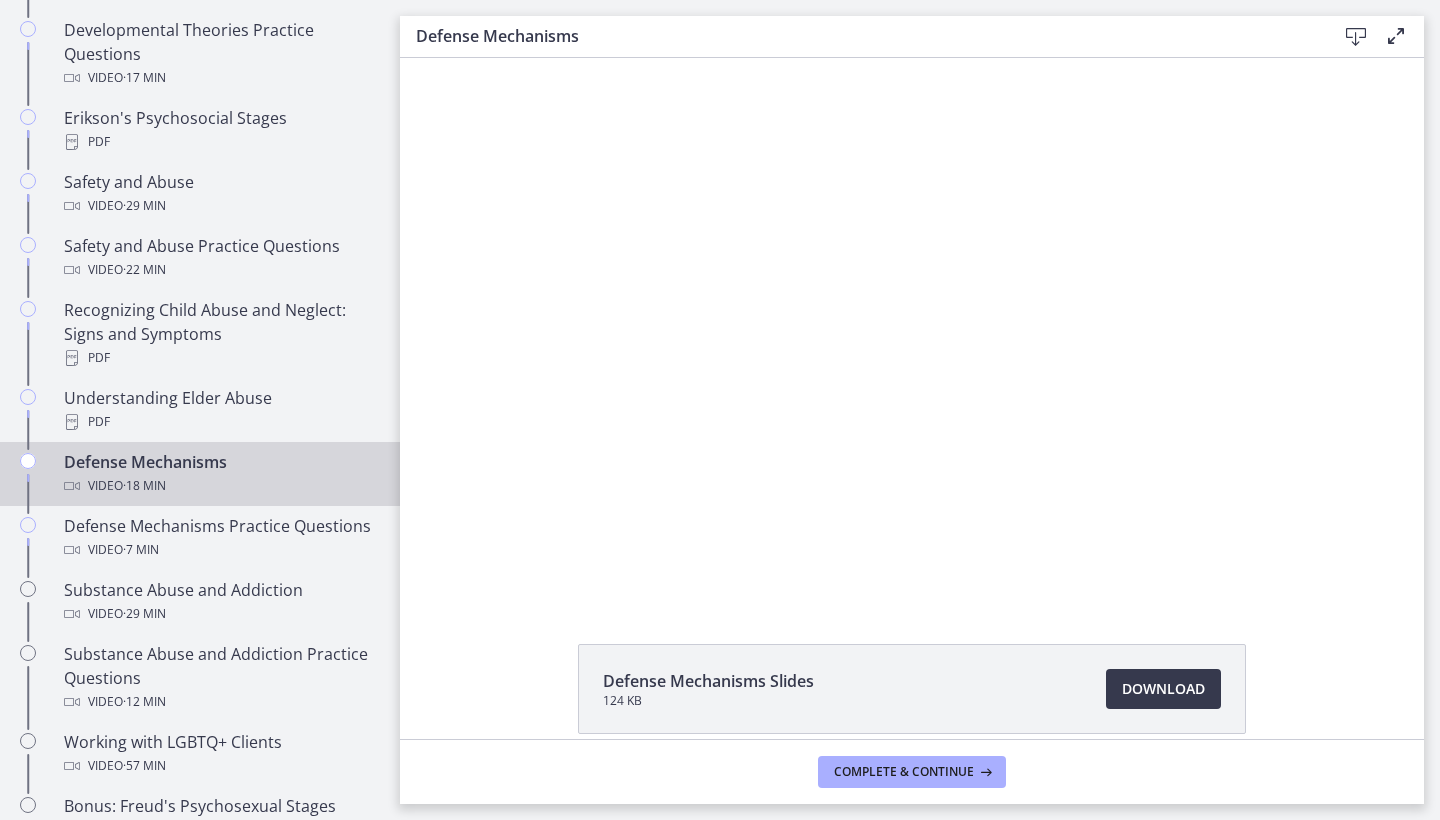 scroll, scrollTop: 0, scrollLeft: 0, axis: both 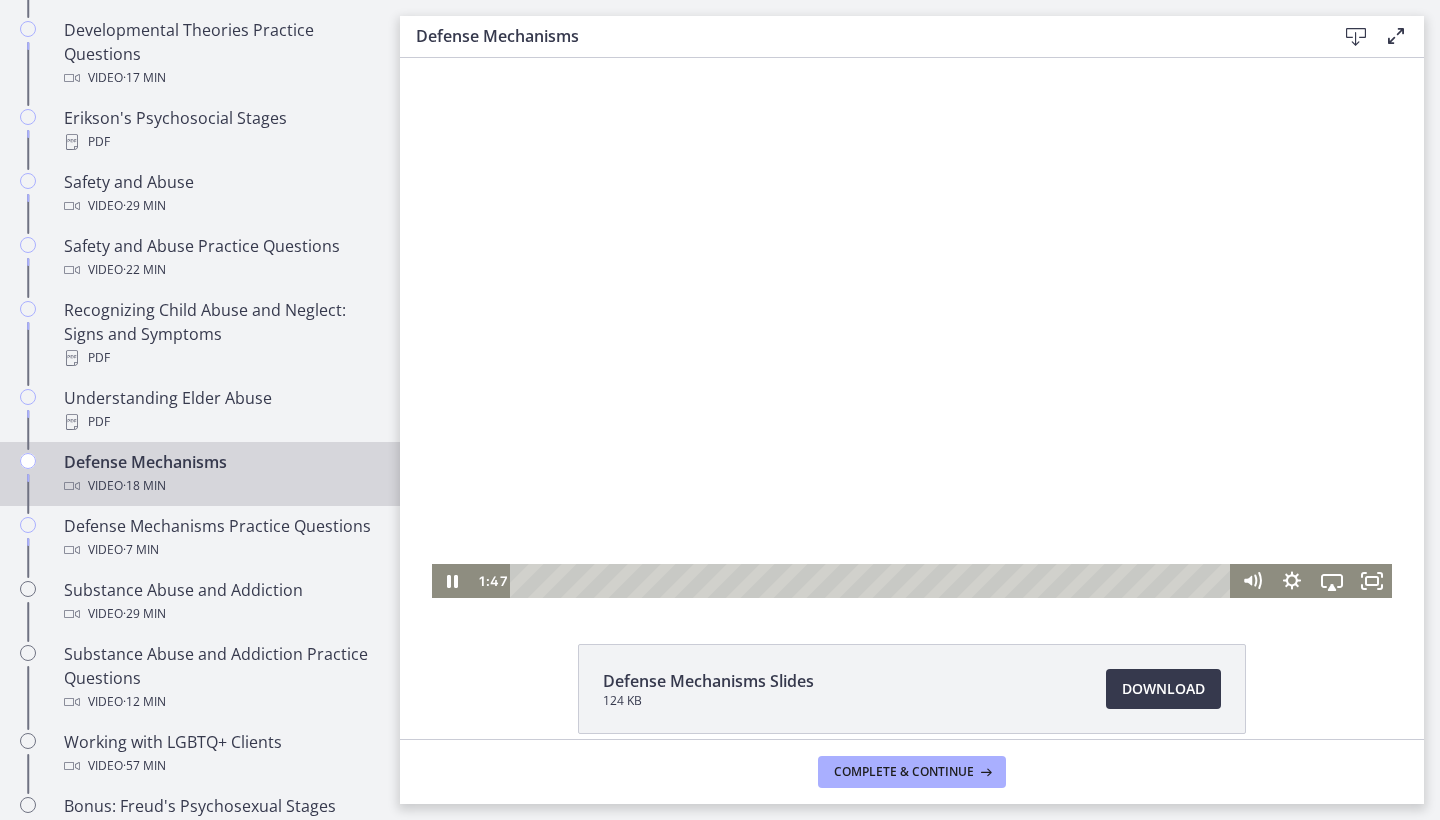 click at bounding box center (873, 581) 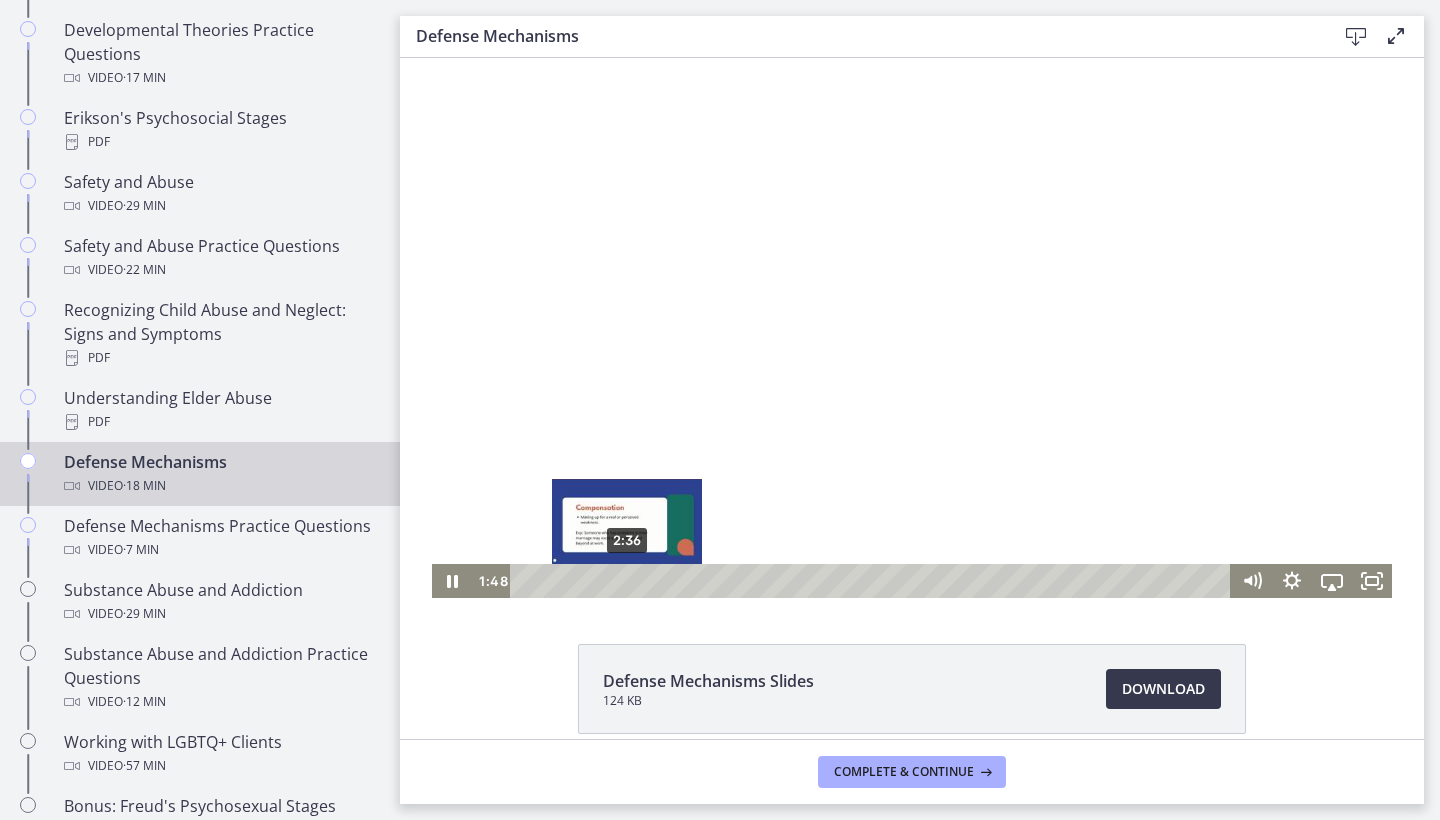 click on "2:36" at bounding box center (873, 581) 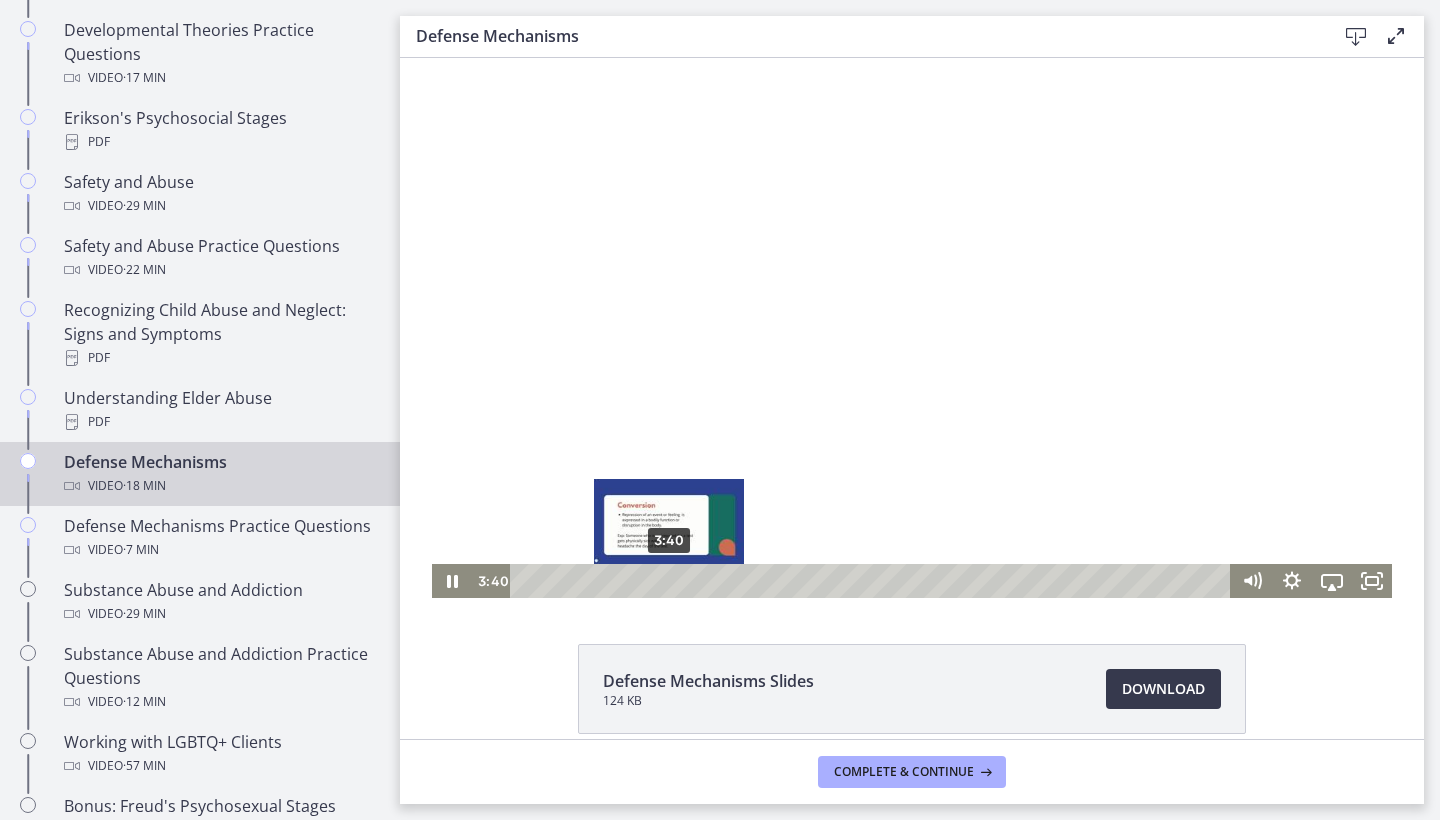 click on "3:40" at bounding box center (873, 581) 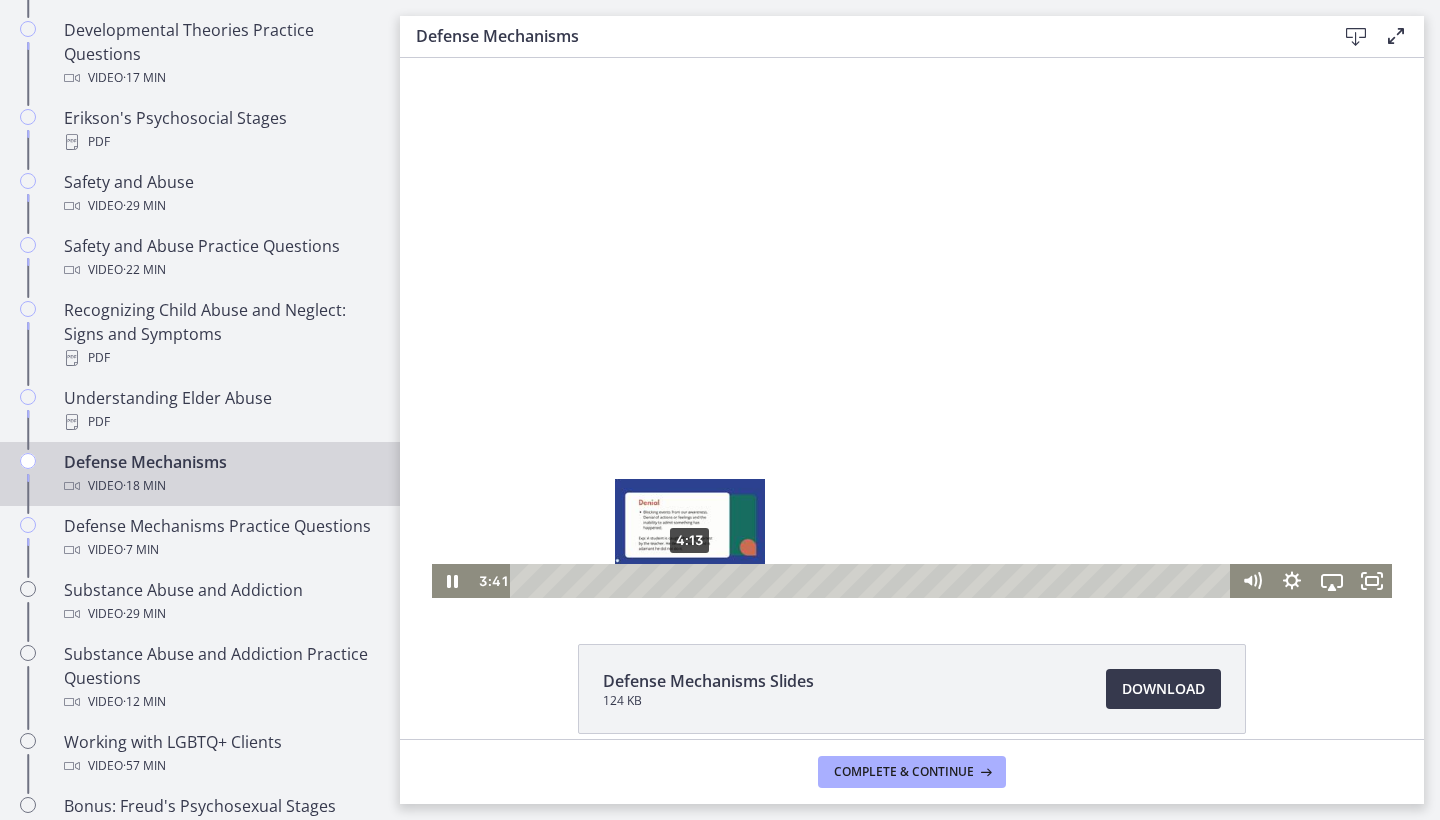 click on "4:13" at bounding box center (873, 581) 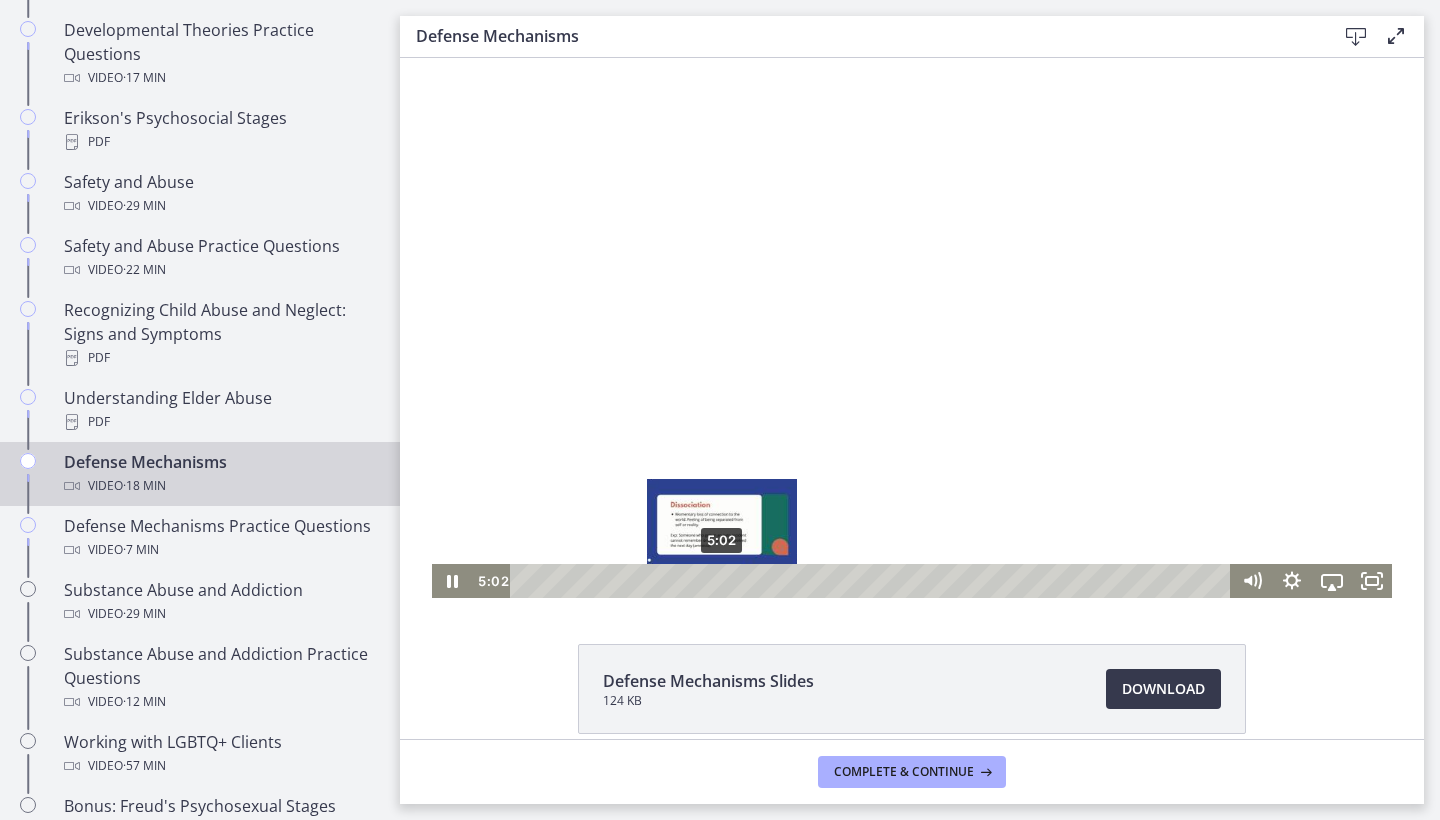 click on "5:02" at bounding box center [873, 581] 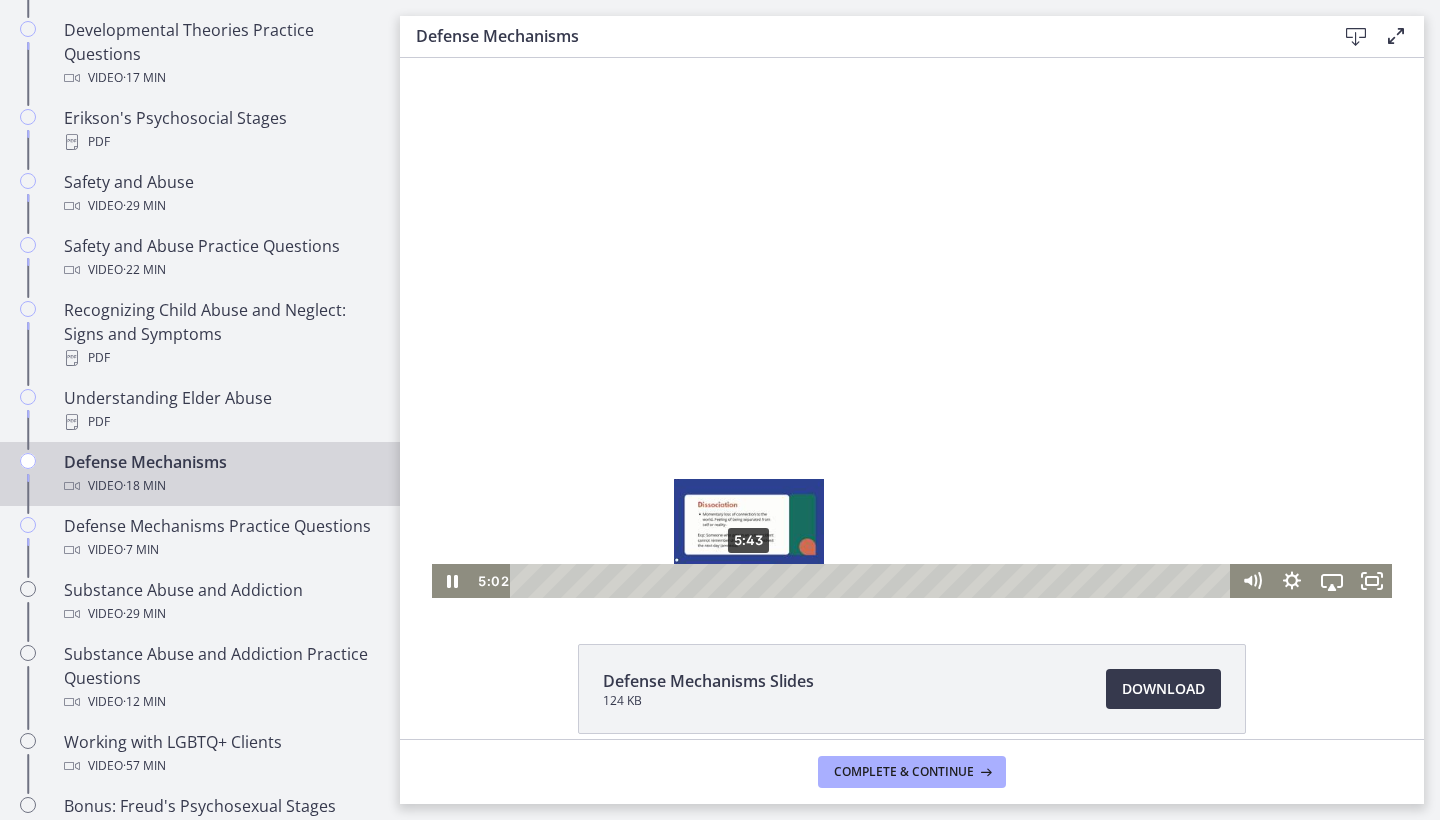 click on "5:43" at bounding box center [873, 581] 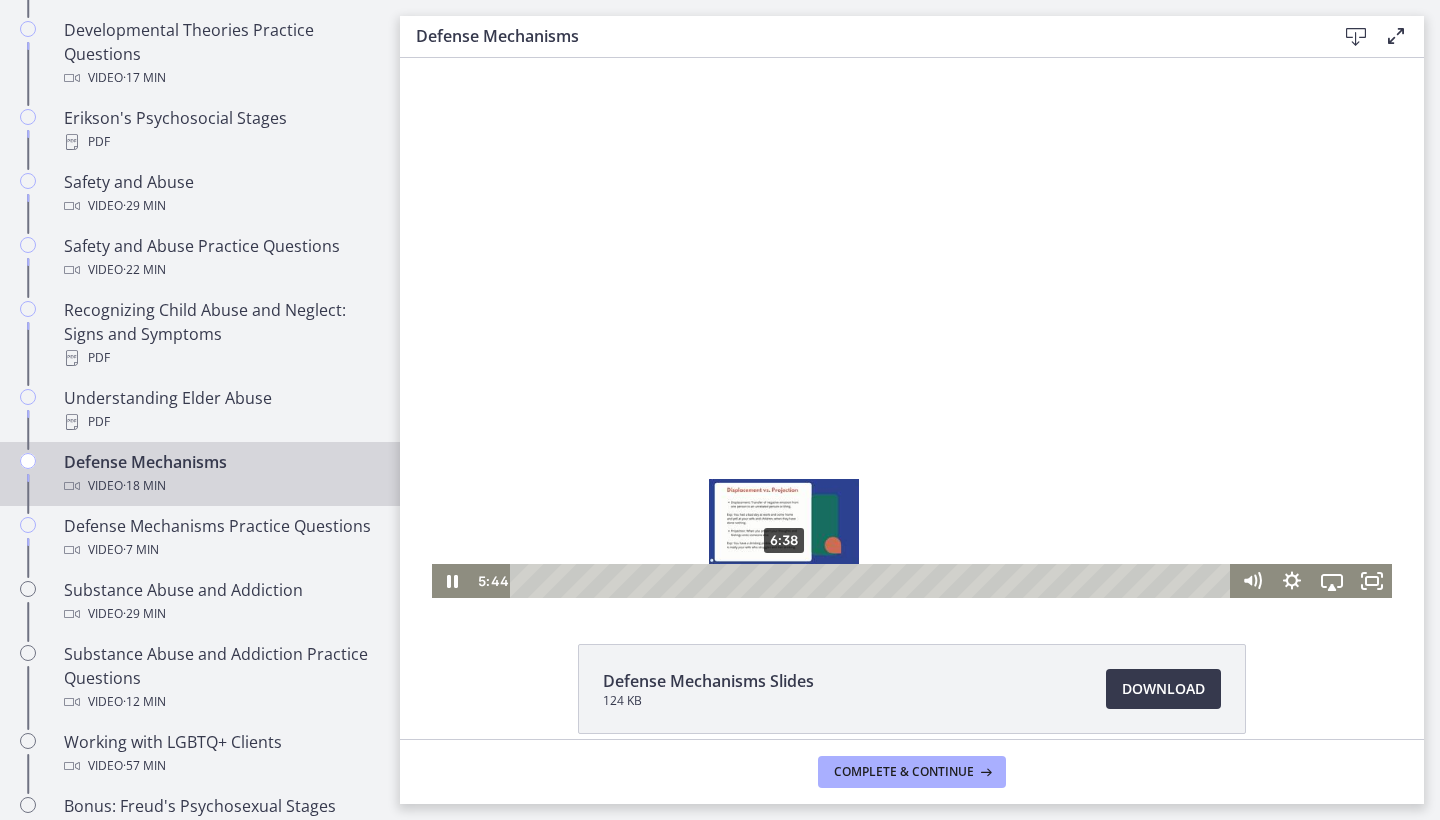 click on "6:38" at bounding box center (873, 581) 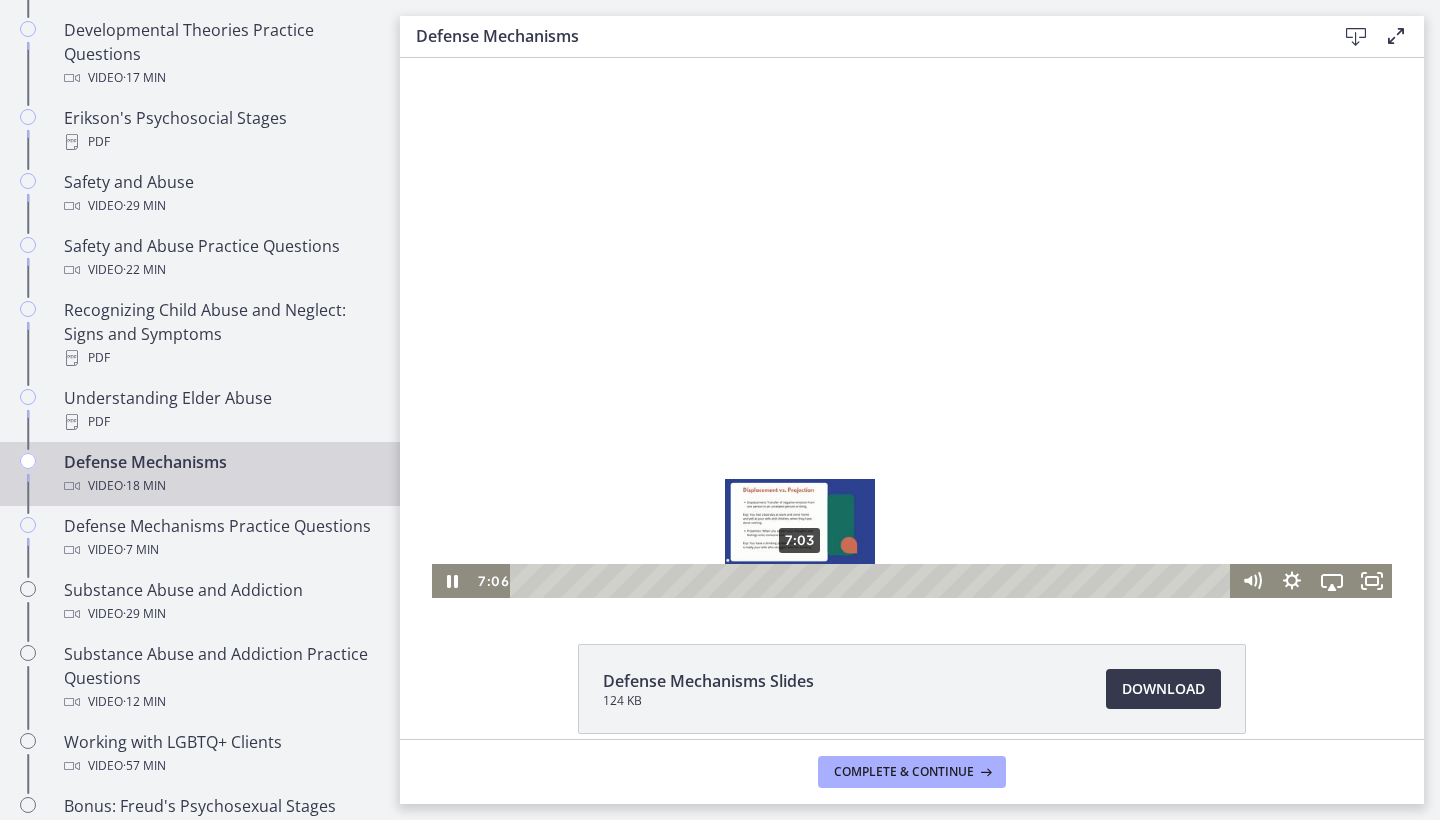 click on "7:03" at bounding box center (873, 581) 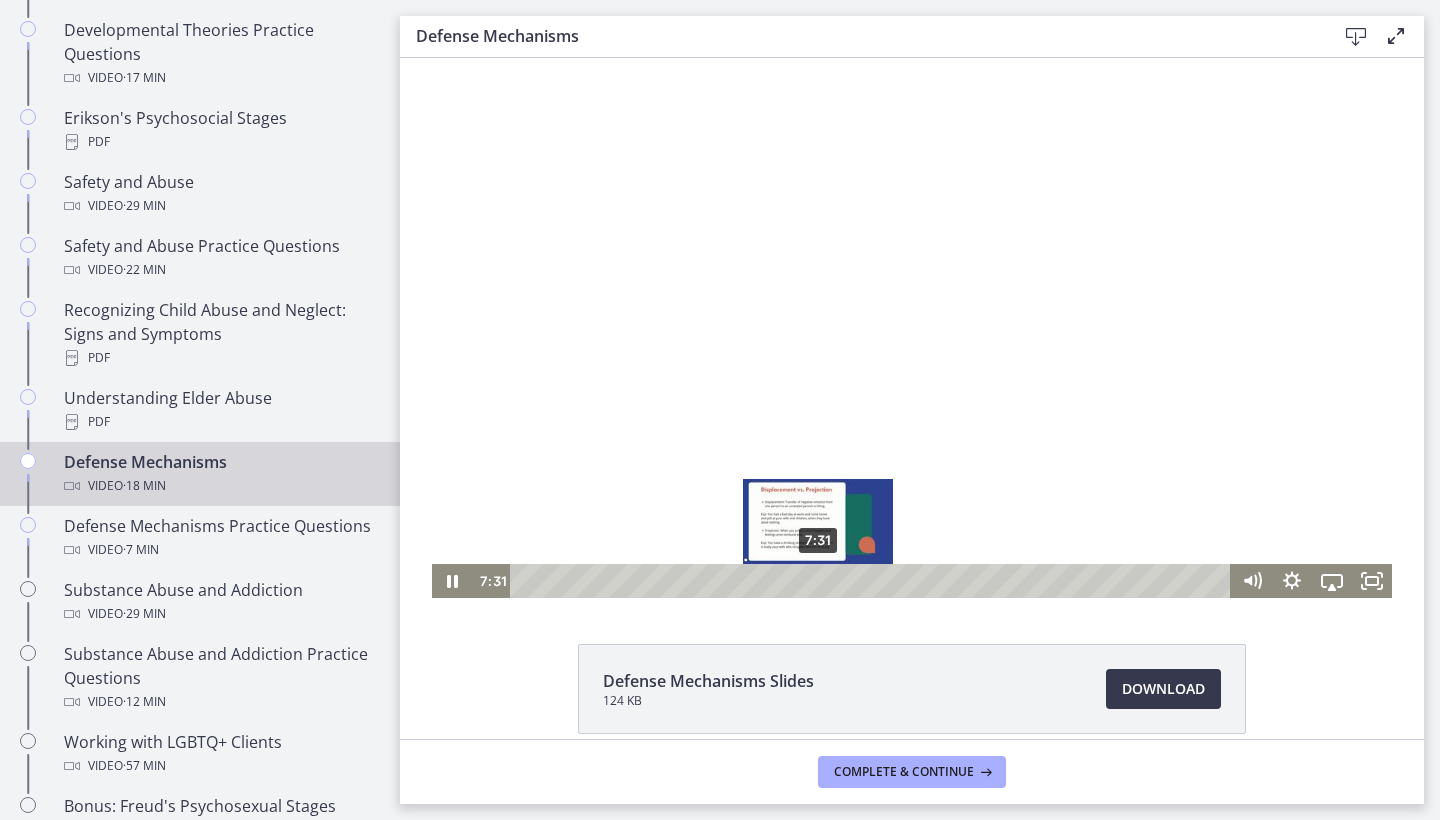 click on "7:31" at bounding box center [873, 581] 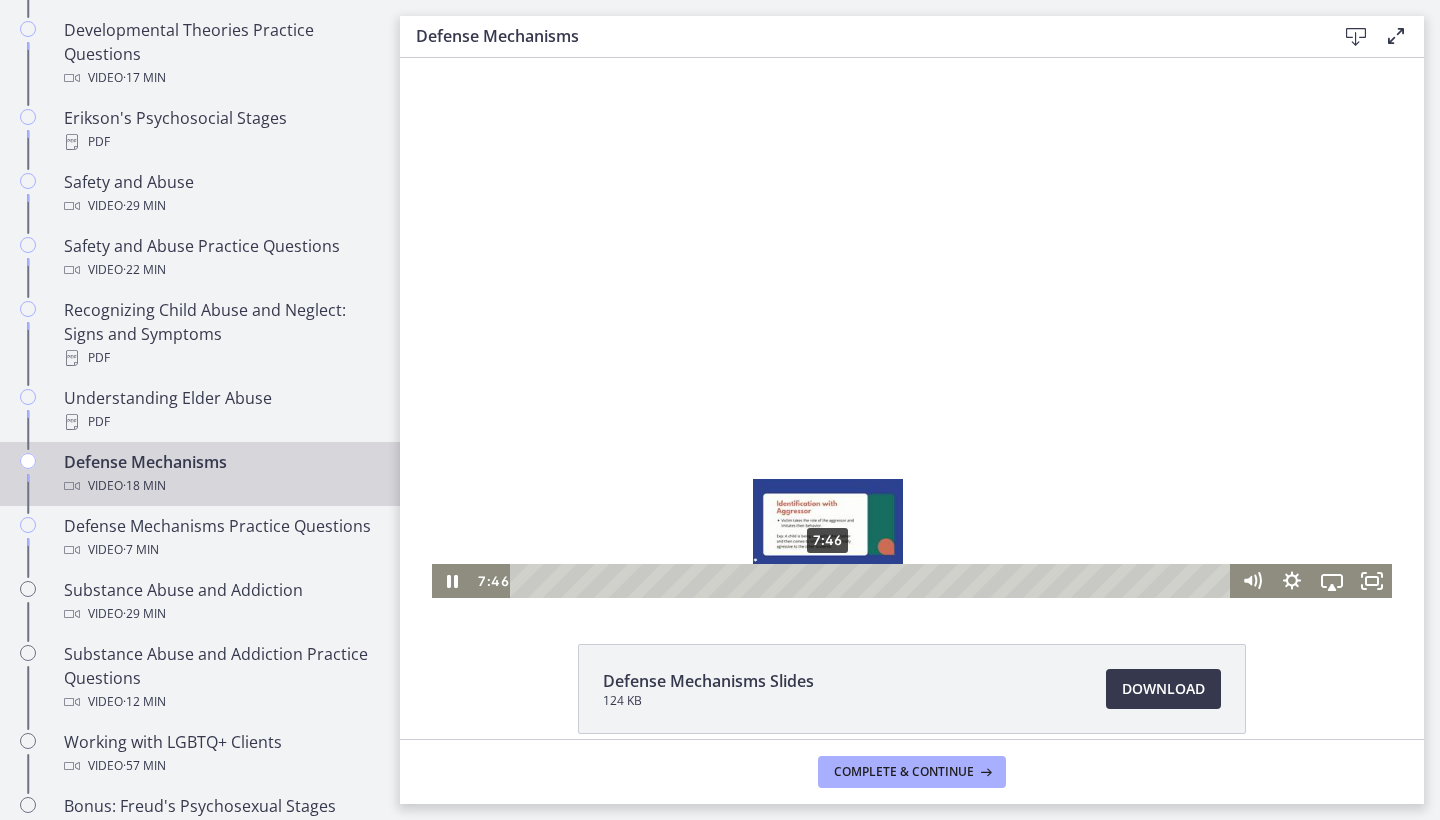 click on "7:46" at bounding box center [873, 581] 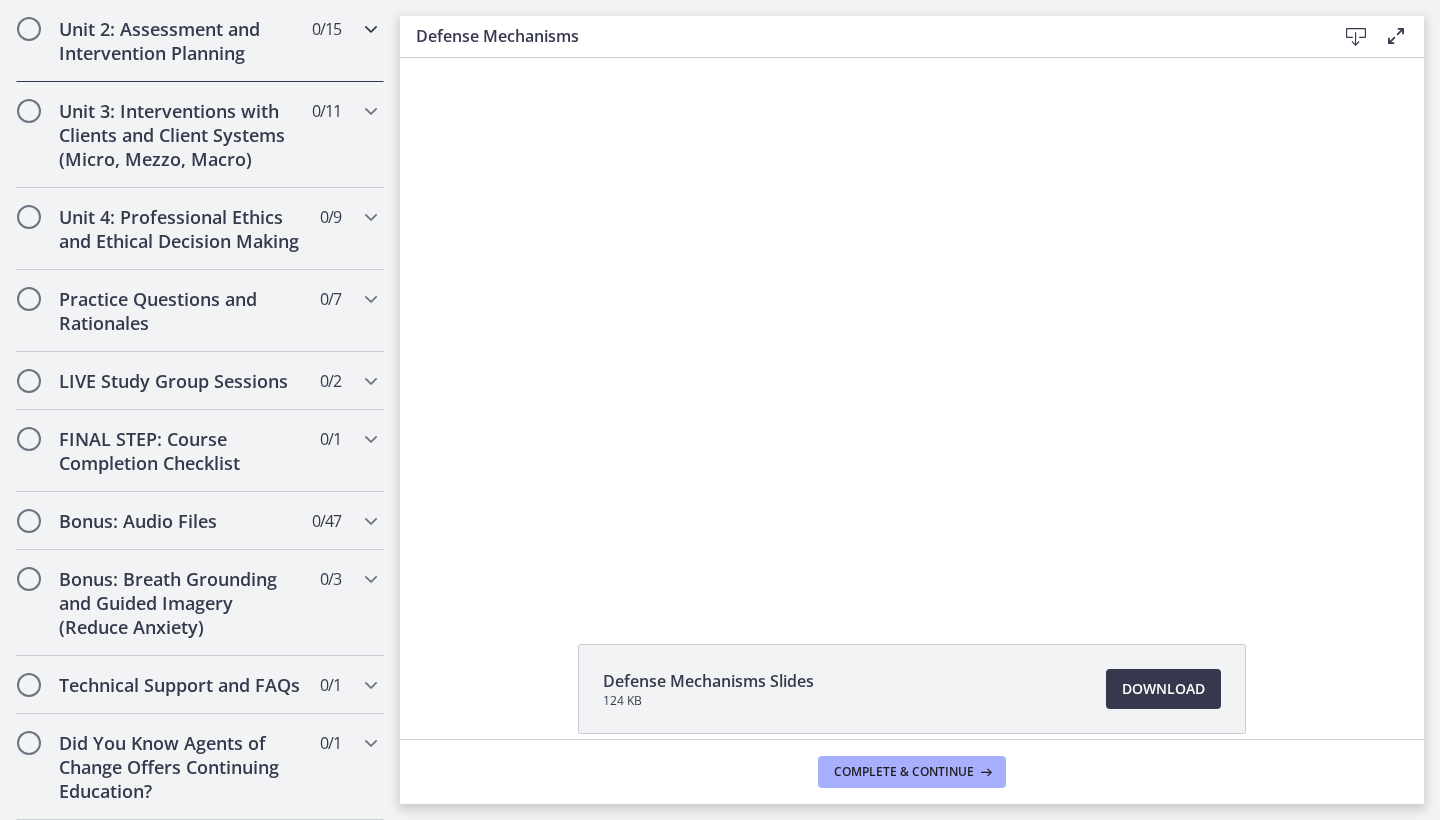 scroll, scrollTop: 1643, scrollLeft: 0, axis: vertical 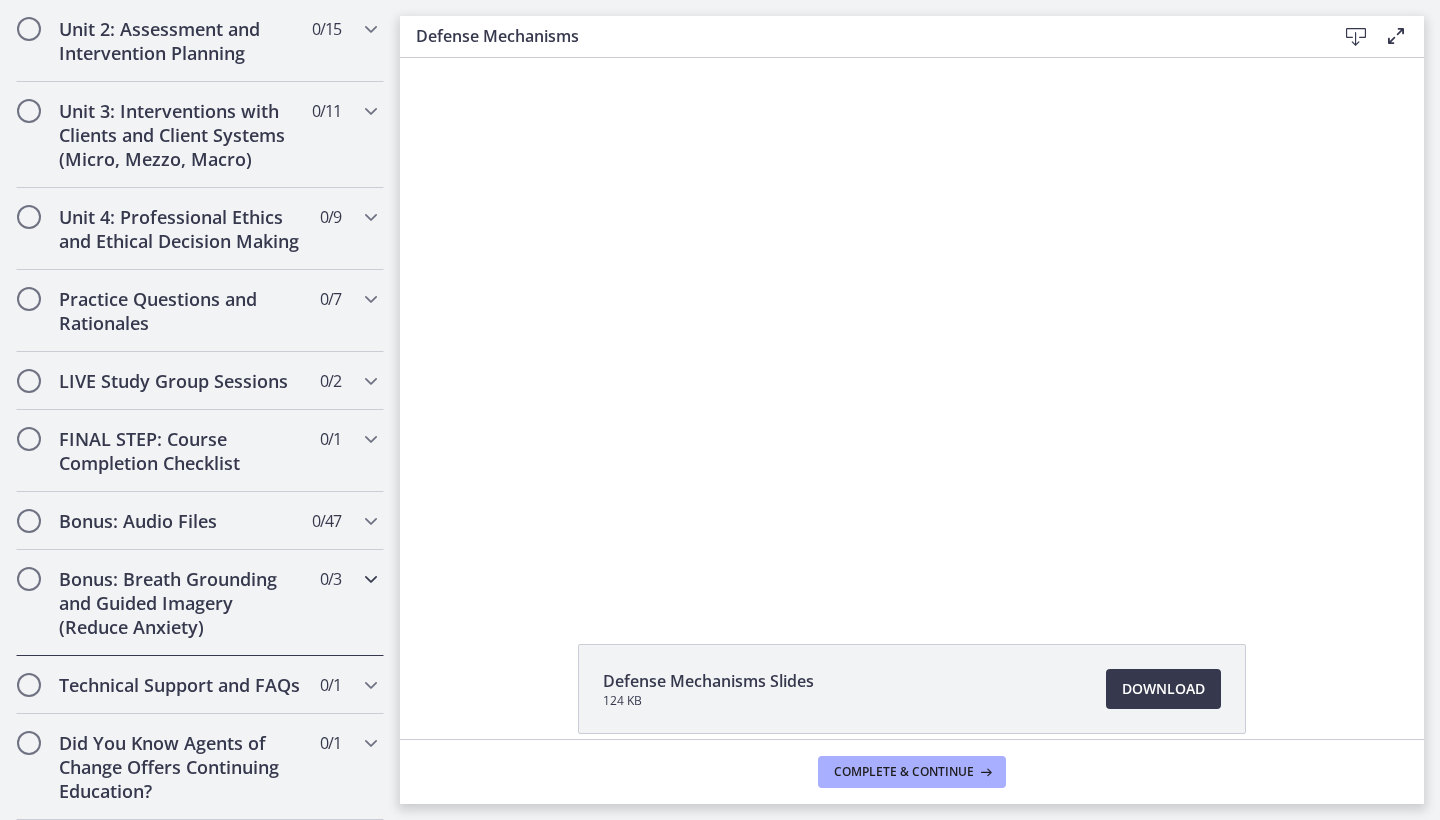 click on "Bonus: Breath Grounding and Guided Imagery (Reduce Anxiety)" at bounding box center [181, 603] 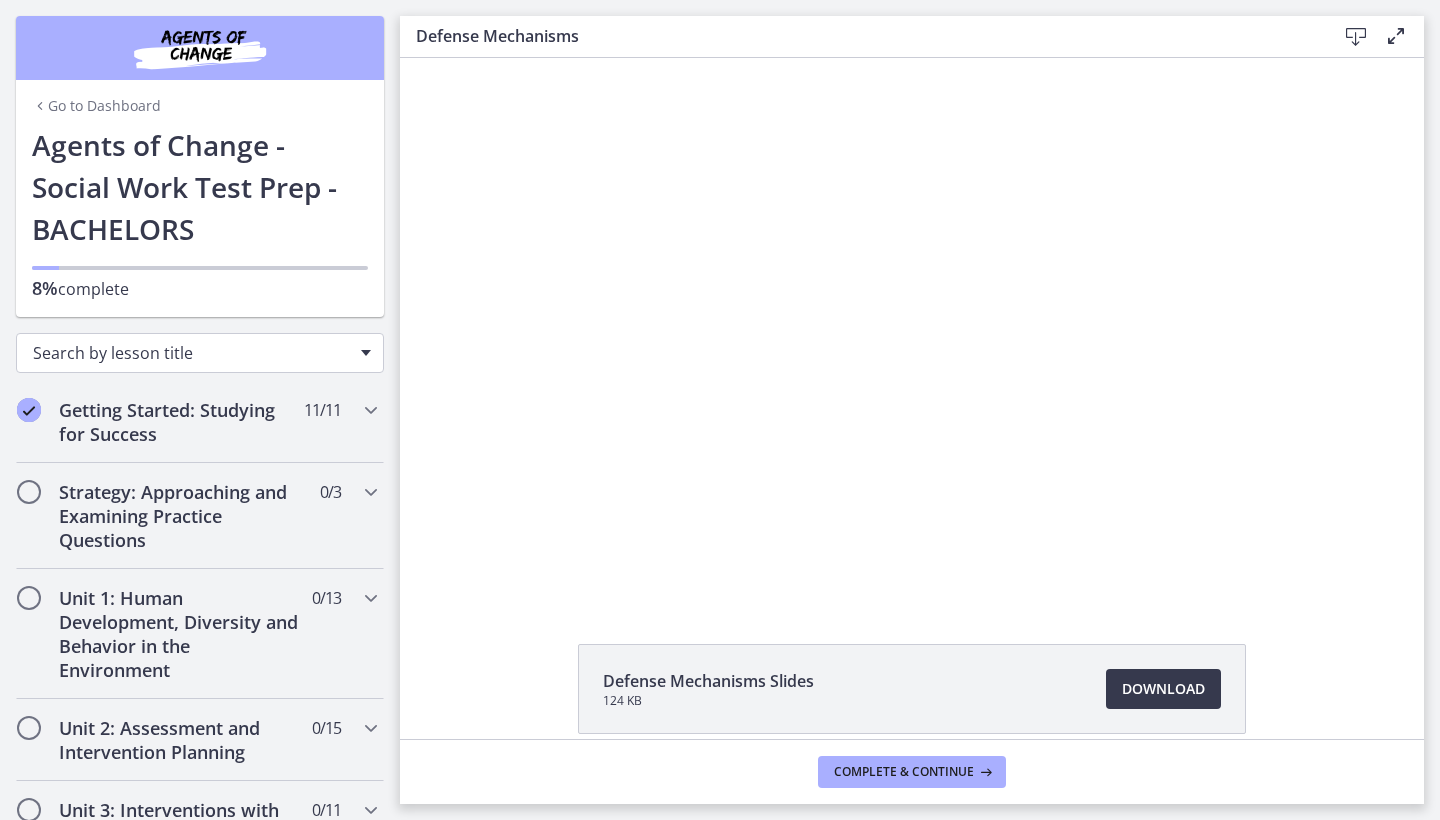 scroll, scrollTop: 0, scrollLeft: 0, axis: both 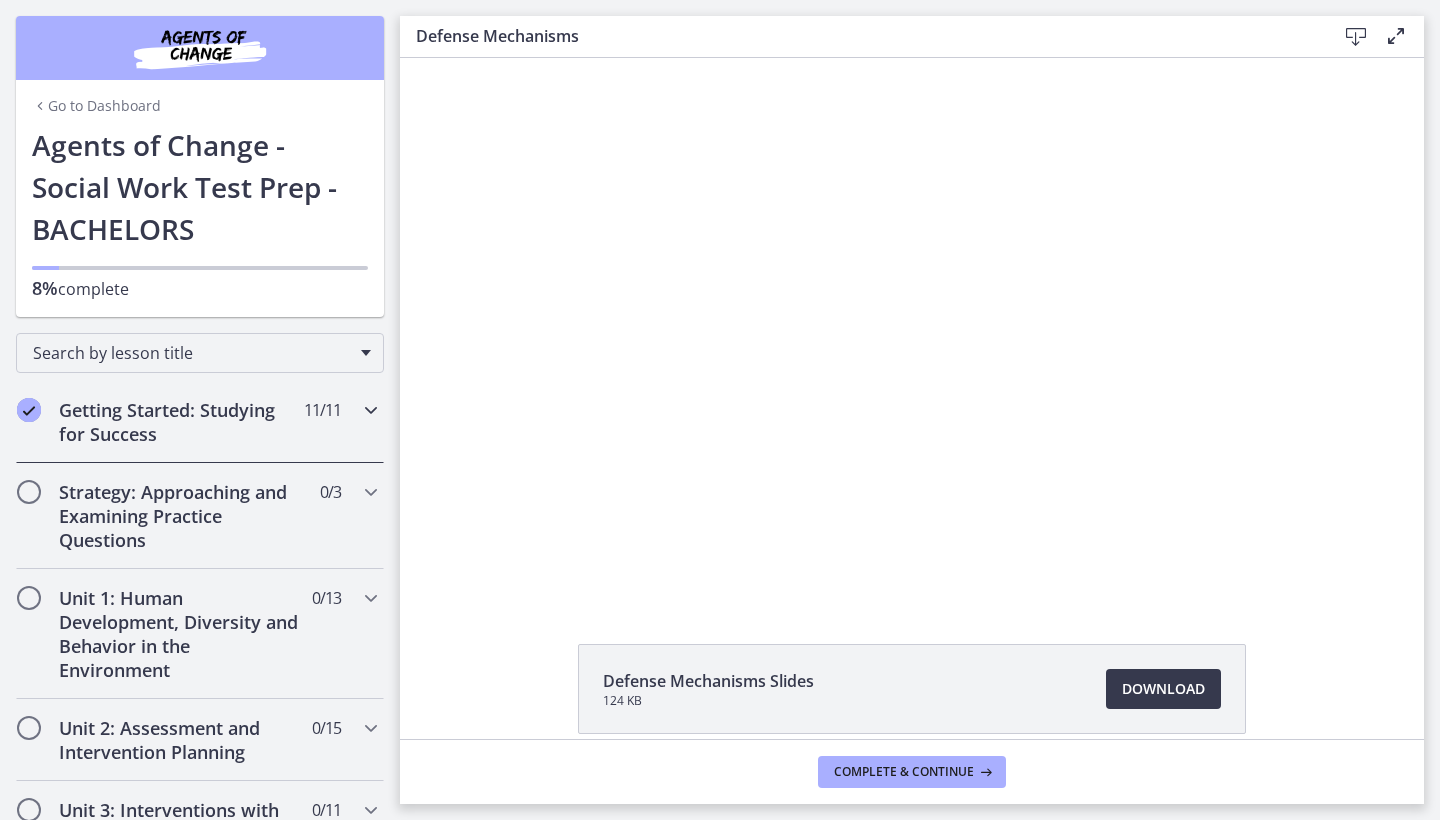 click on "Getting Started: Studying for Success" at bounding box center (181, 422) 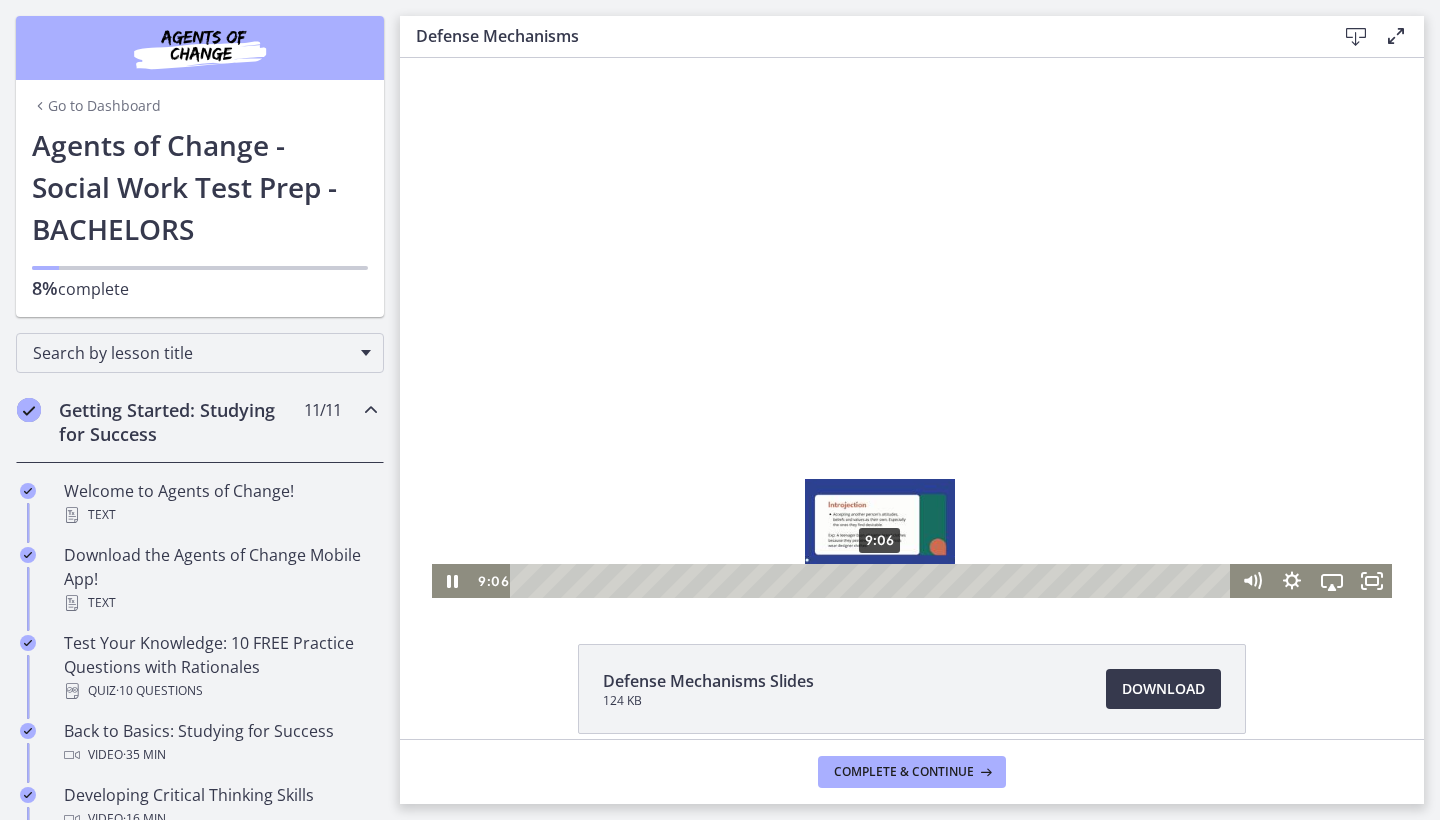 click on "9:06" at bounding box center (873, 581) 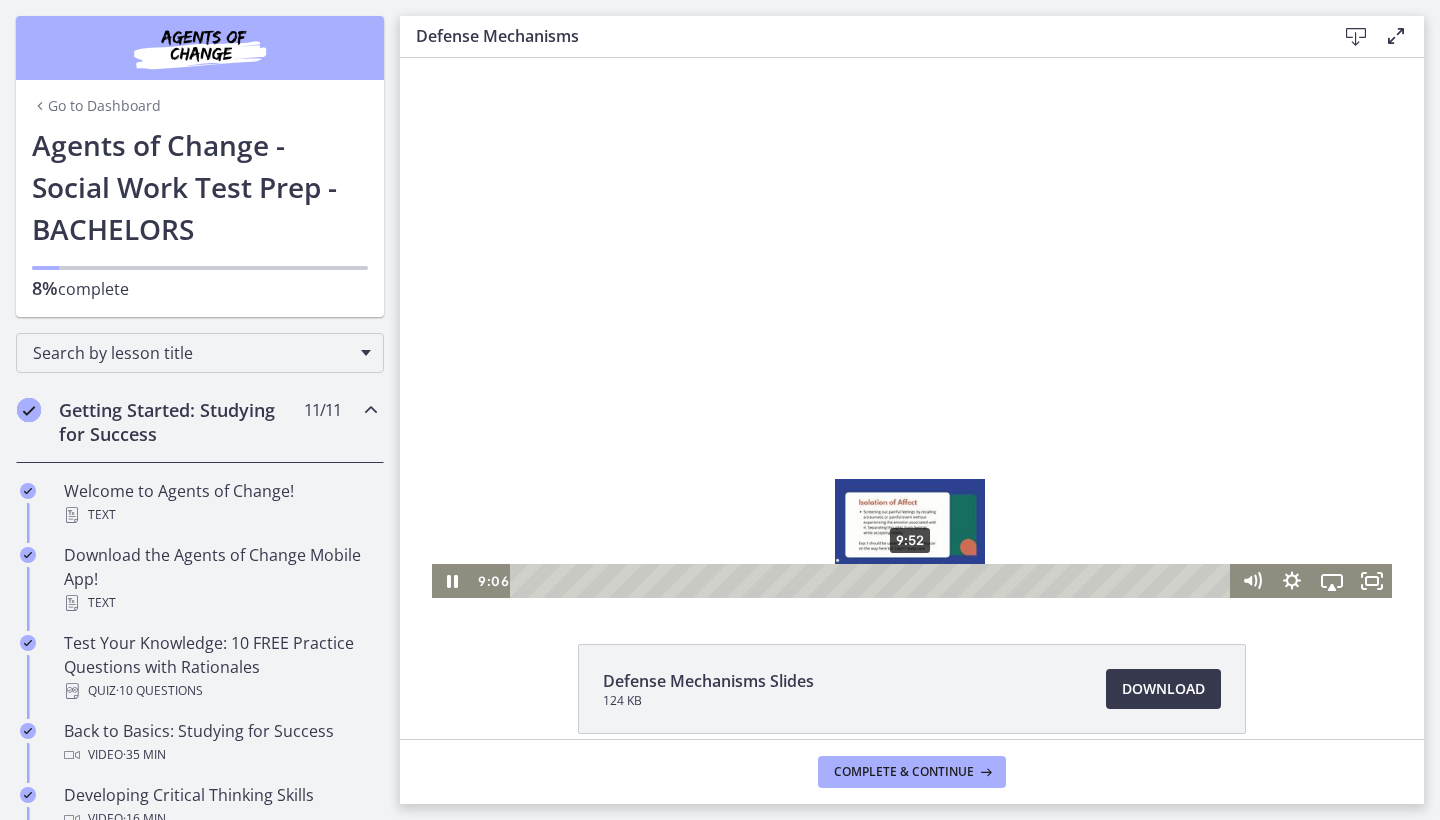 click on "9:52" at bounding box center (873, 581) 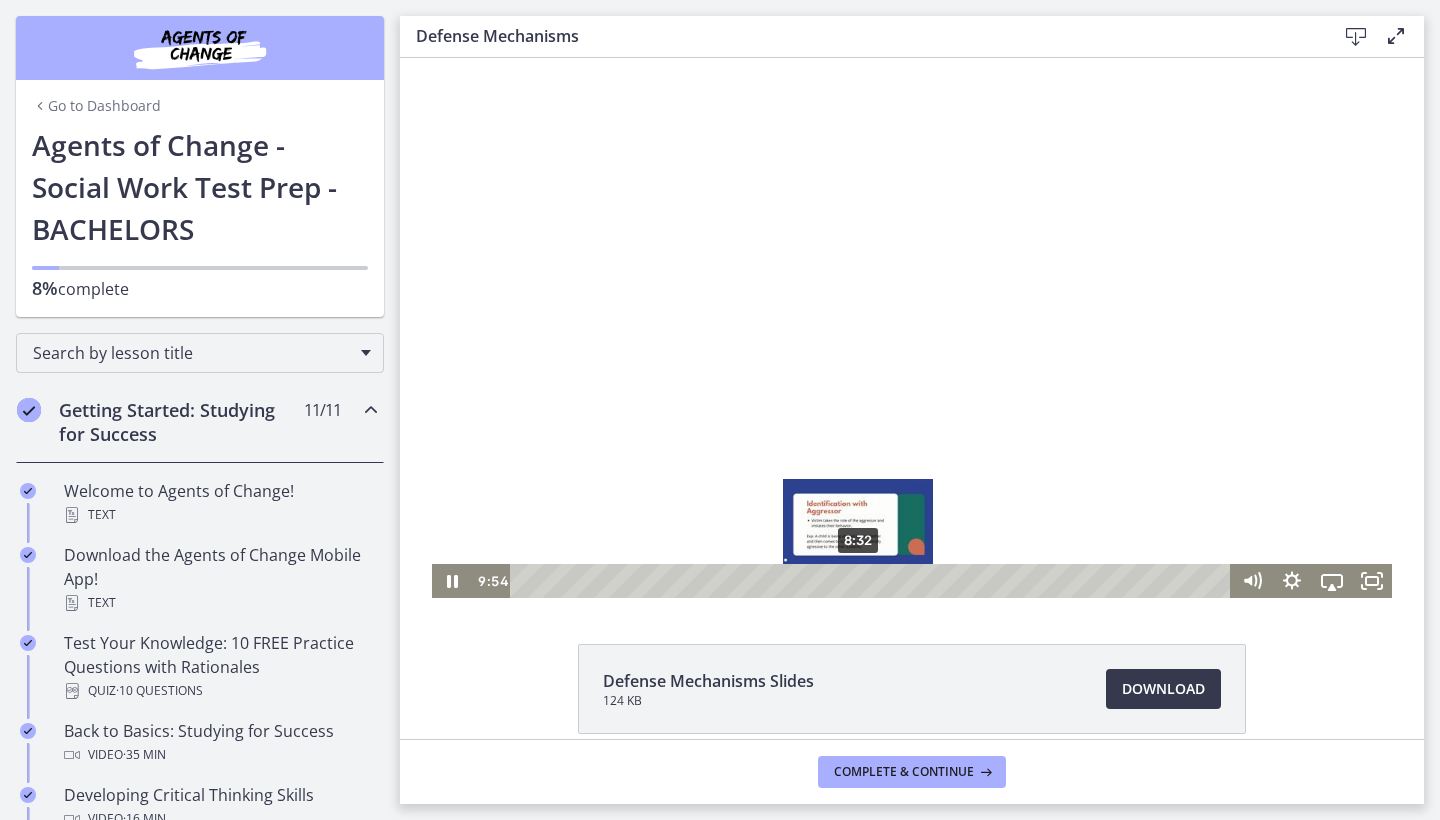 click on "8:32" at bounding box center [873, 581] 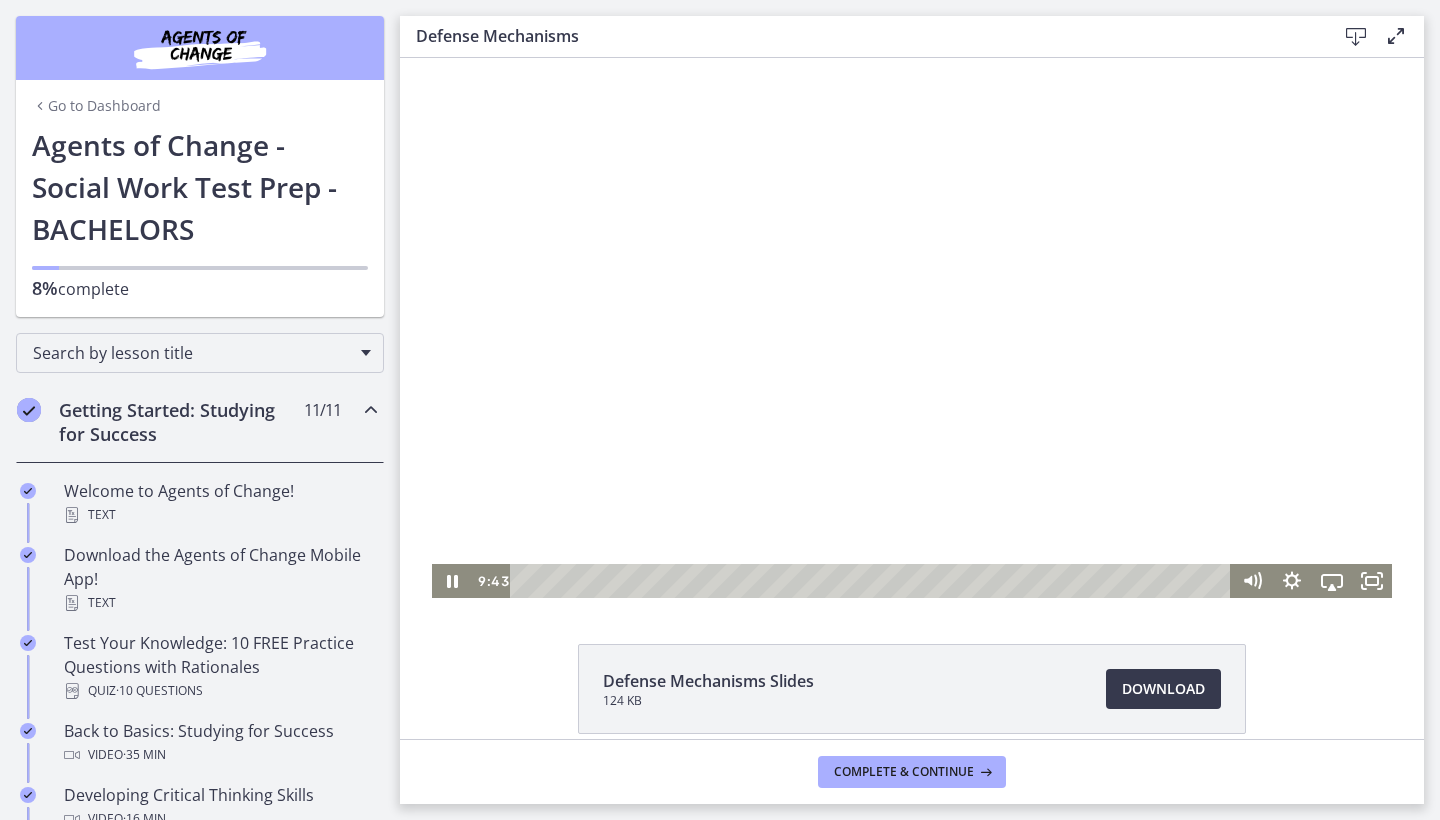 click at bounding box center [912, 328] 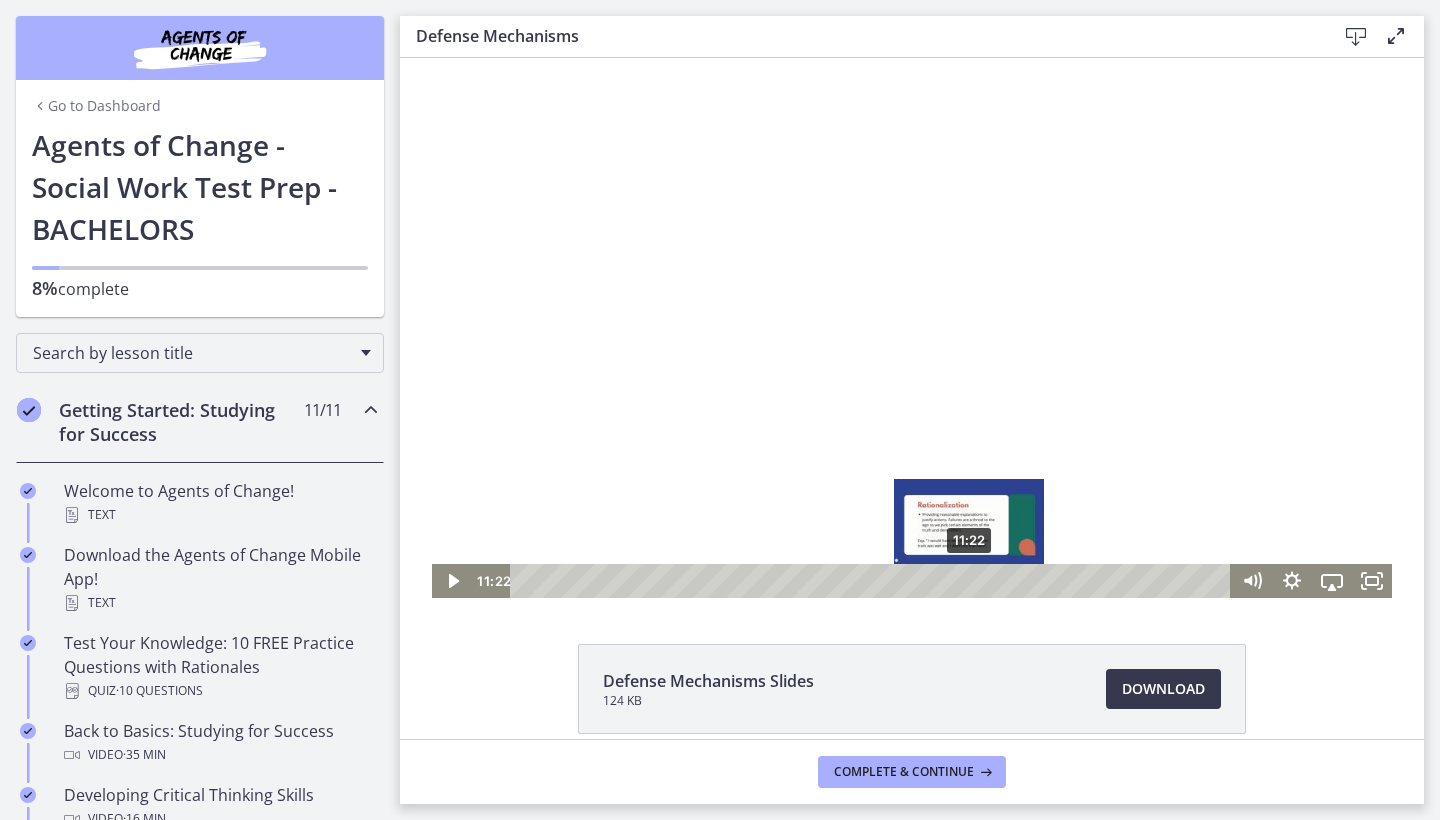 click on "11:22" at bounding box center [873, 581] 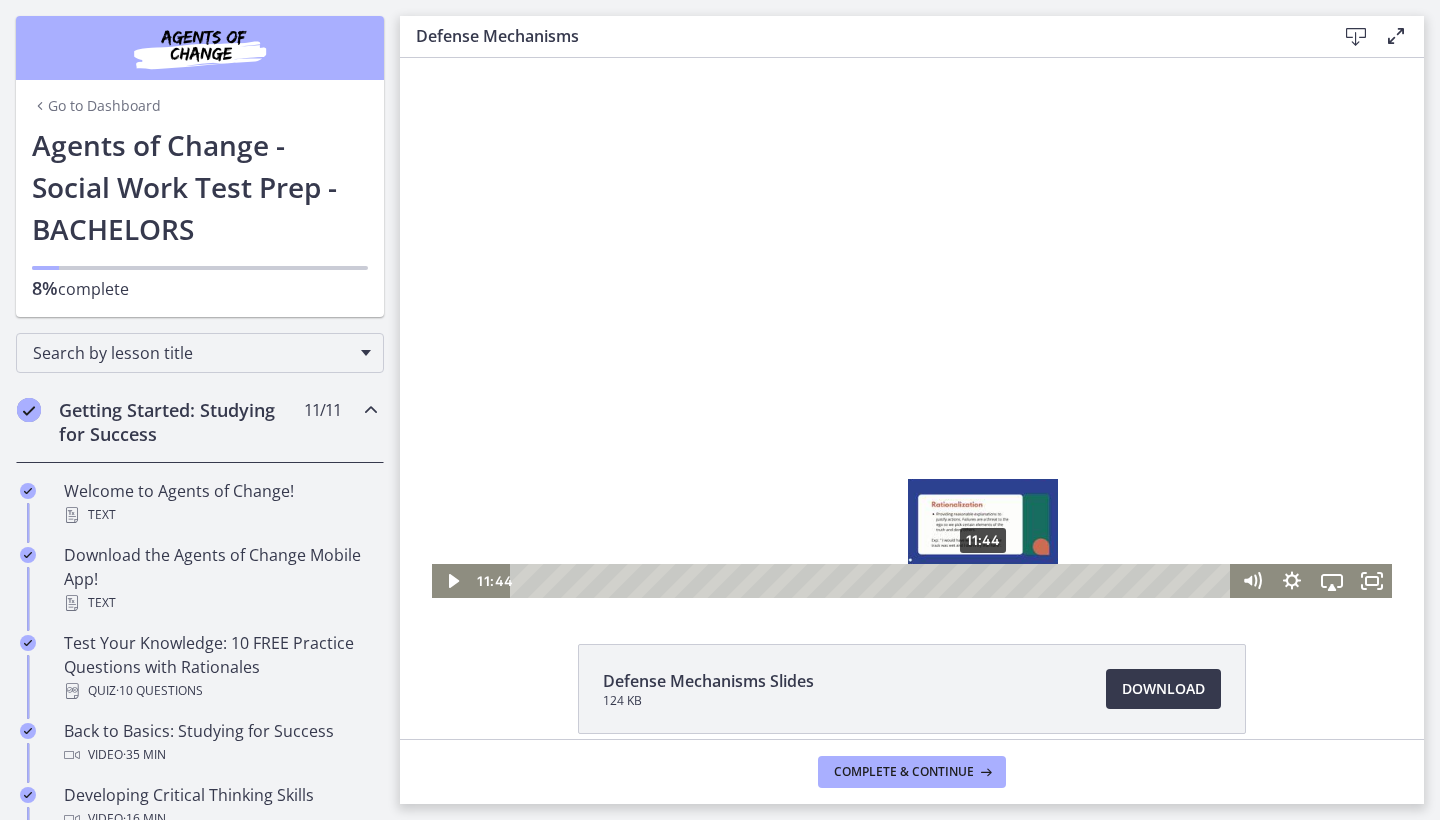 click on "11:44" at bounding box center (873, 581) 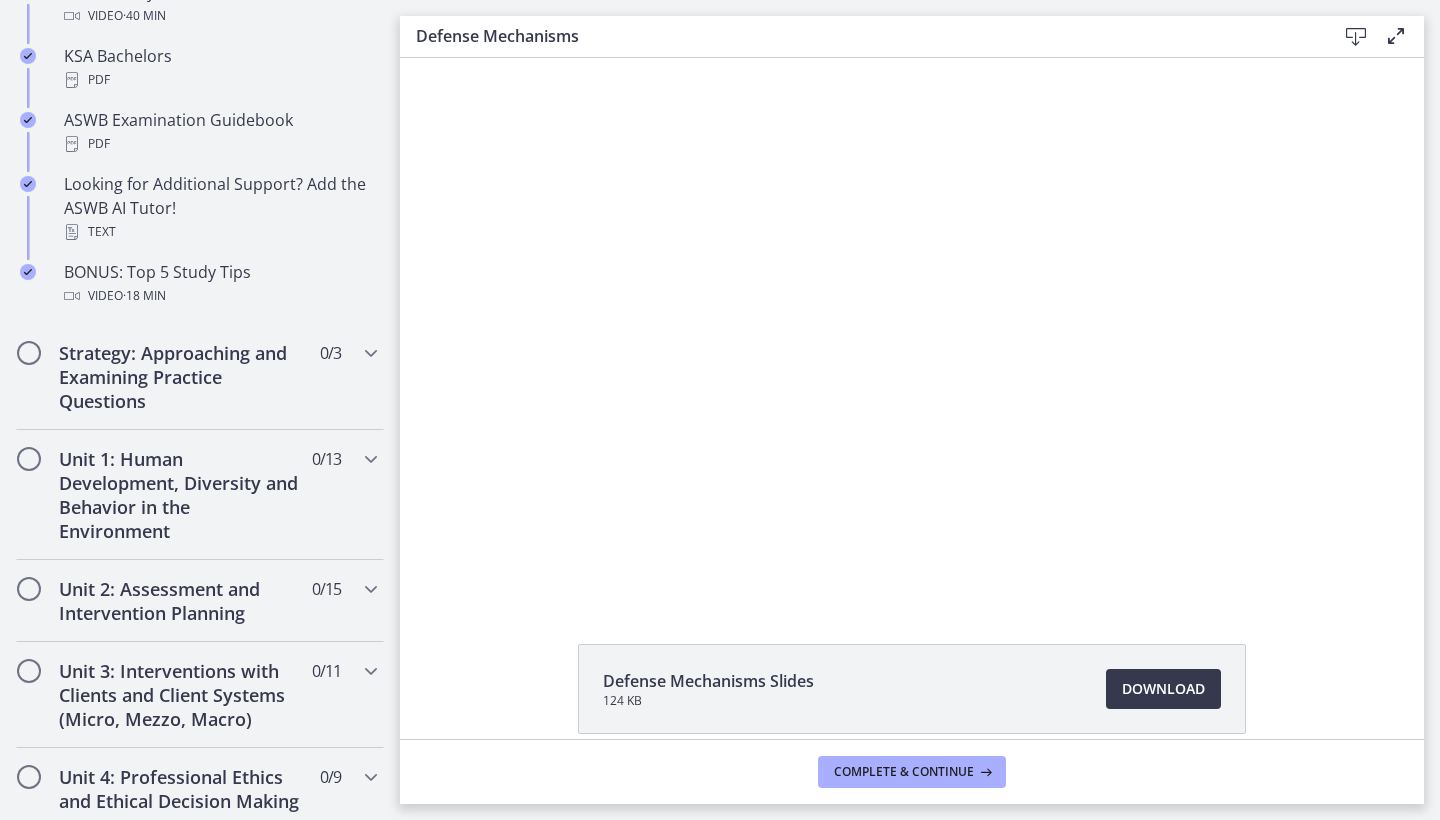 scroll, scrollTop: 1184, scrollLeft: 0, axis: vertical 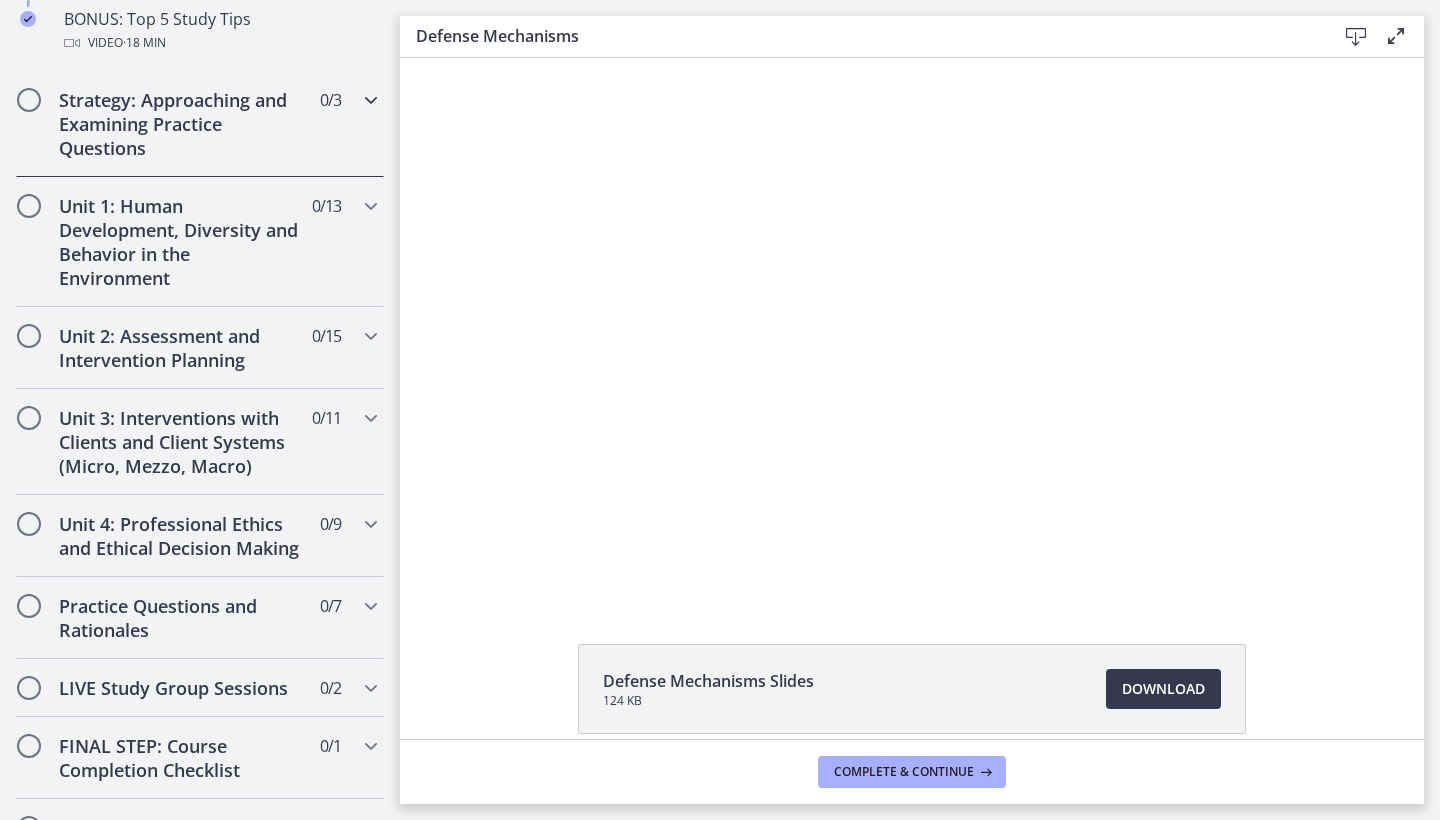 click on "Strategy: Approaching and Examining Practice Questions" at bounding box center [181, 124] 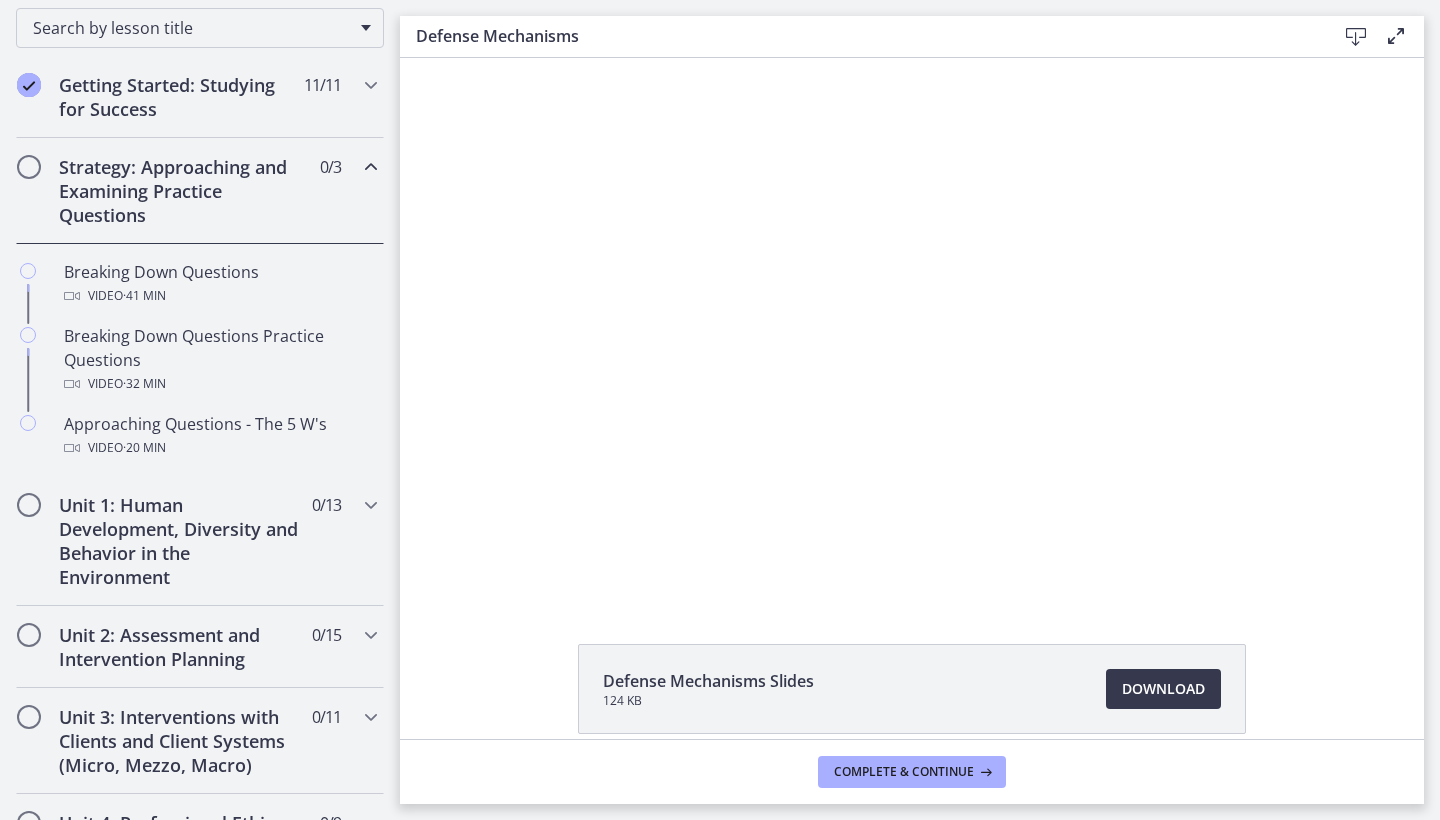 scroll, scrollTop: 302, scrollLeft: 0, axis: vertical 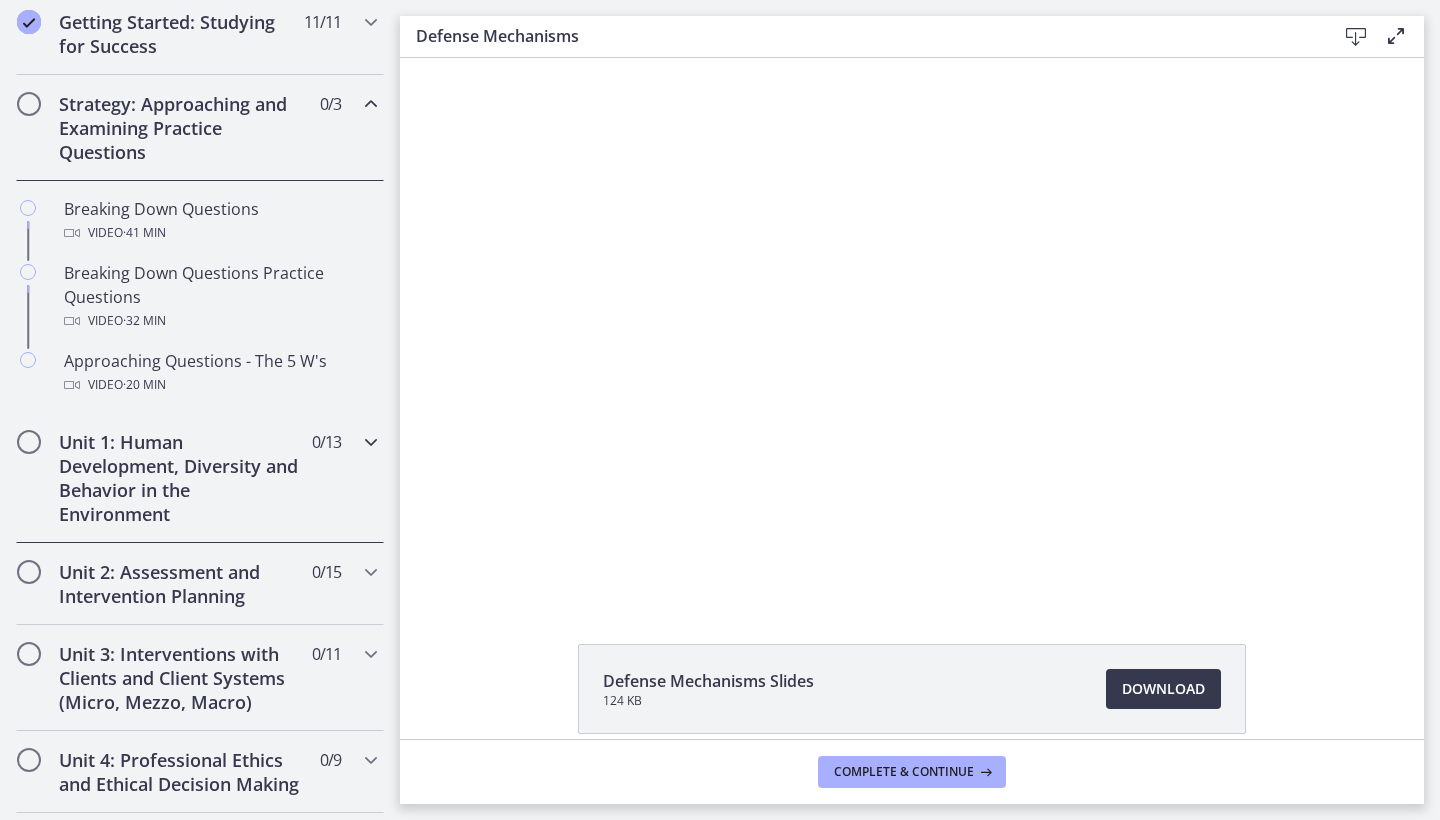 click on "Unit 1: Human Development, Diversity and Behavior in the Environment" at bounding box center [181, 478] 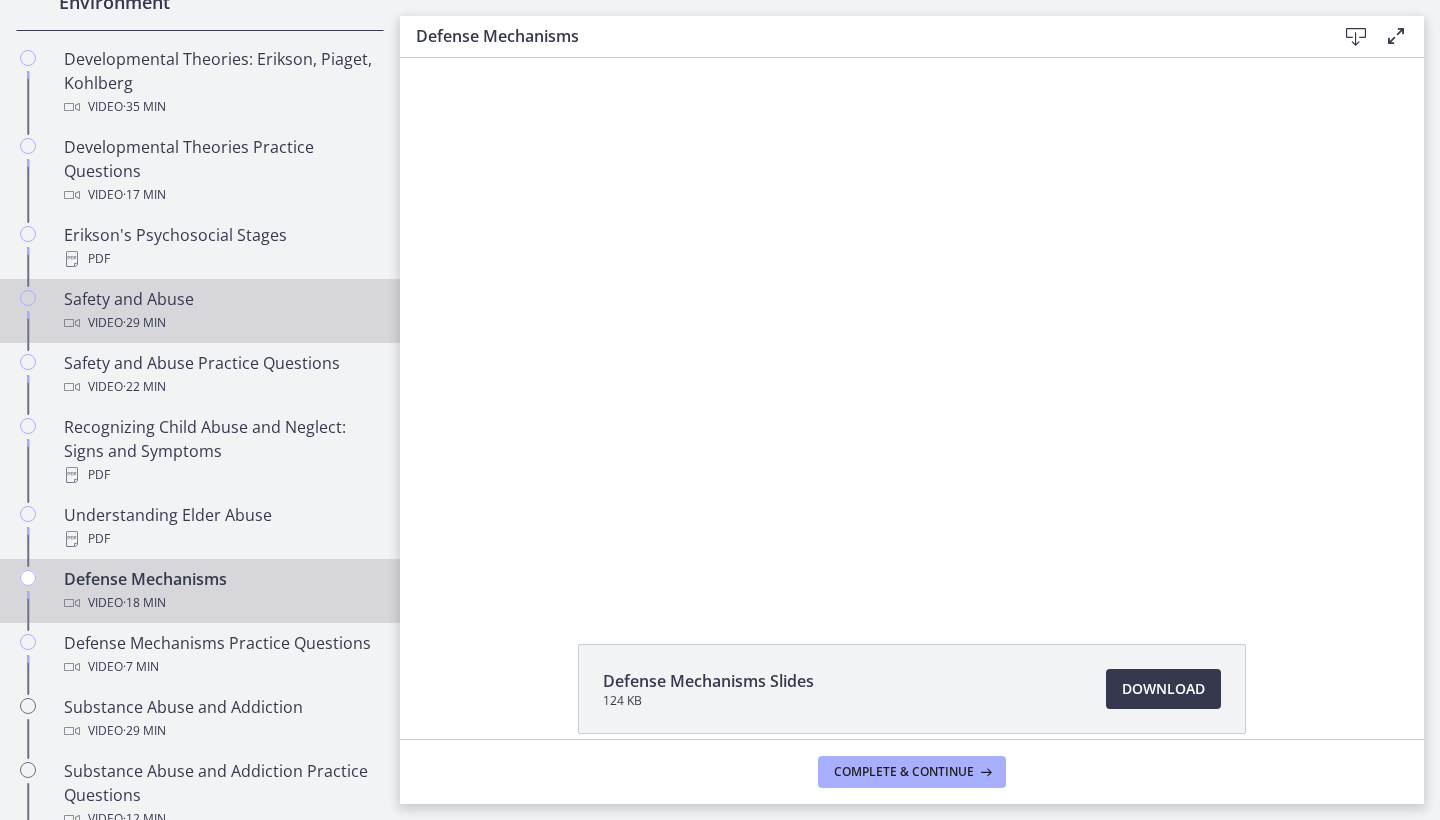 scroll, scrollTop: 672, scrollLeft: 0, axis: vertical 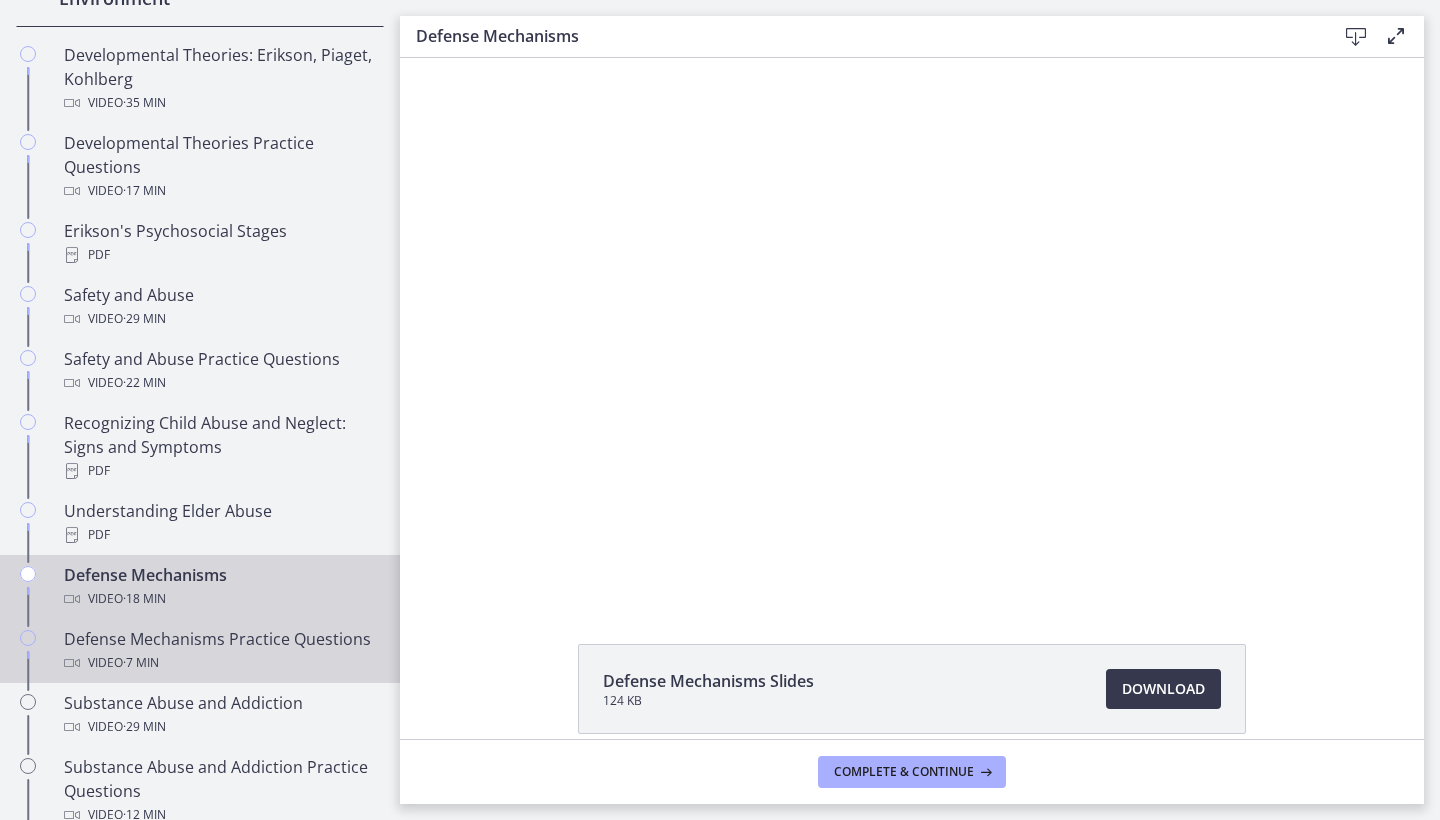click on "Defense Mechanisms Practice Questions
Video
·  7 min" at bounding box center (220, 651) 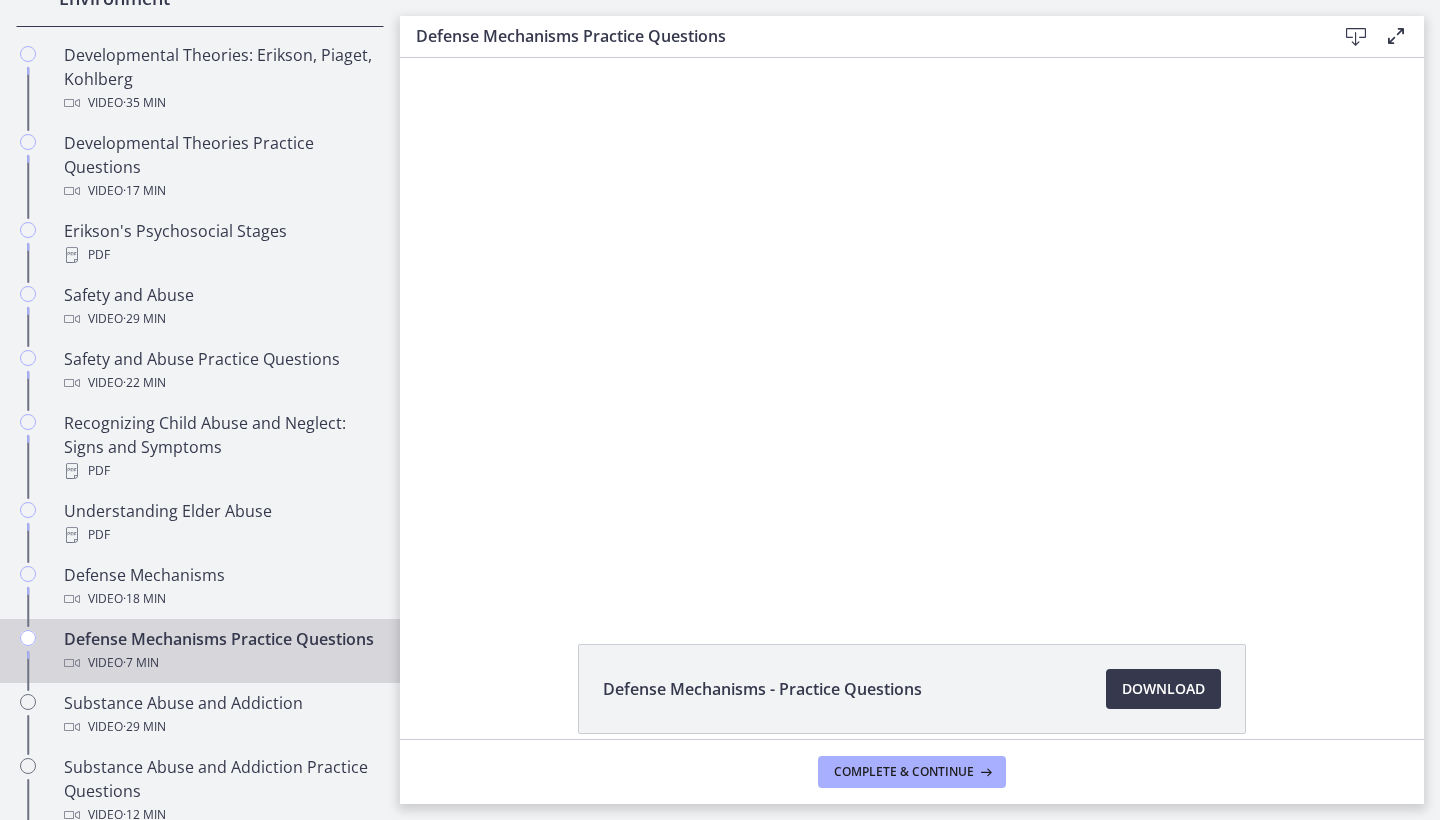 scroll, scrollTop: 0, scrollLeft: 0, axis: both 